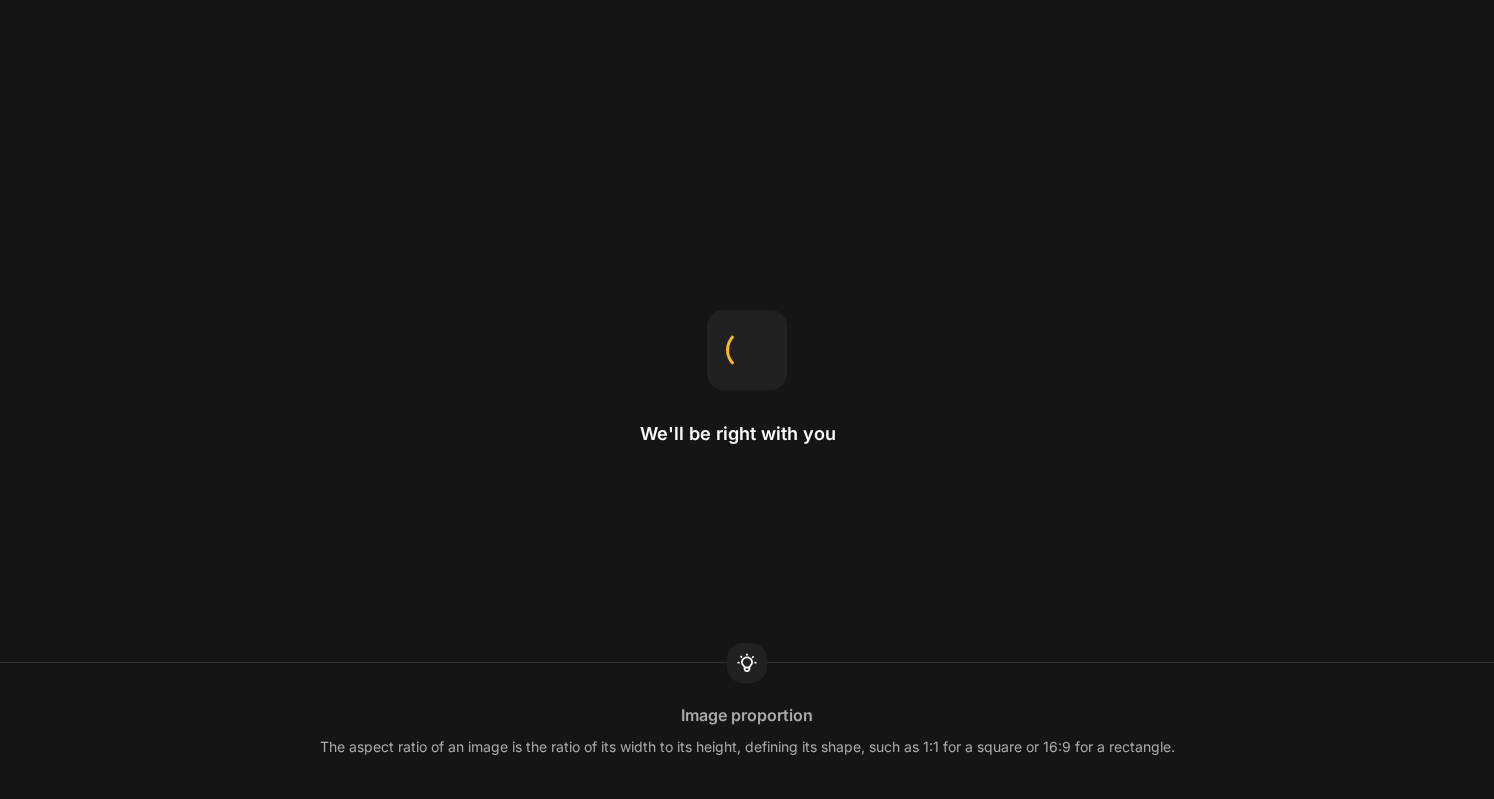 scroll, scrollTop: 0, scrollLeft: 0, axis: both 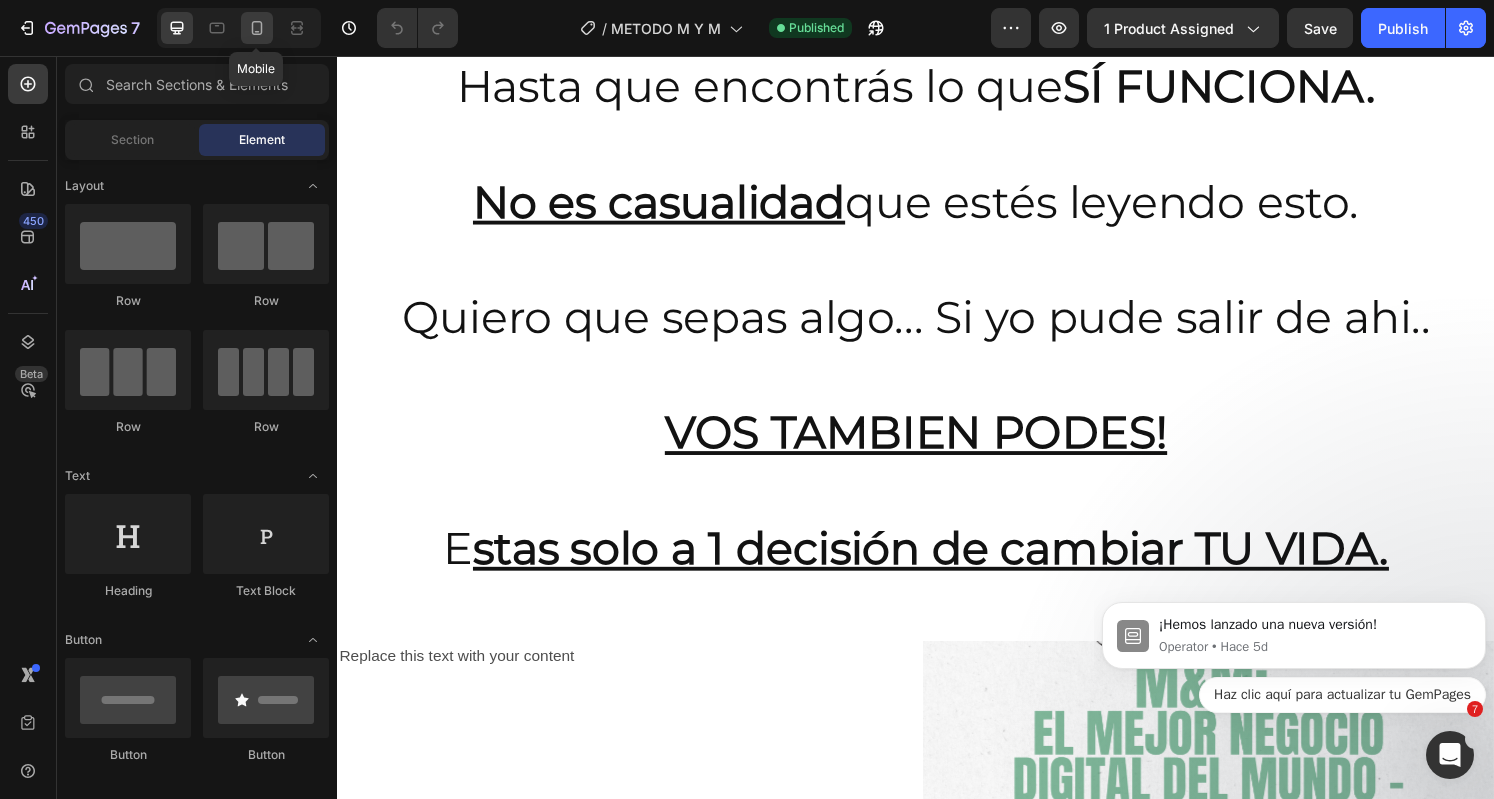 click 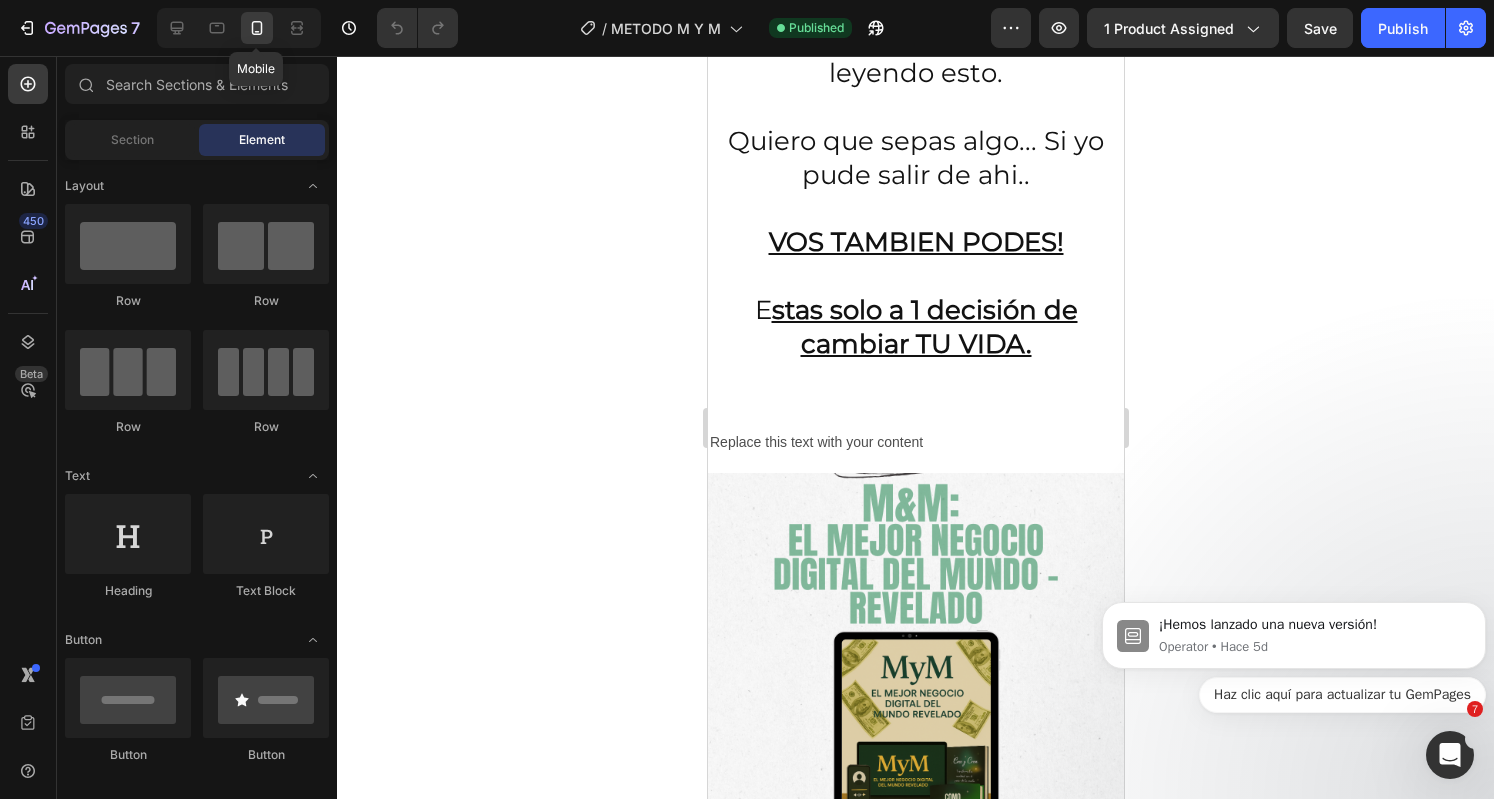 scroll, scrollTop: 5764, scrollLeft: 0, axis: vertical 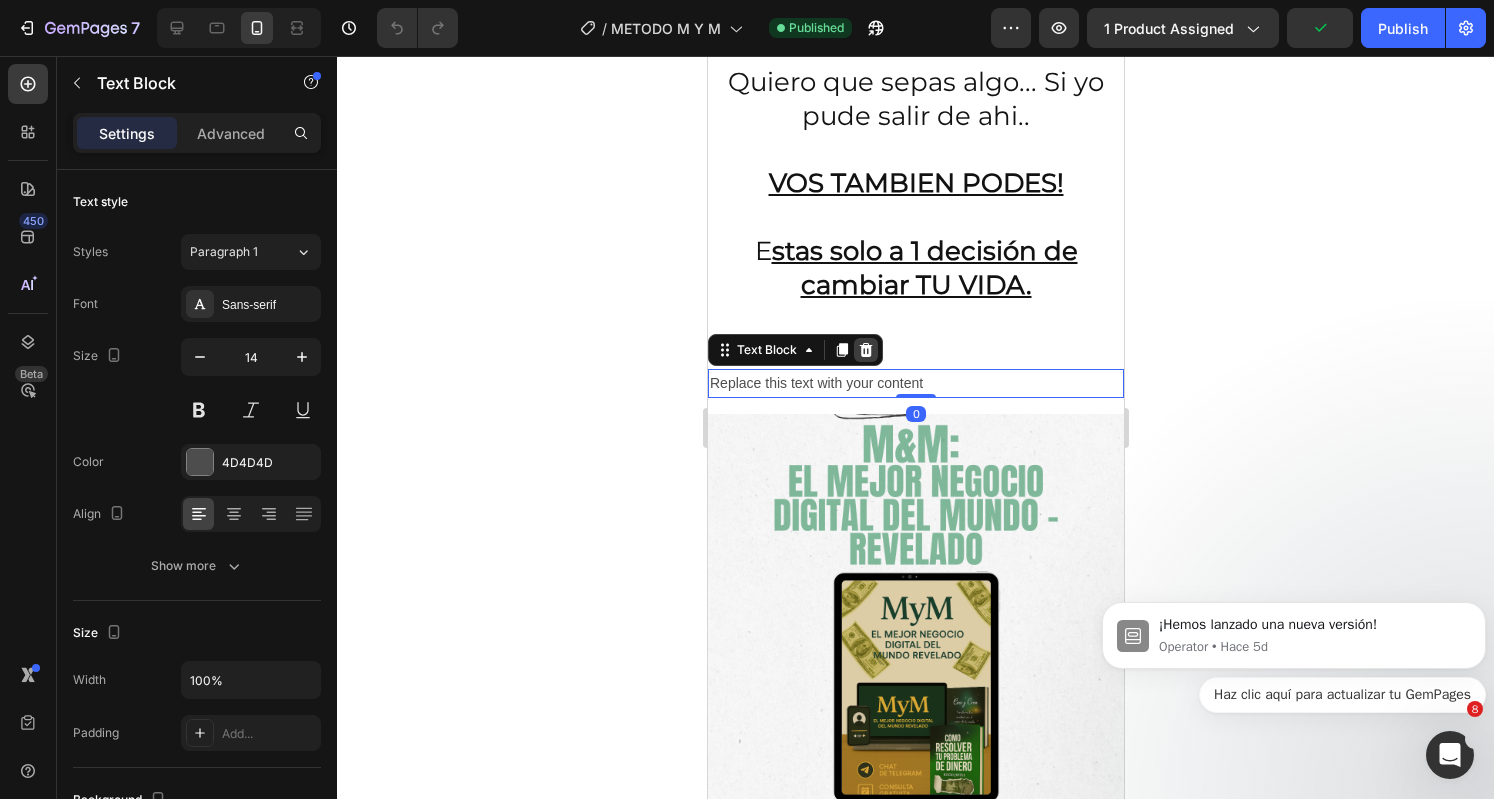 click 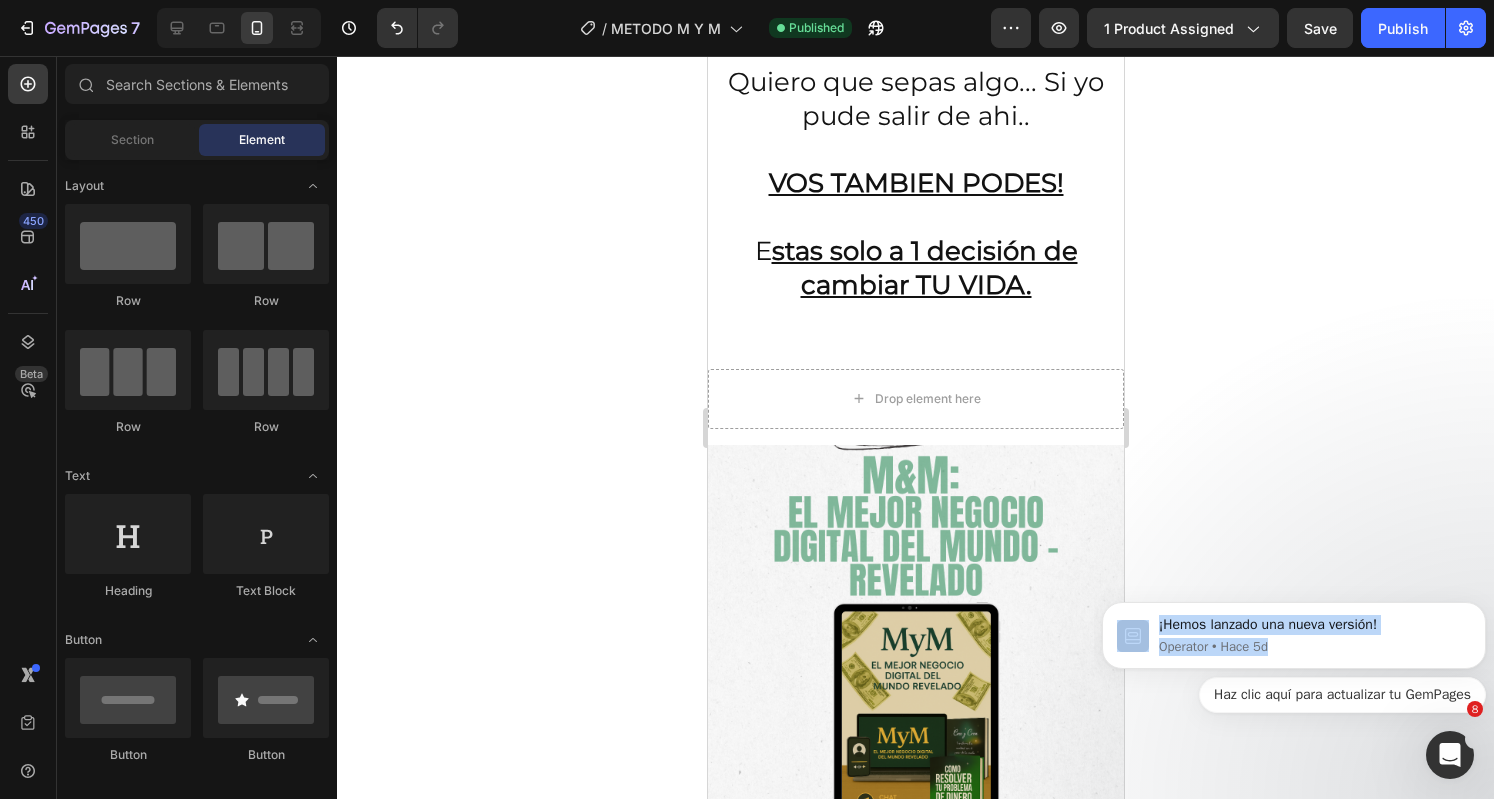 drag, startPoint x: 1107, startPoint y: 672, endPoint x: 1112, endPoint y: 736, distance: 64.195015 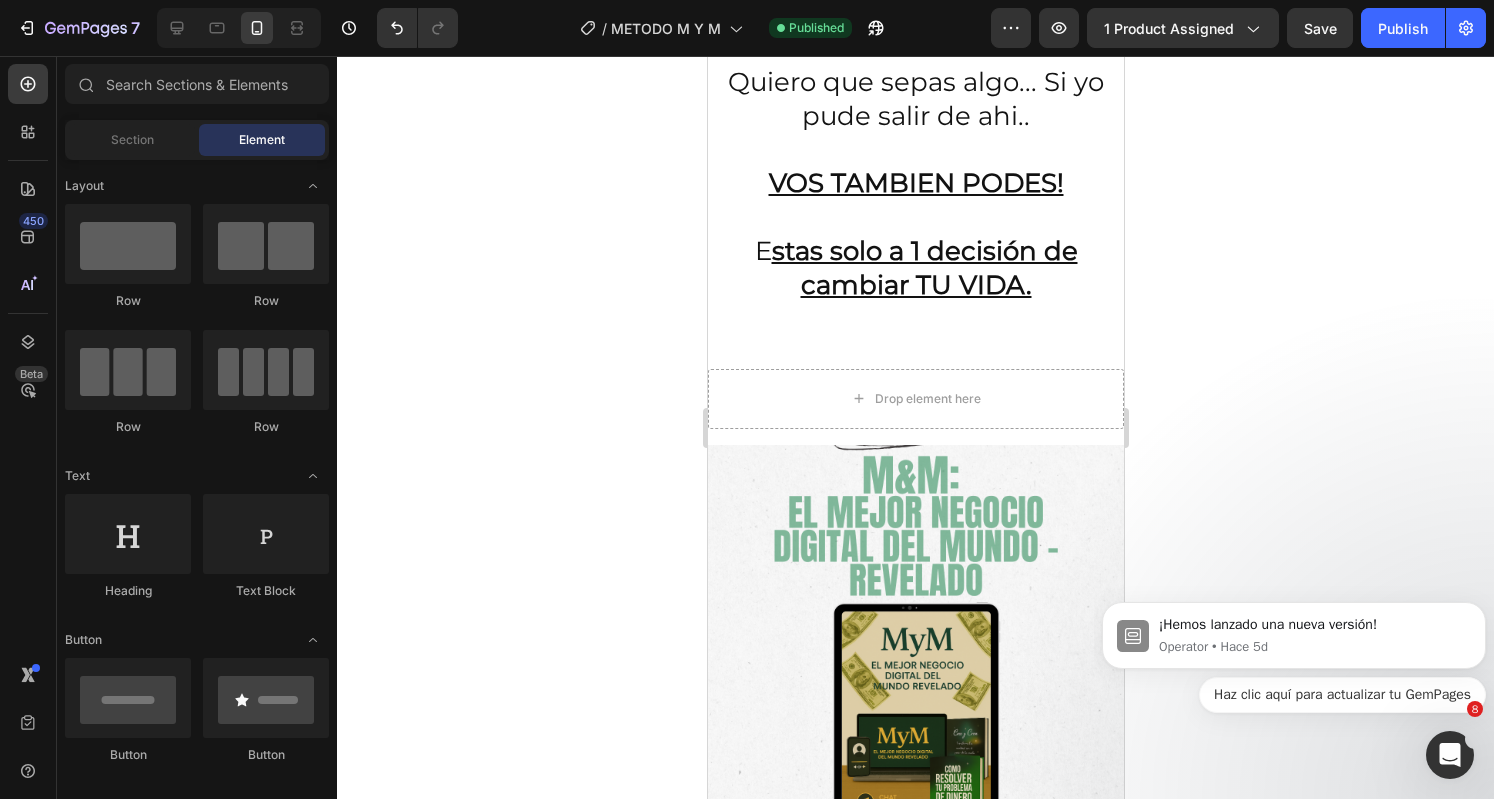click on "¡Hemos lanzado una nueva versión!  Operator • Hace 5d  Haz clic aquí para actualizar tu GemPages" at bounding box center (1294, 642) 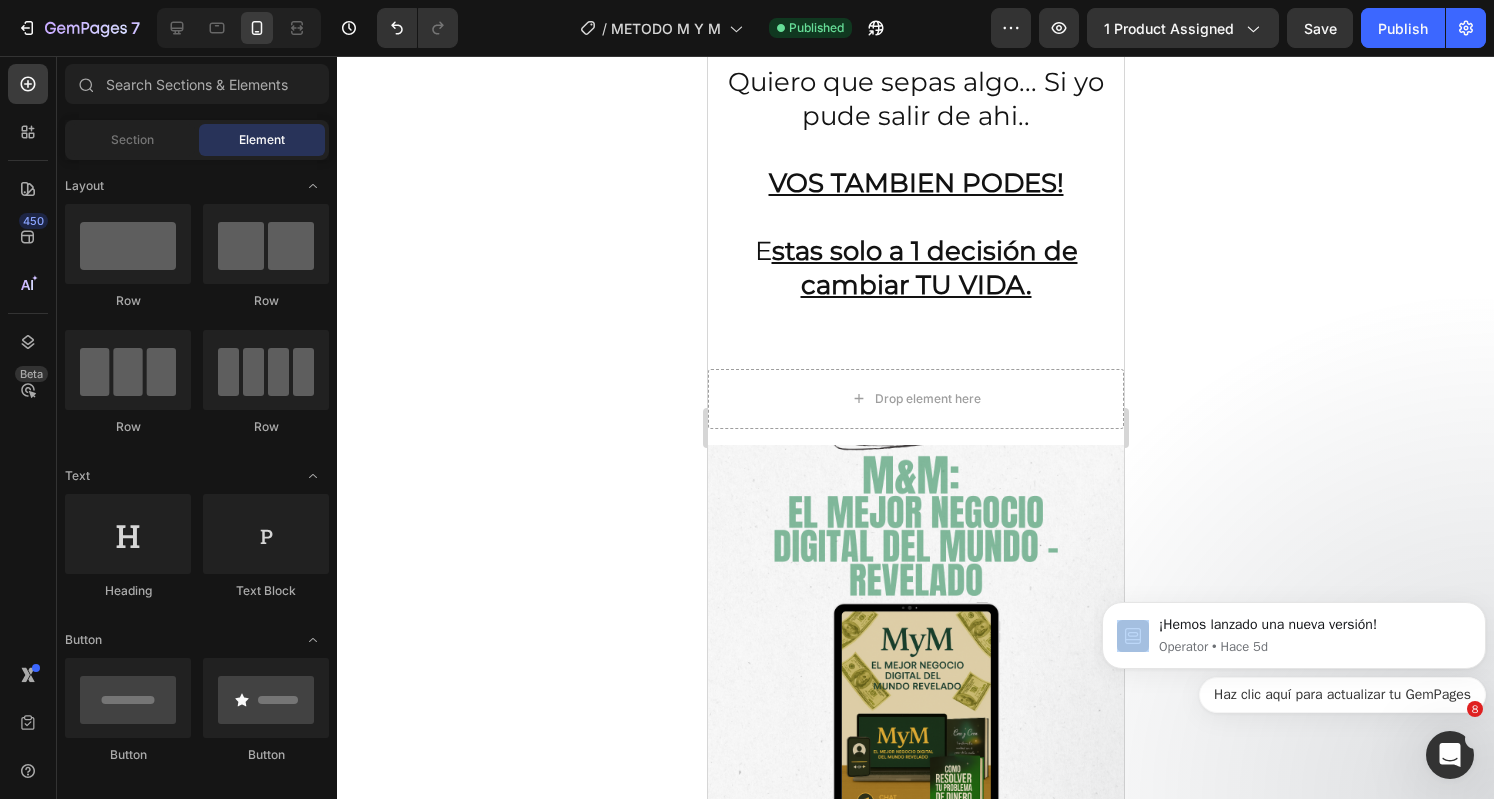 click on "¡Hemos lanzado una nueva versión!  Operator • Hace 5d  Haz clic aquí para actualizar tu GemPages" at bounding box center (1294, 642) 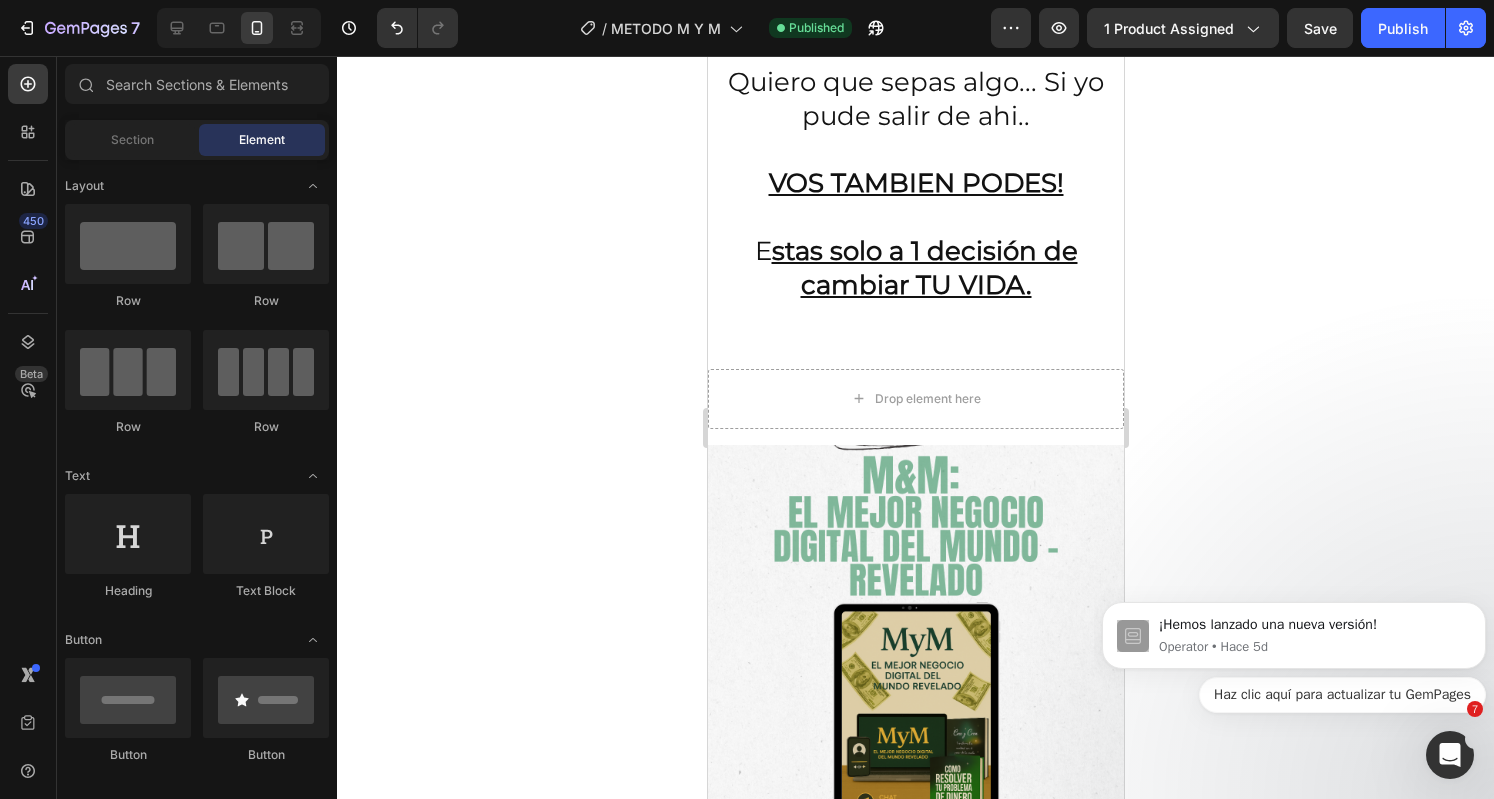 click 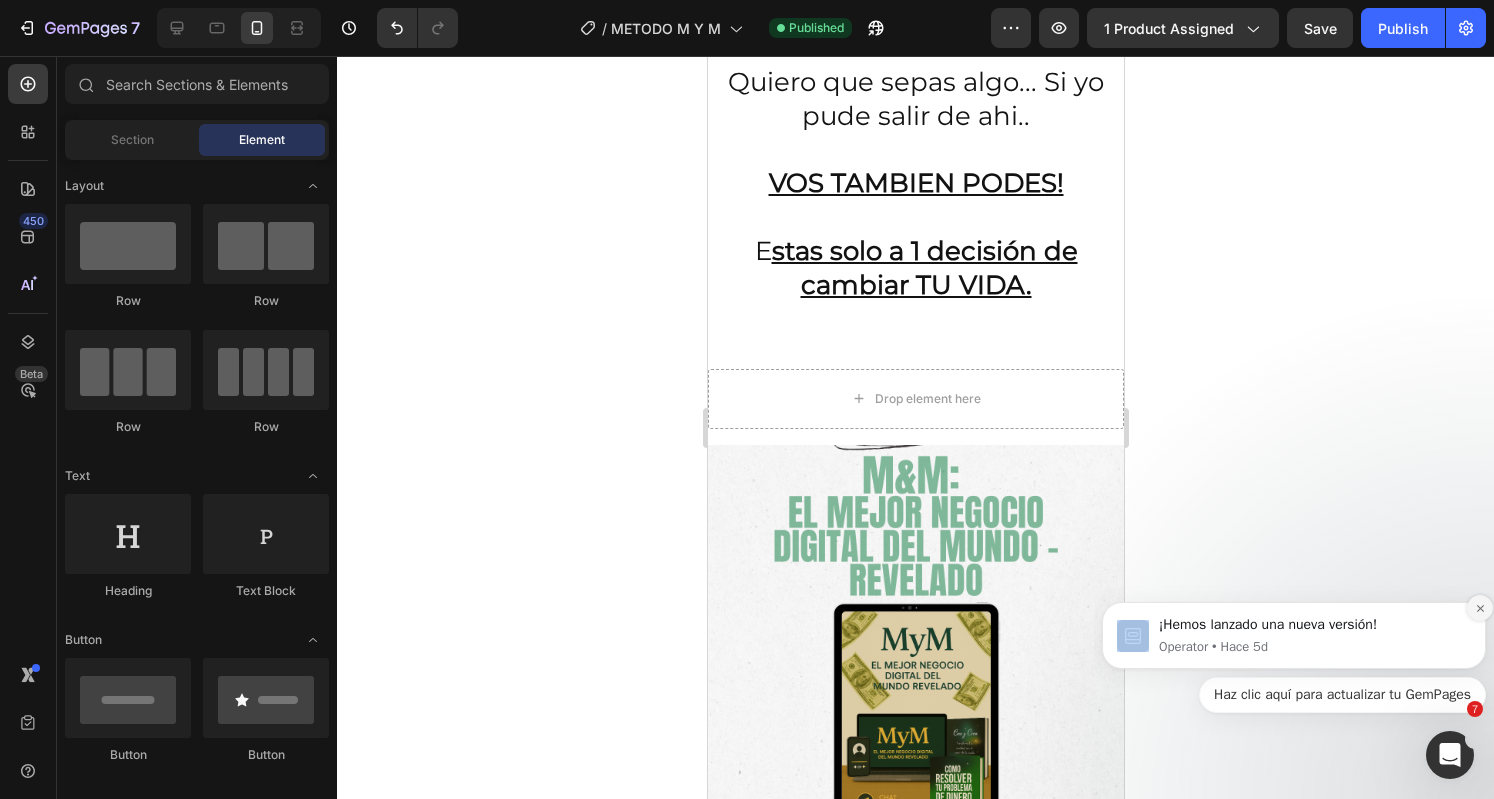 click 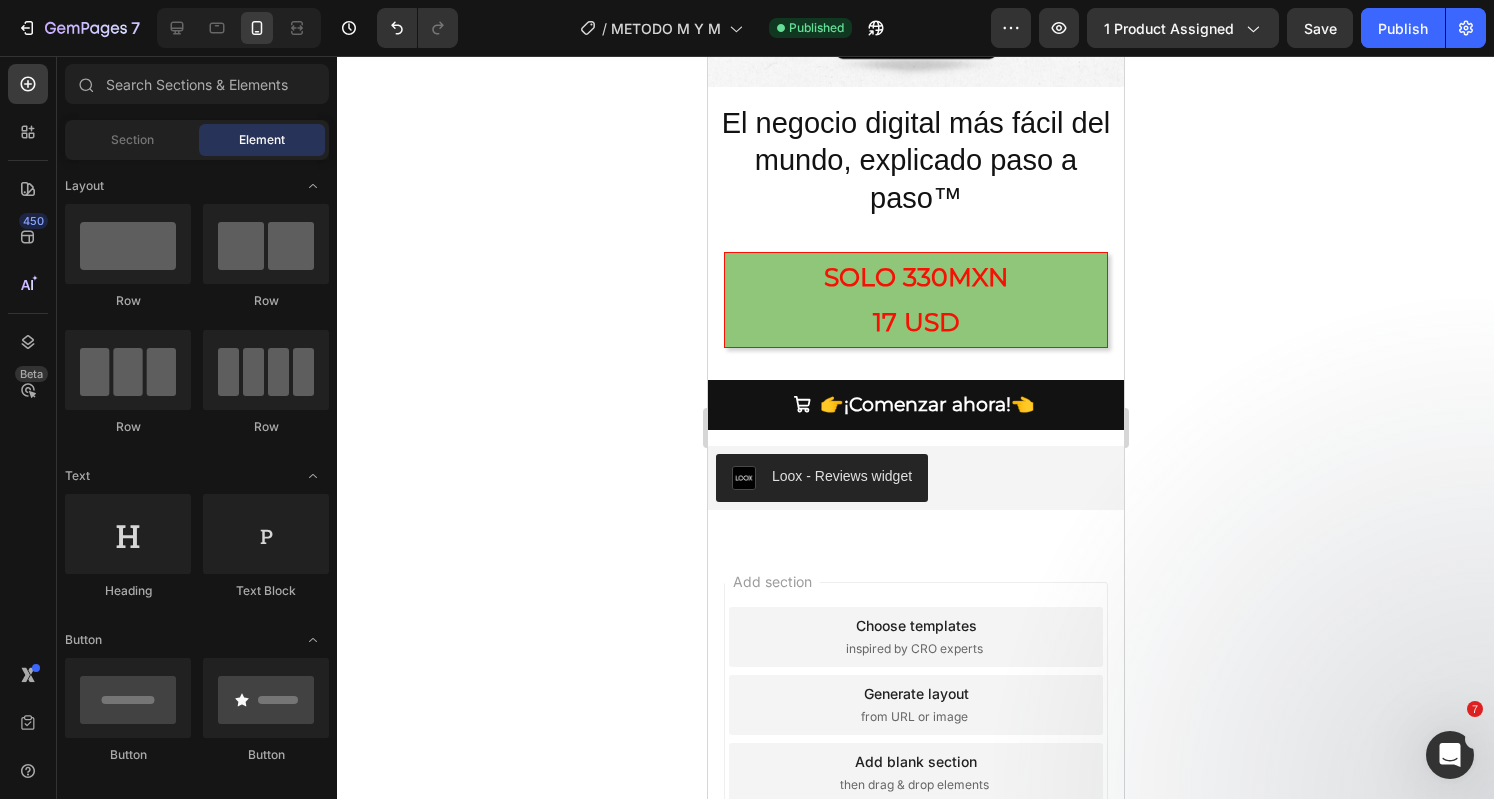 scroll, scrollTop: 6440, scrollLeft: 0, axis: vertical 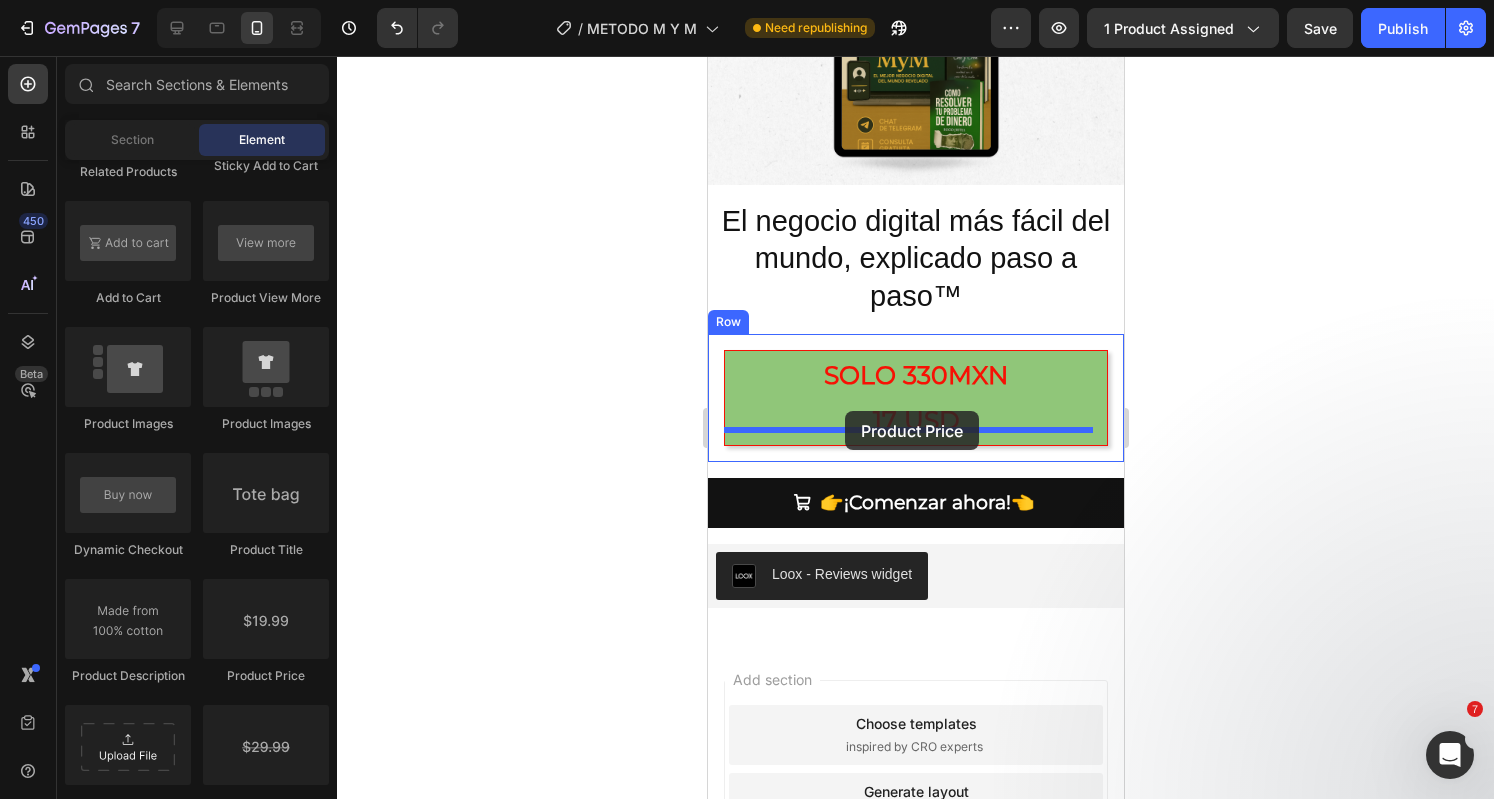 drag, startPoint x: 959, startPoint y: 695, endPoint x: 844, endPoint y: 411, distance: 306.40005 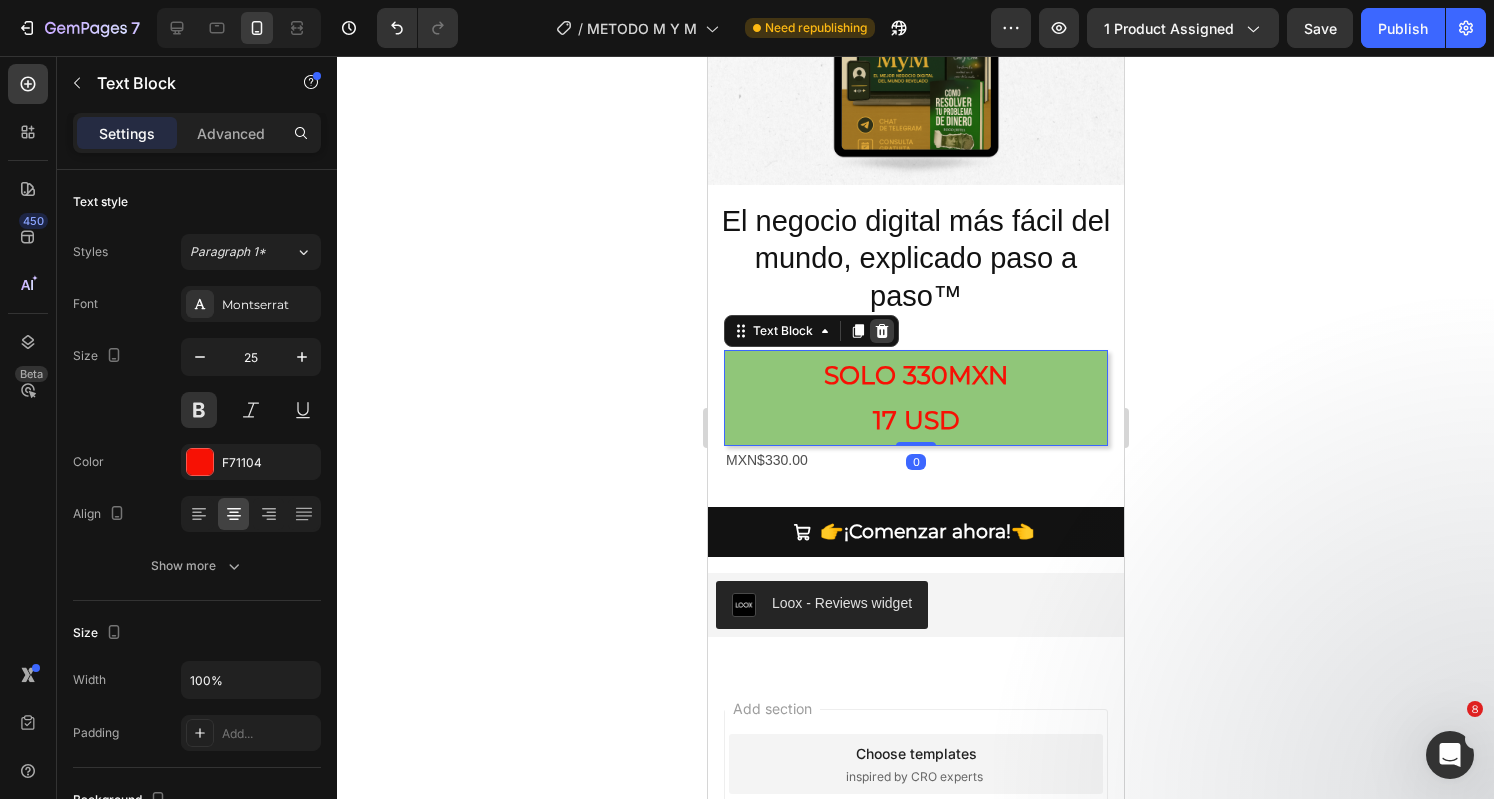 click 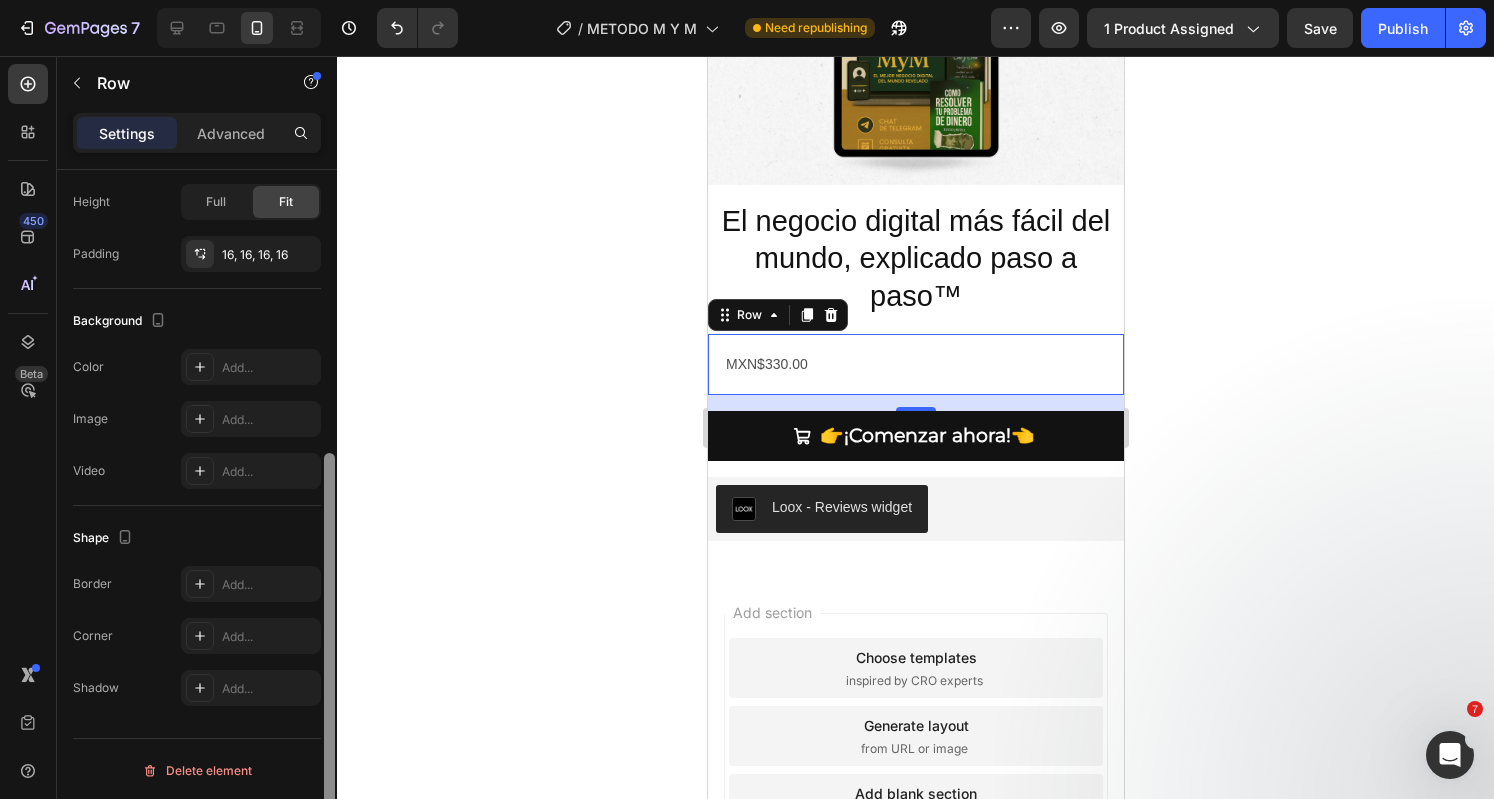 scroll, scrollTop: 0, scrollLeft: 0, axis: both 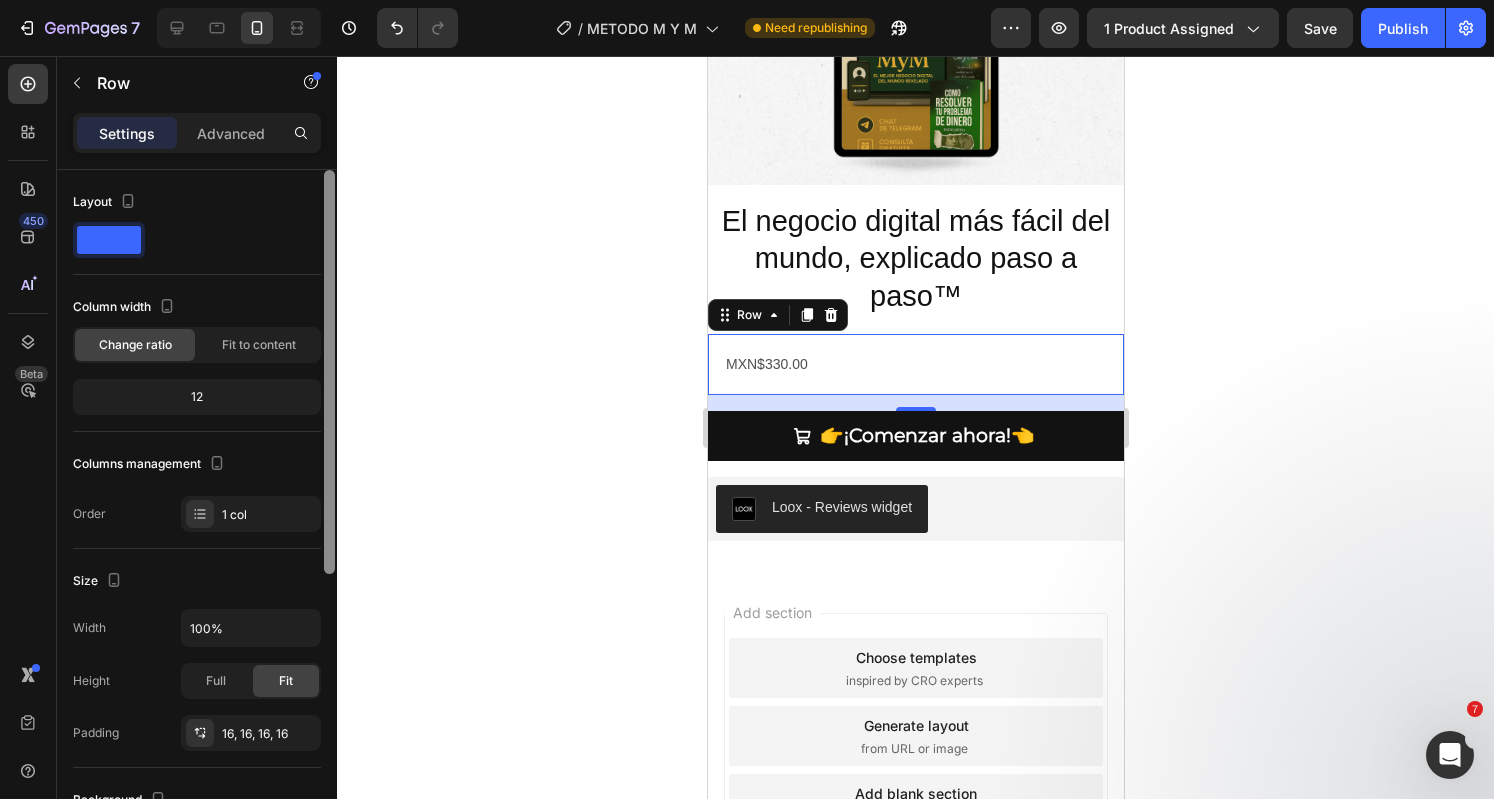 drag, startPoint x: 334, startPoint y: 461, endPoint x: 303, endPoint y: 302, distance: 161.99382 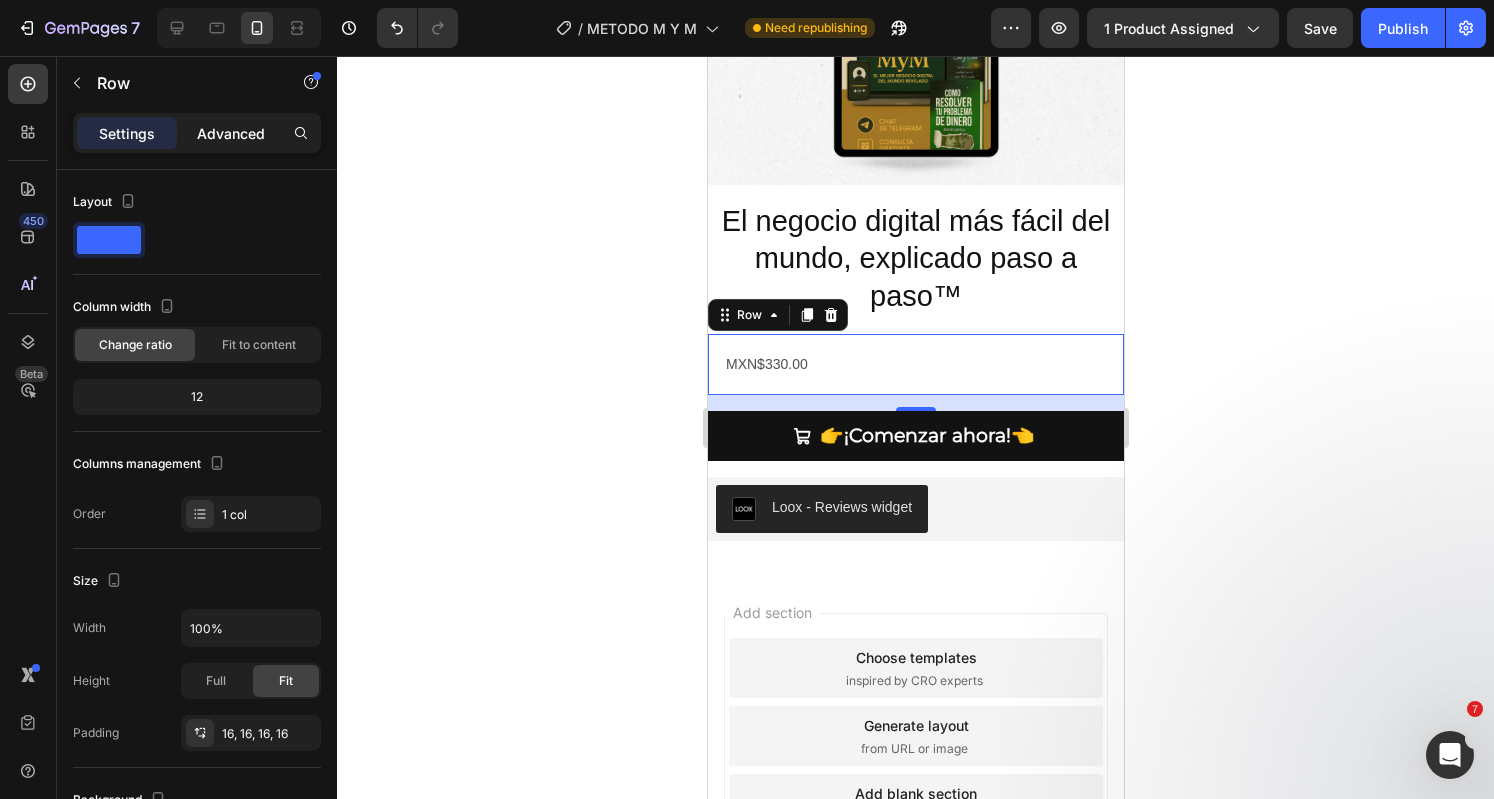 click on "Advanced" at bounding box center [231, 133] 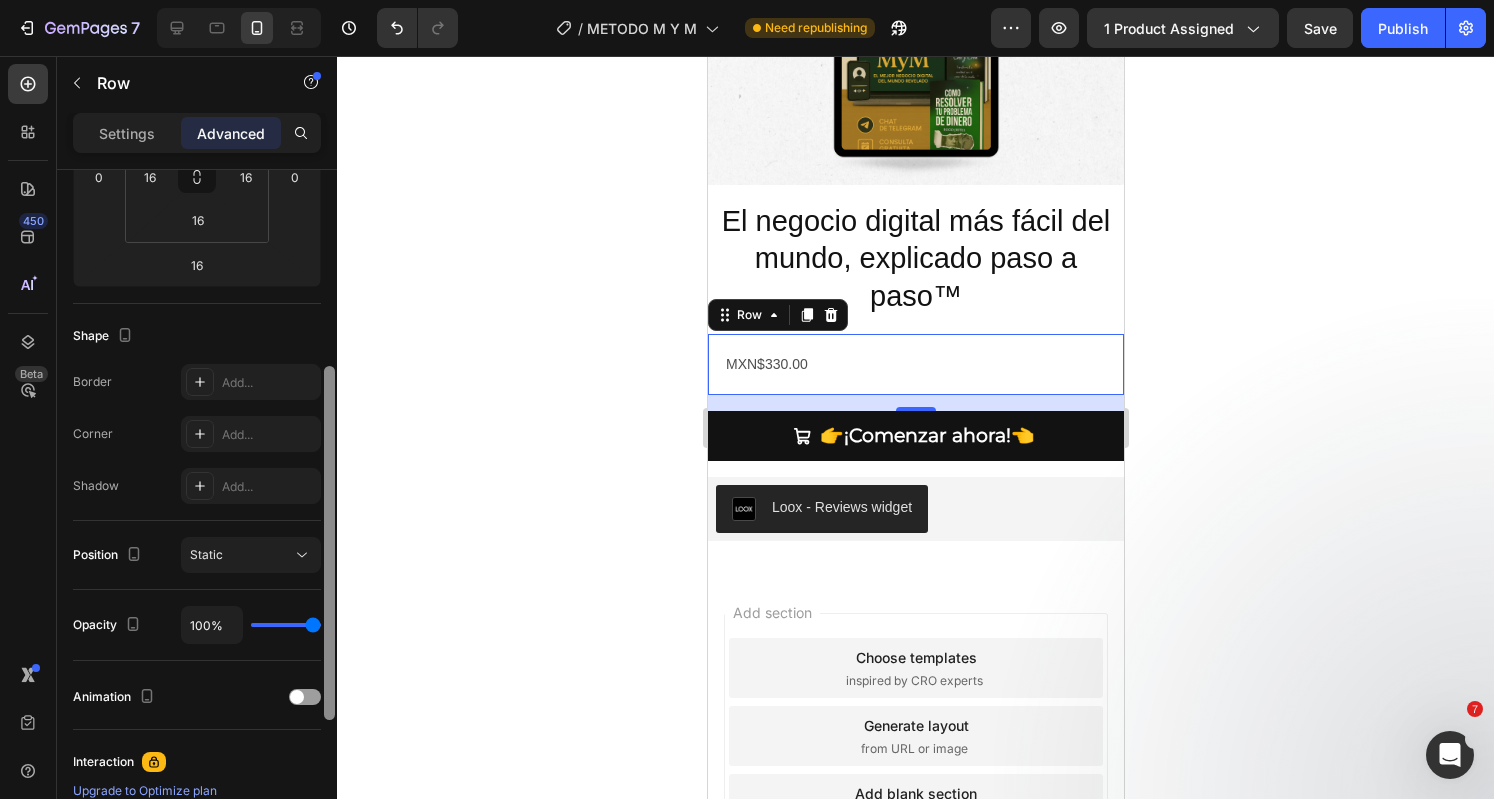scroll, scrollTop: 369, scrollLeft: 0, axis: vertical 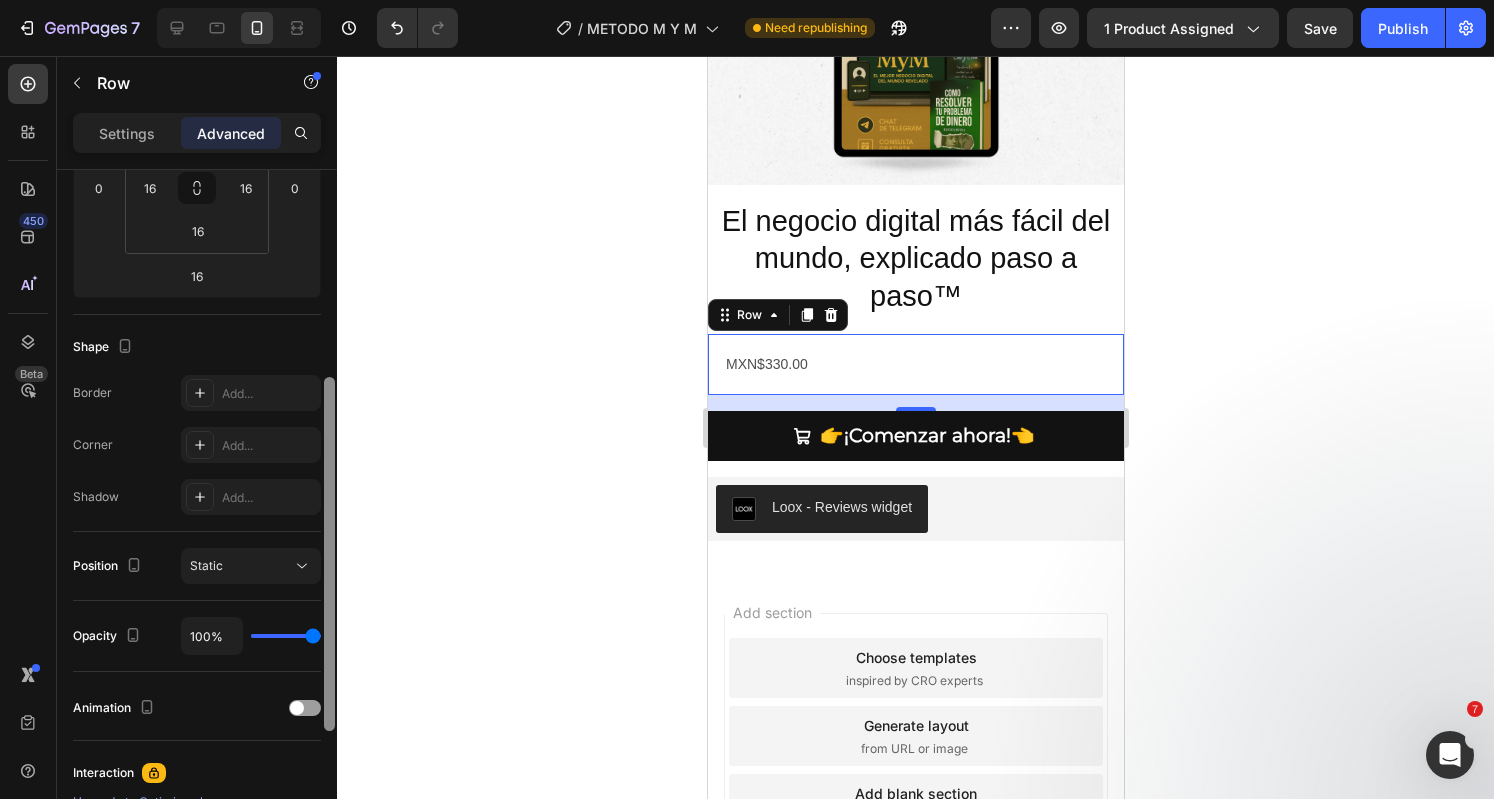 drag, startPoint x: 333, startPoint y: 372, endPoint x: 364, endPoint y: 563, distance: 193.49936 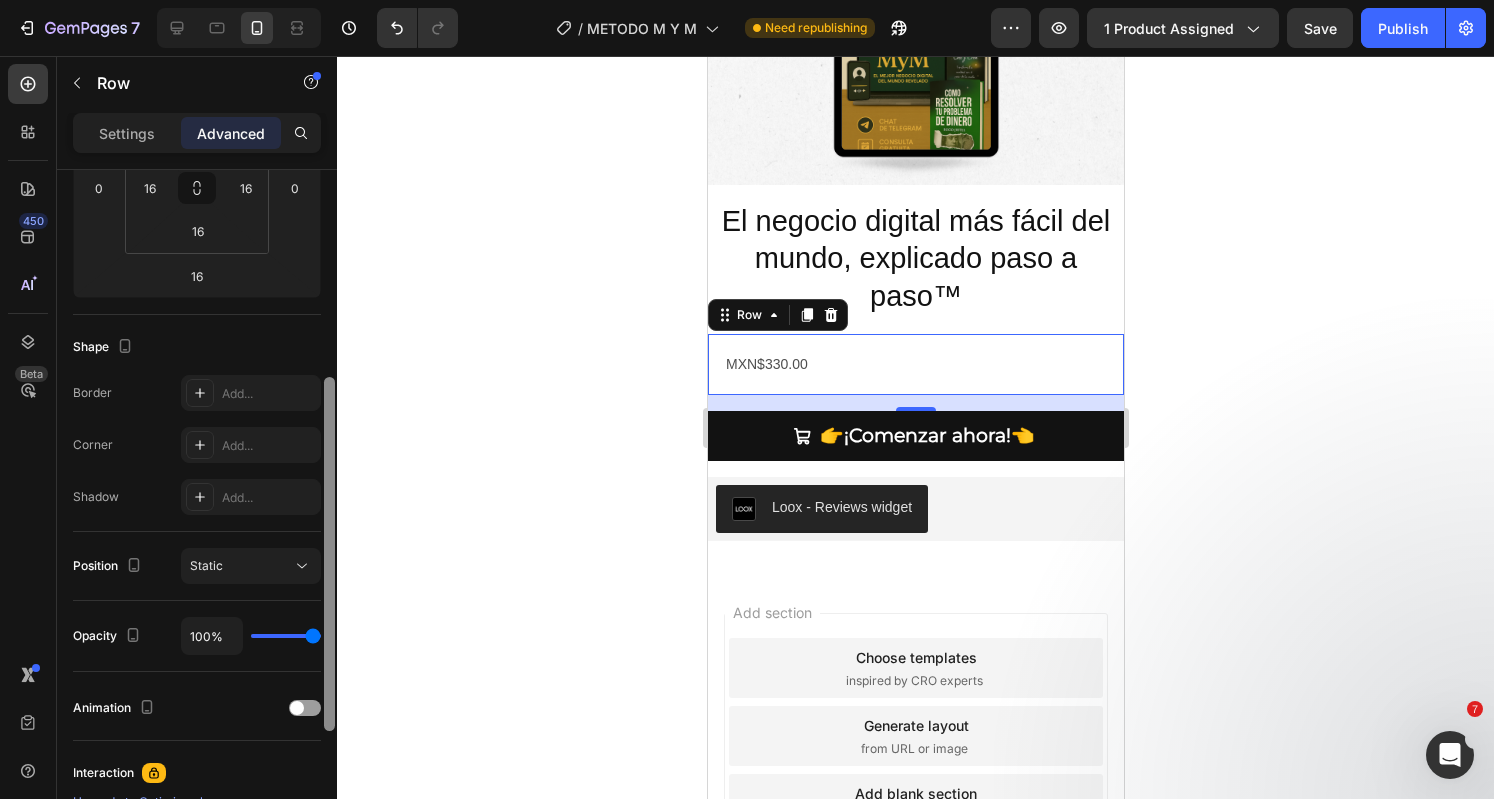 click on "7  Version history  /  METODO M Y M Need republishing Preview 1 product assigned  Save   Publish  450 Beta Sections(18) Elements(84) Section Element Hero Section Product Detail Brands Trusted Badges Guarantee Product Breakdown How to use Testimonials Compare Bundle FAQs Social Proof Brand Story Product List Collection Blog List Contact Sticky Add to Cart Custom Footer Browse Library 450 Layout
Row
Row
Row
Row Text
Heading
Text Block Button
Button
Button Media
Image
Image" 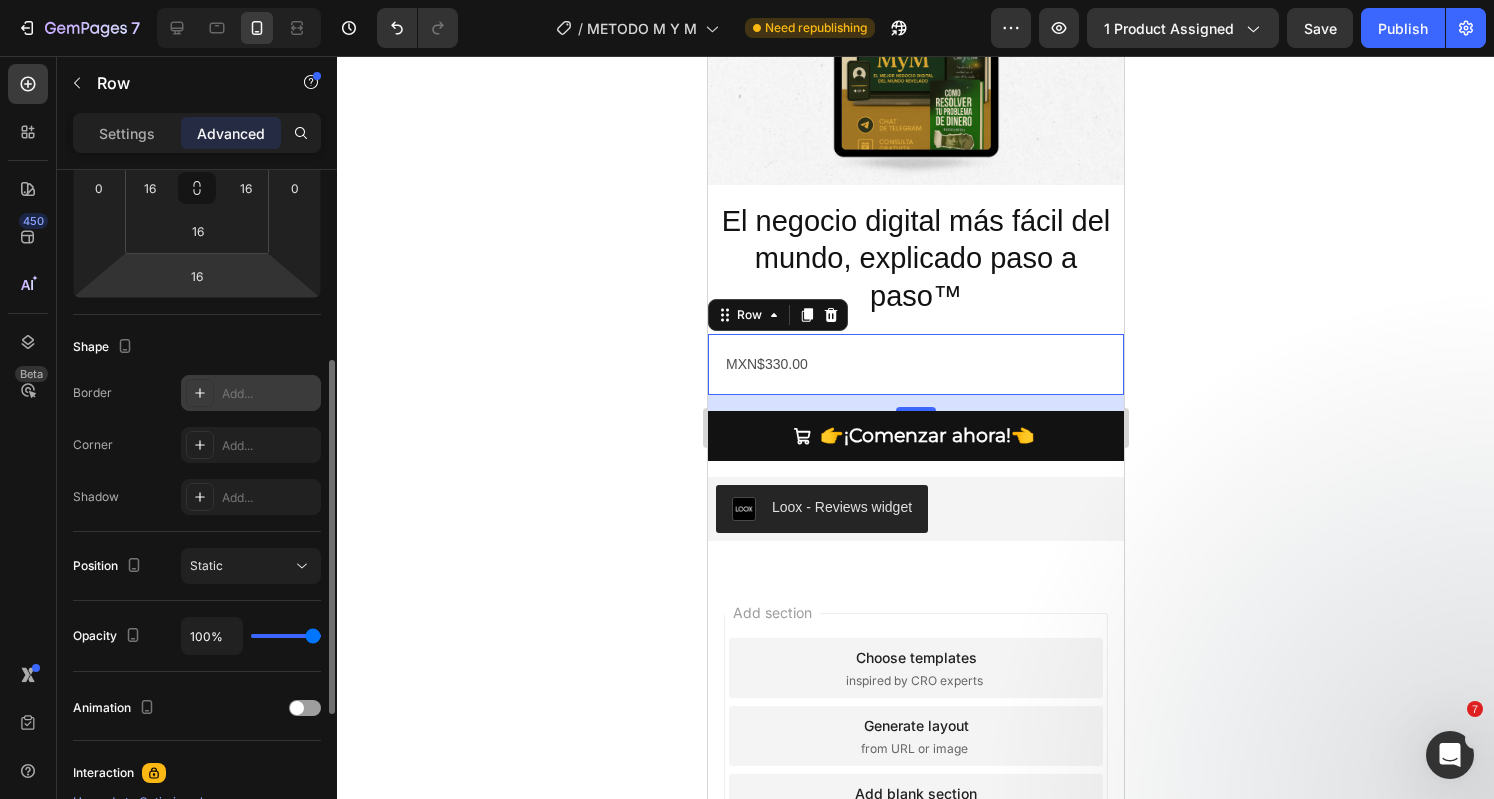 click 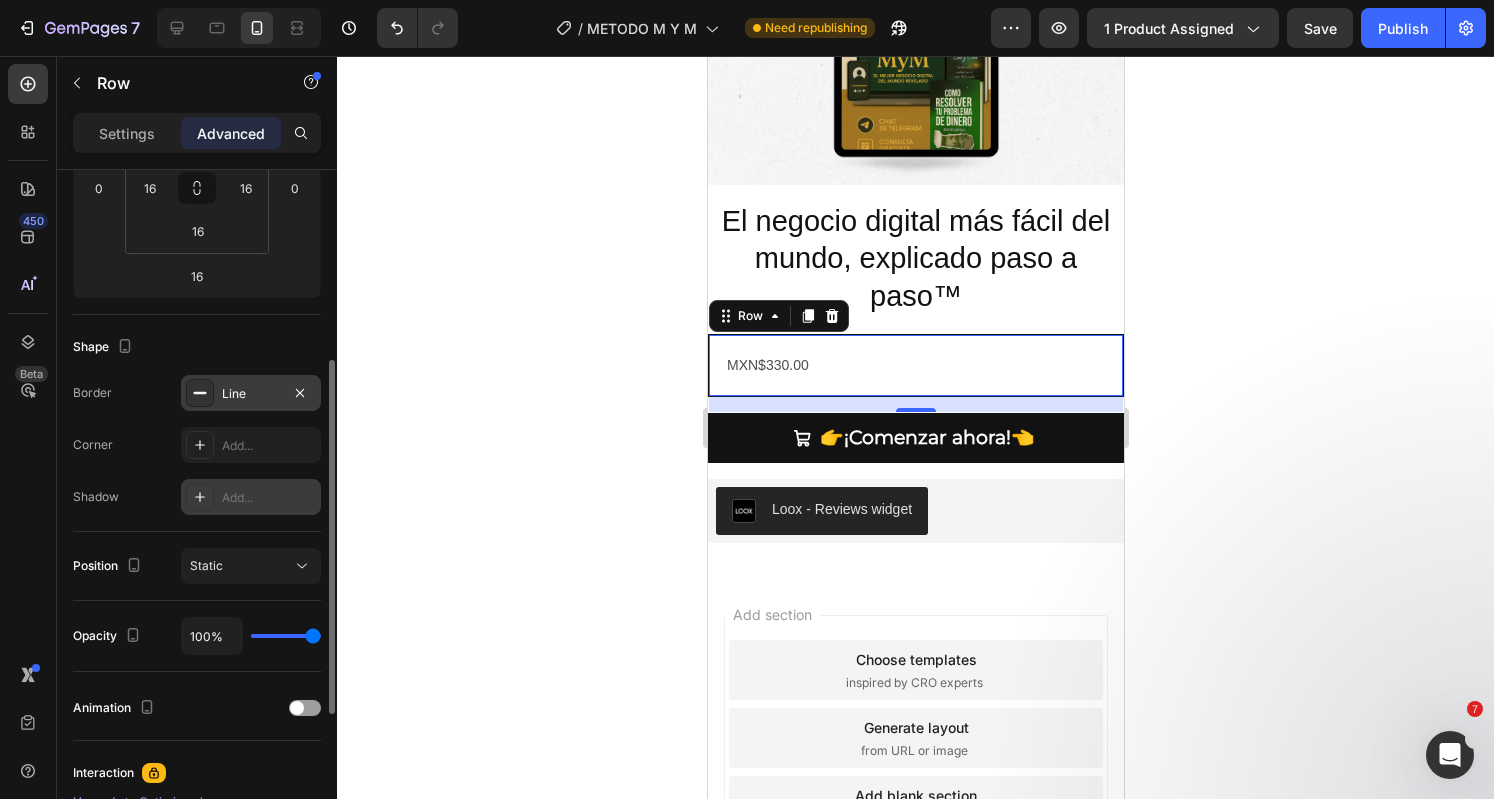 click on "Add..." at bounding box center [269, 498] 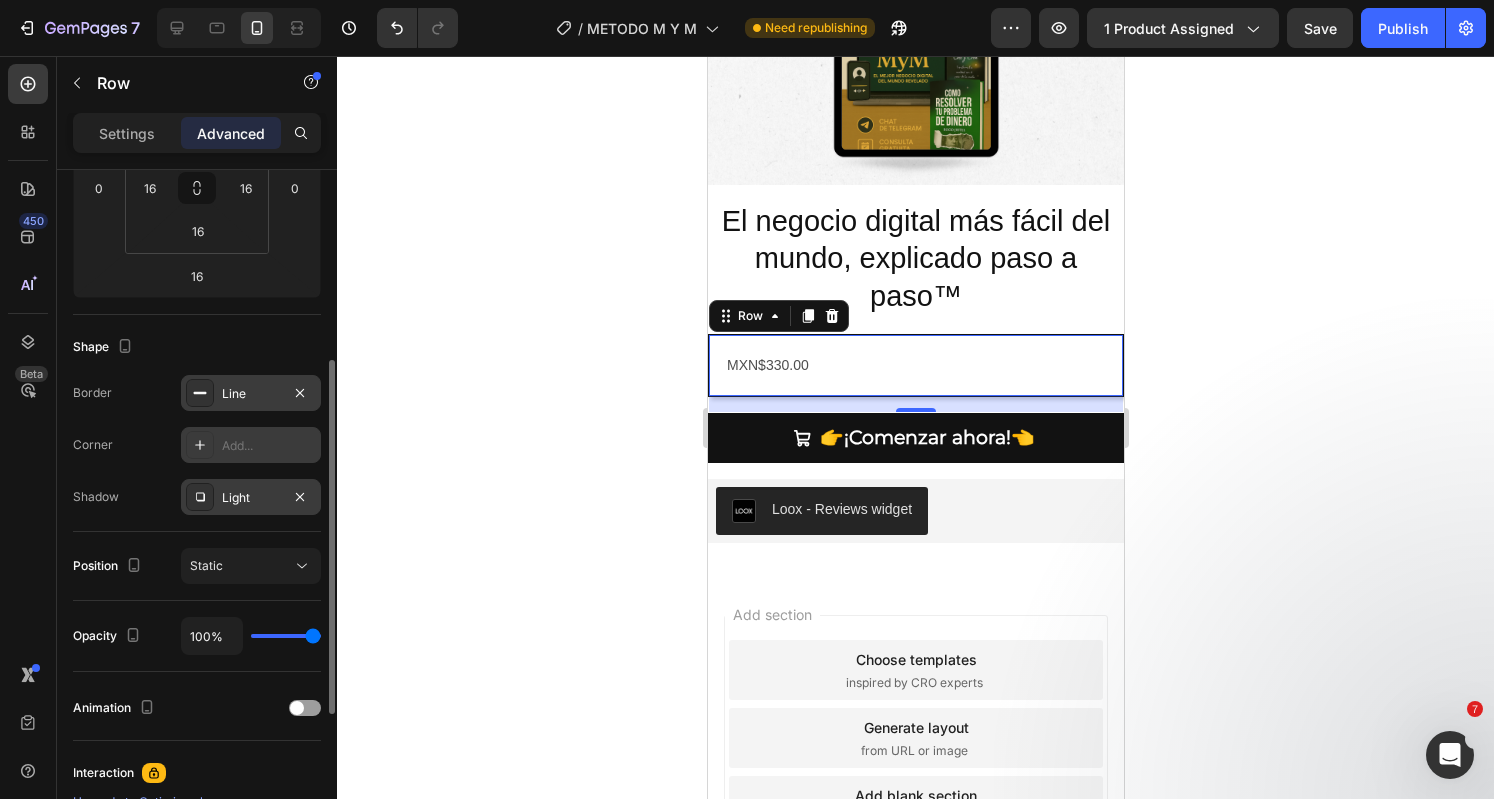 click on "Add..." at bounding box center (269, 446) 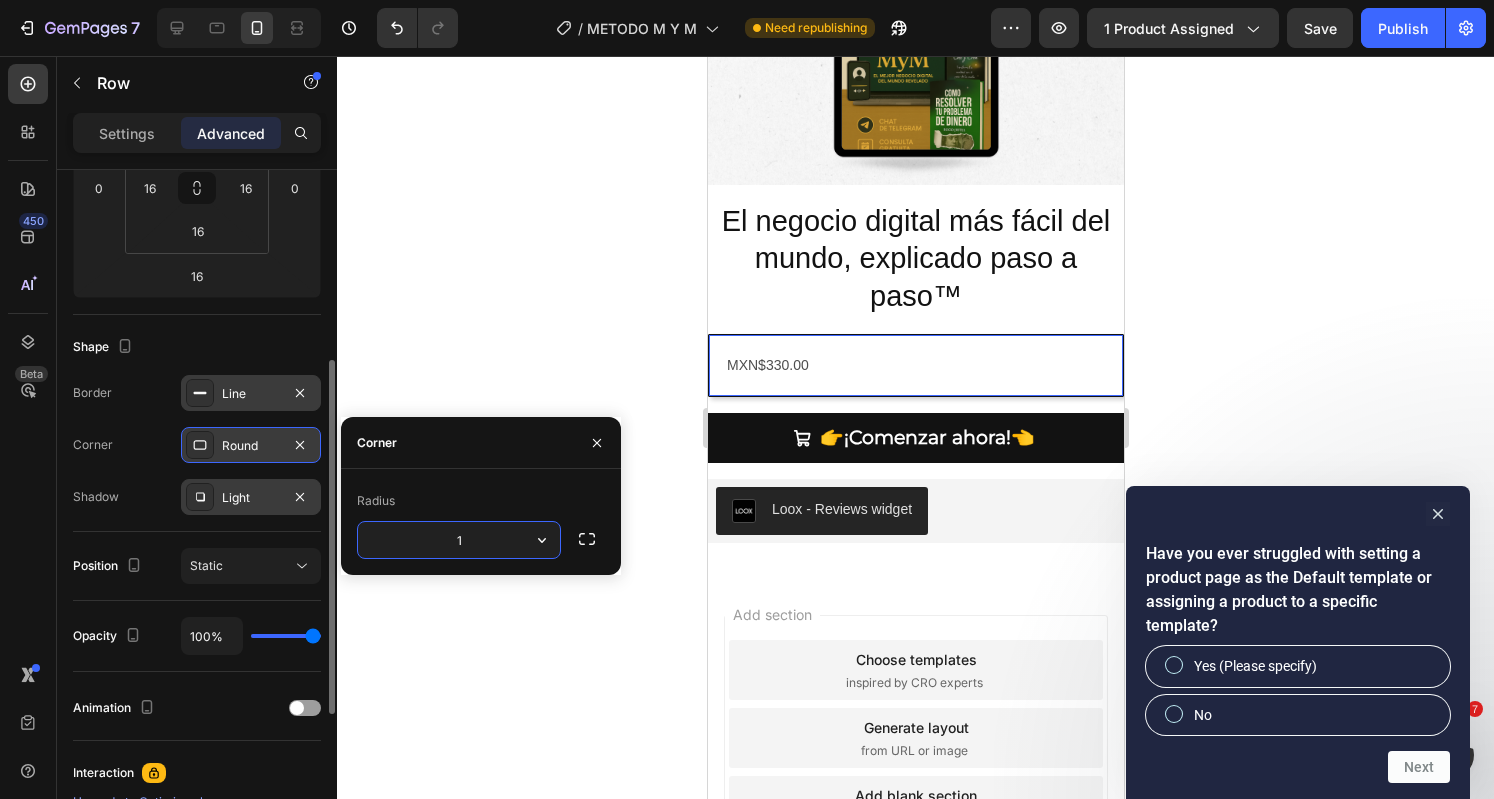 type on "10" 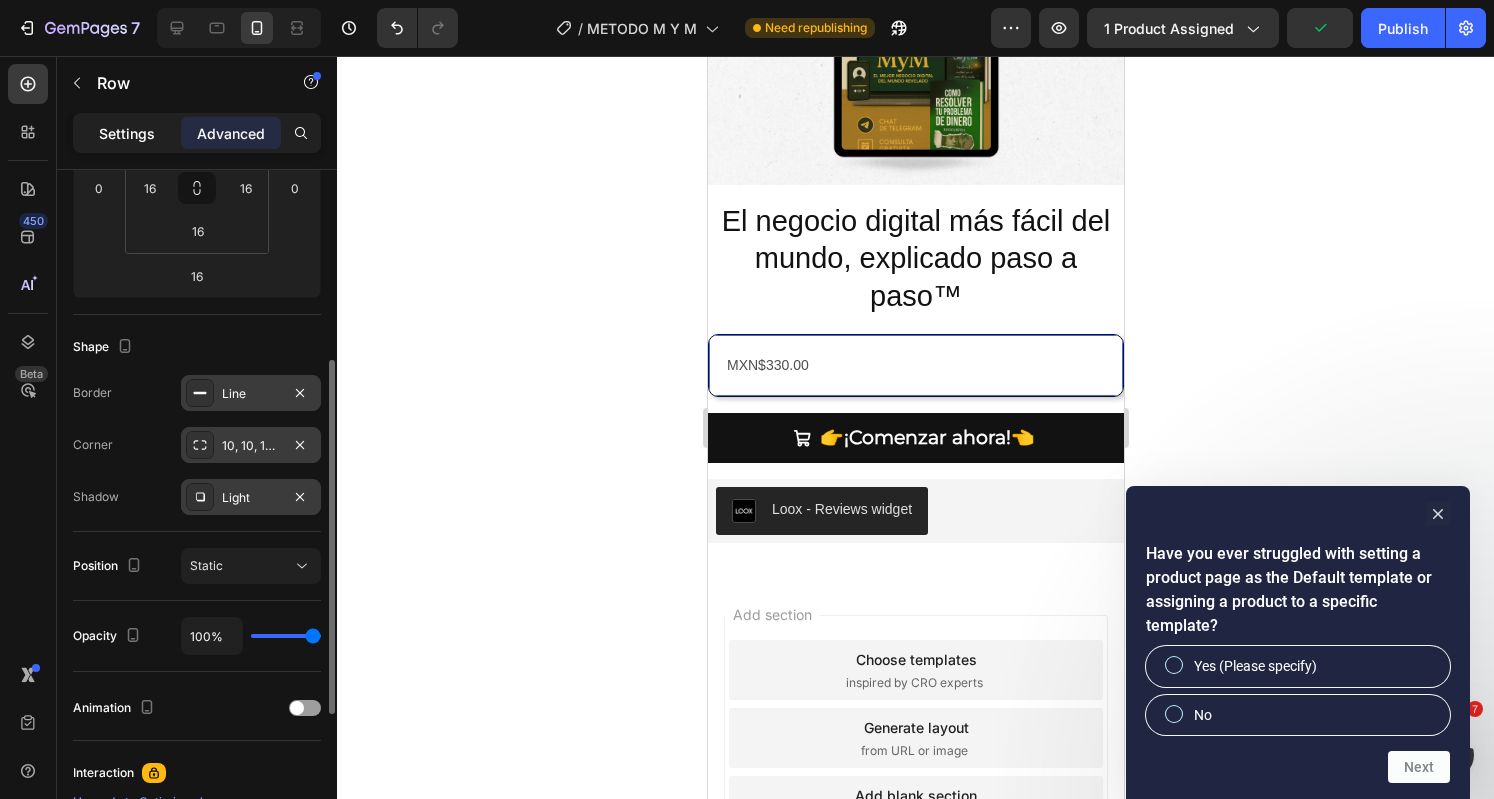 click on "Settings" 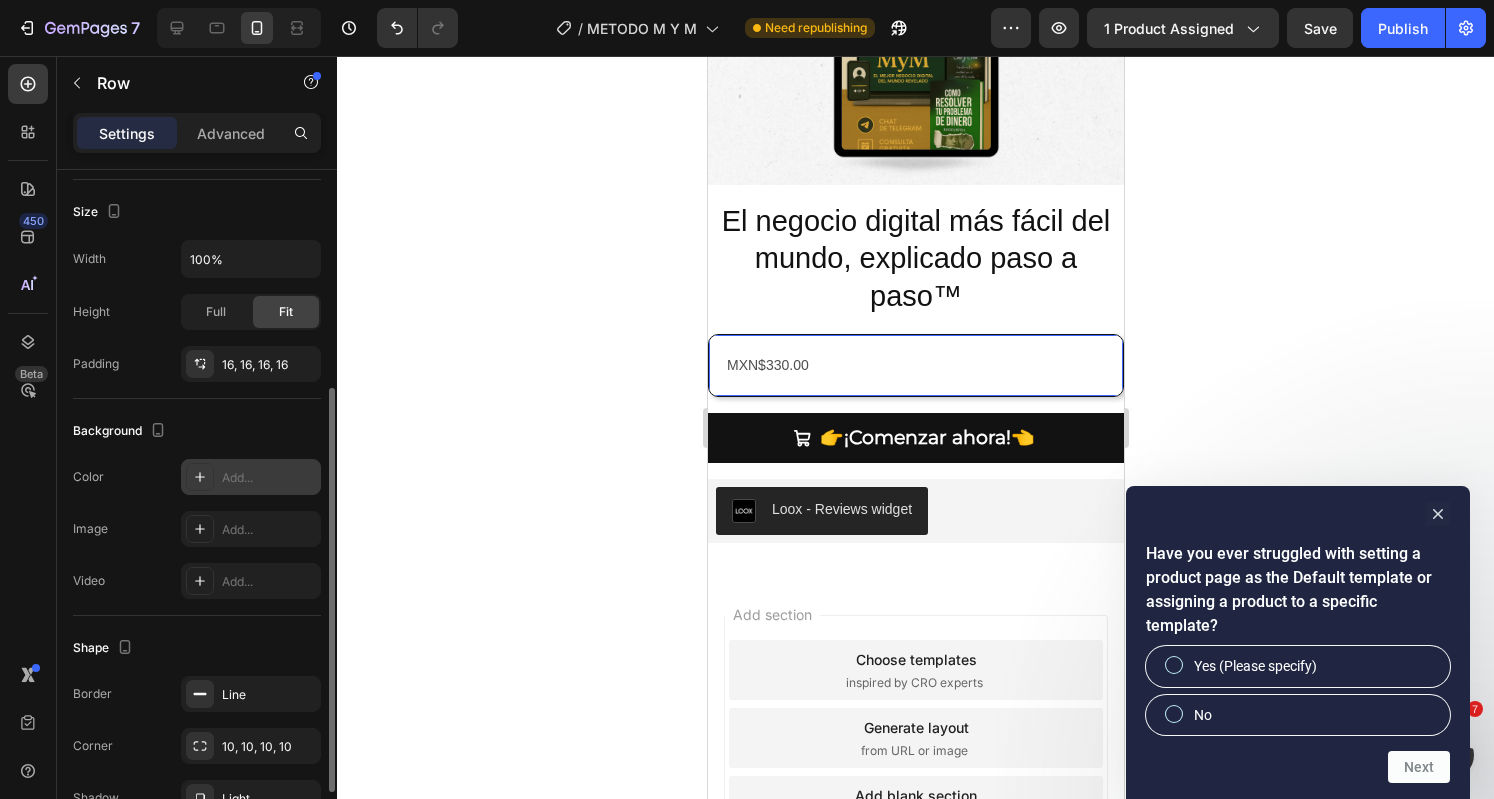 click 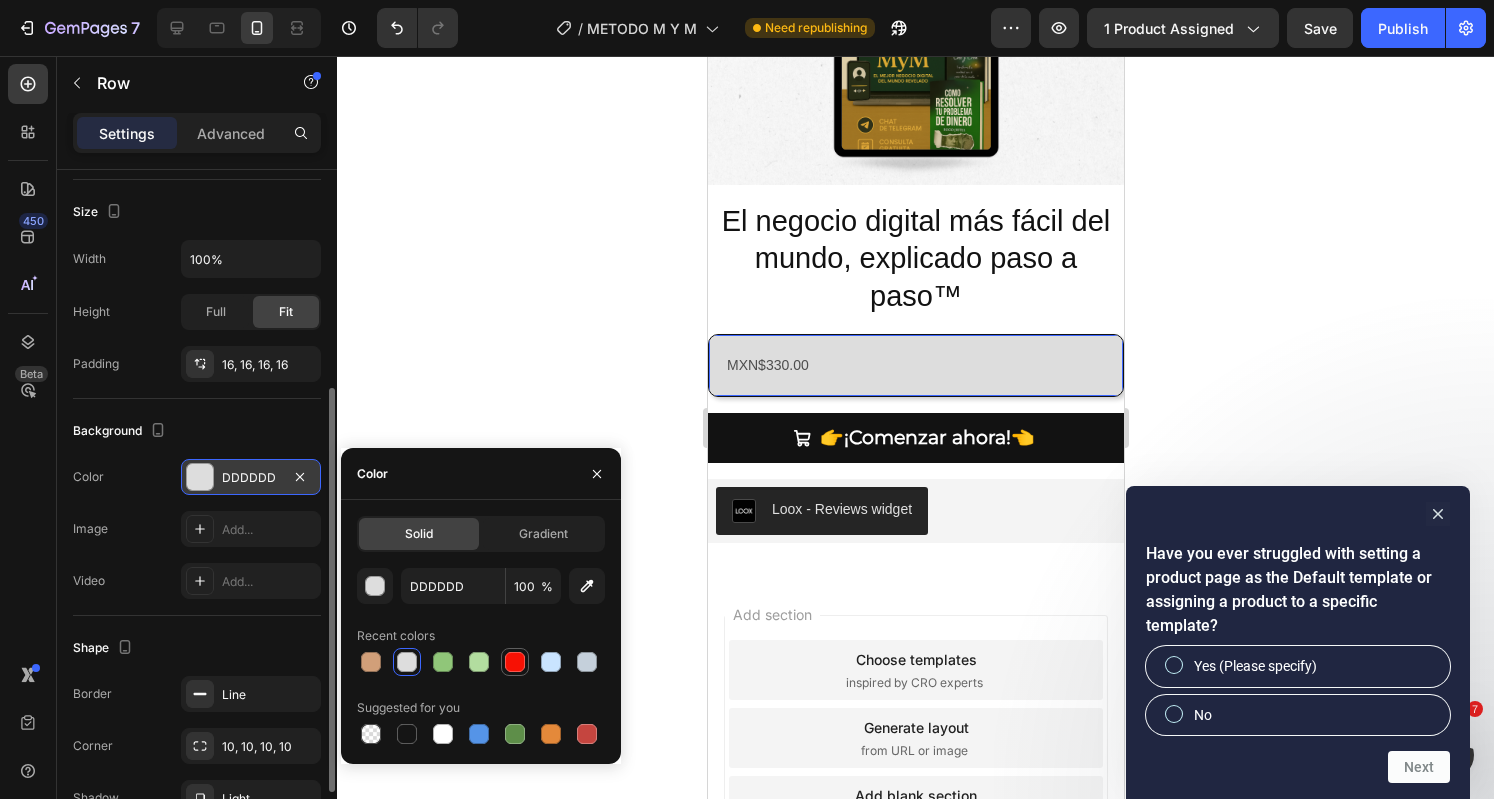 click at bounding box center (515, 662) 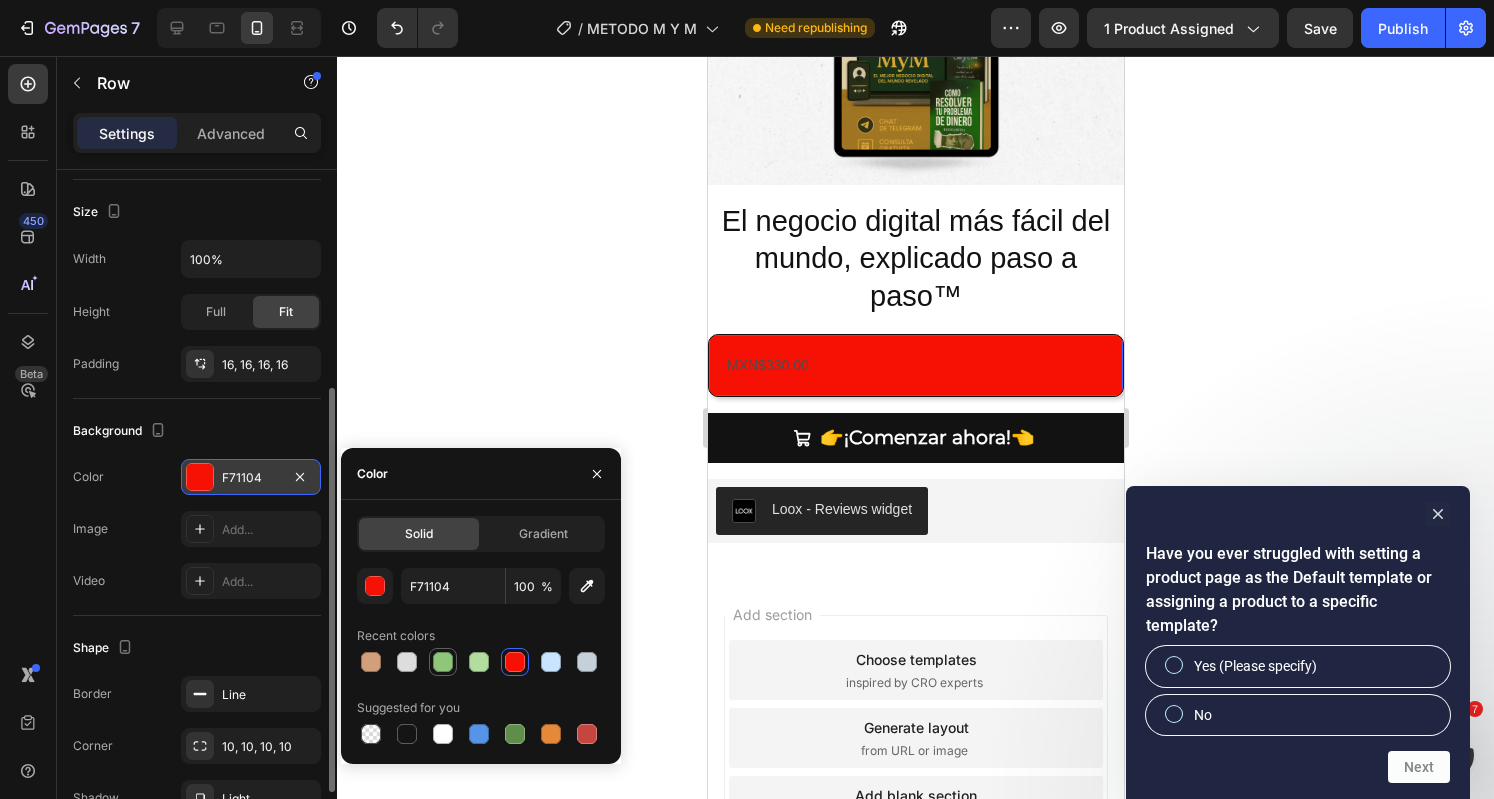 click at bounding box center [443, 662] 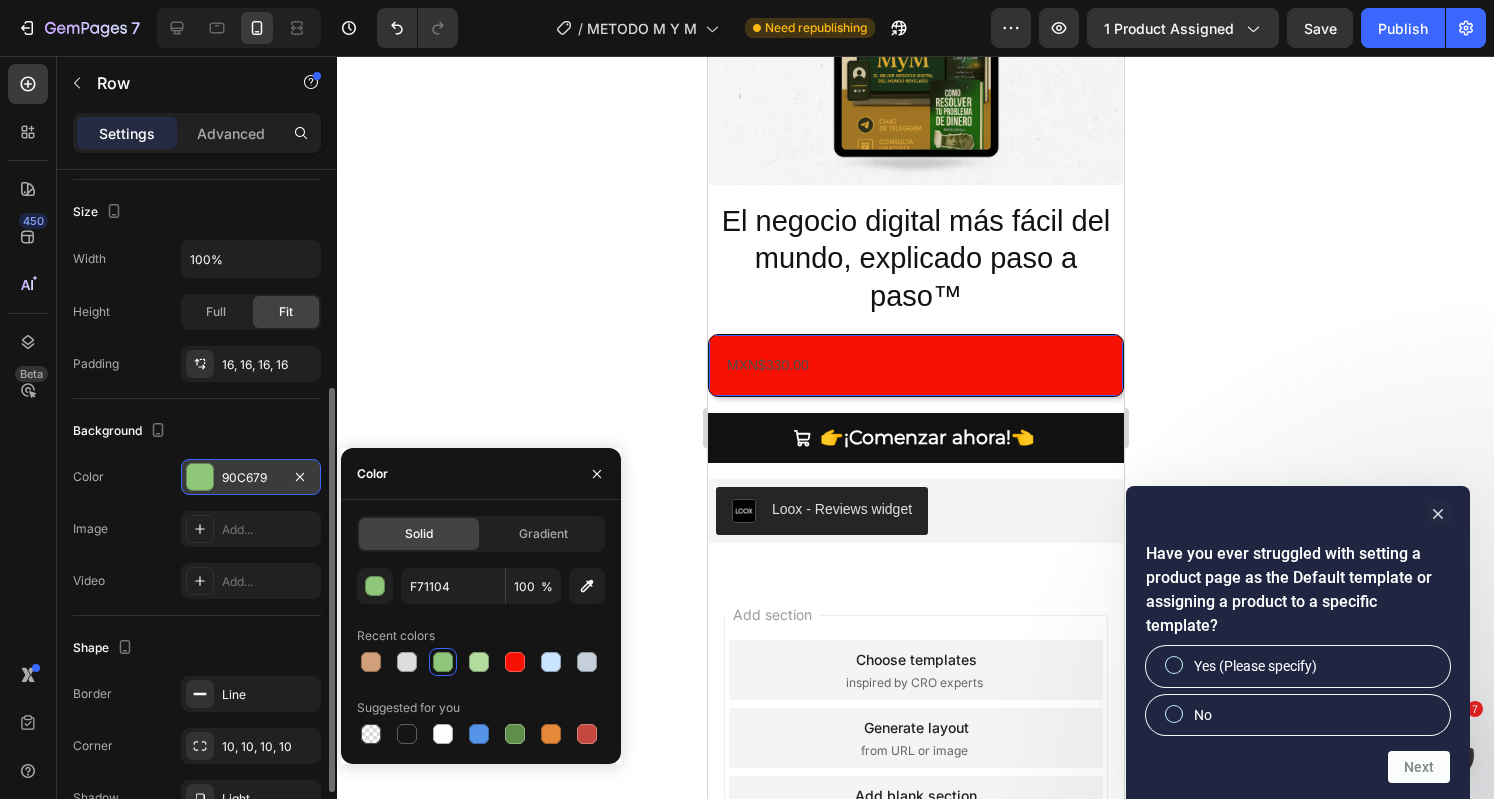 type on "90C679" 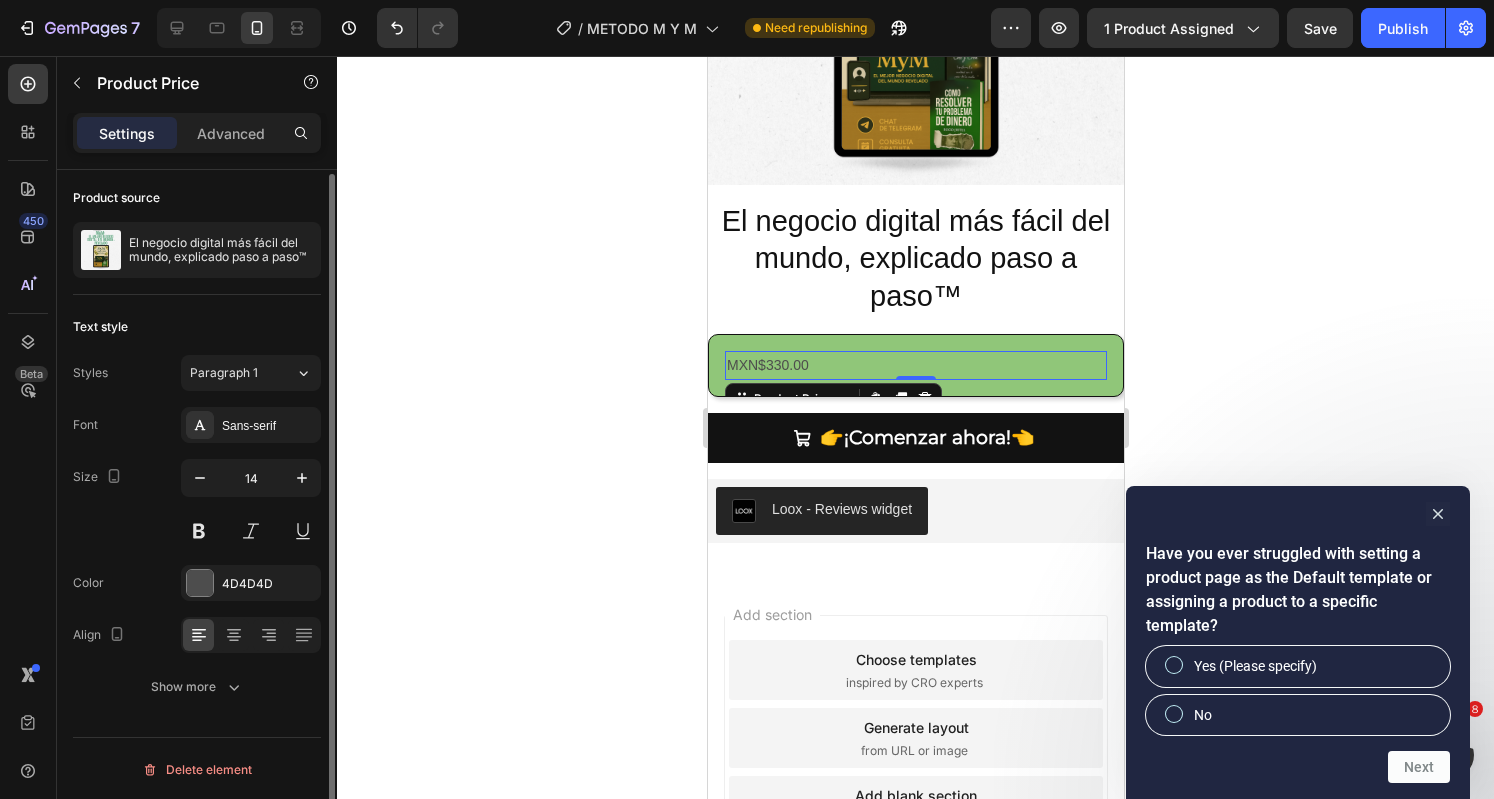 scroll, scrollTop: 0, scrollLeft: 0, axis: both 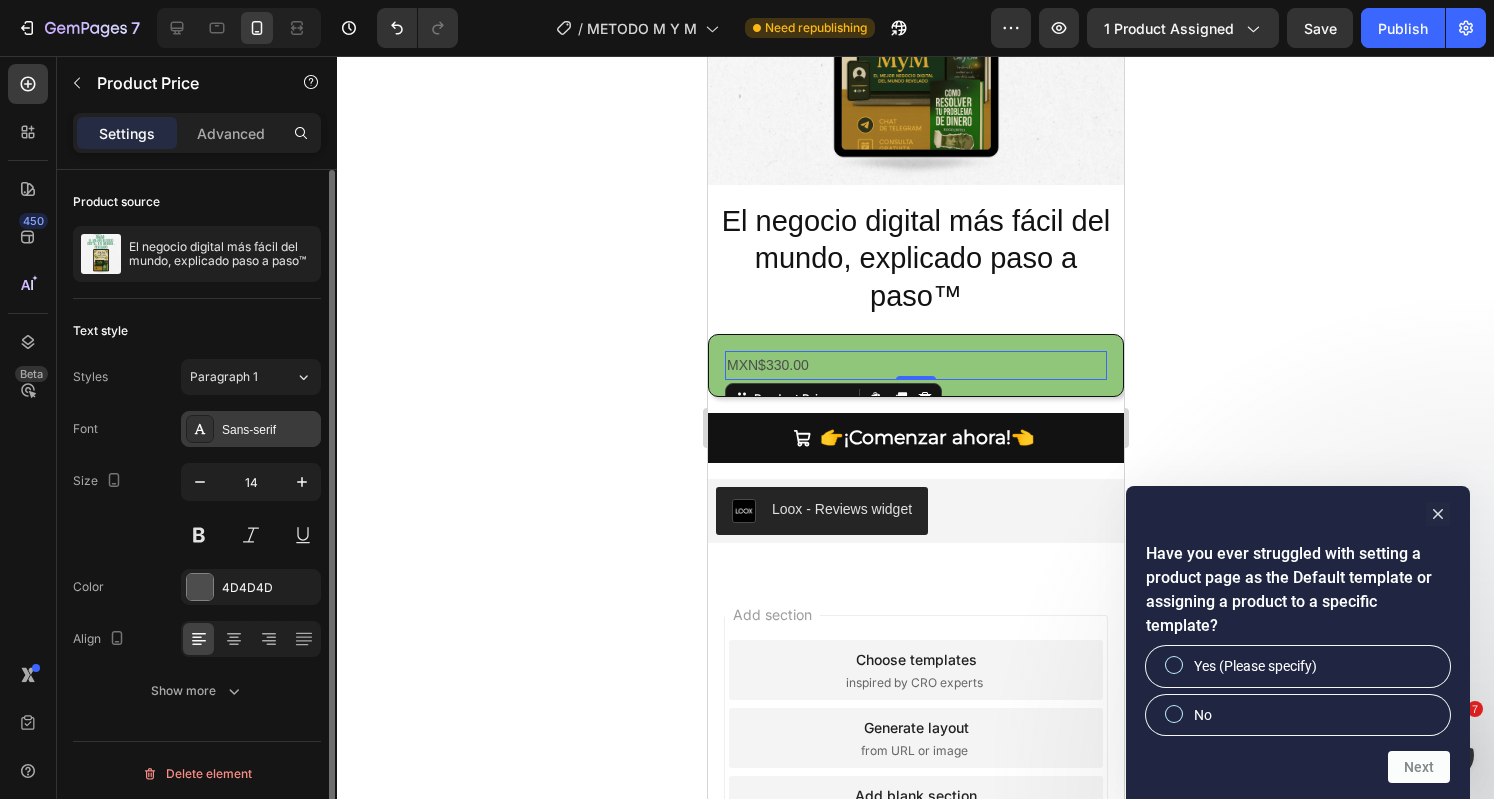 click on "Sans-serif" at bounding box center (269, 430) 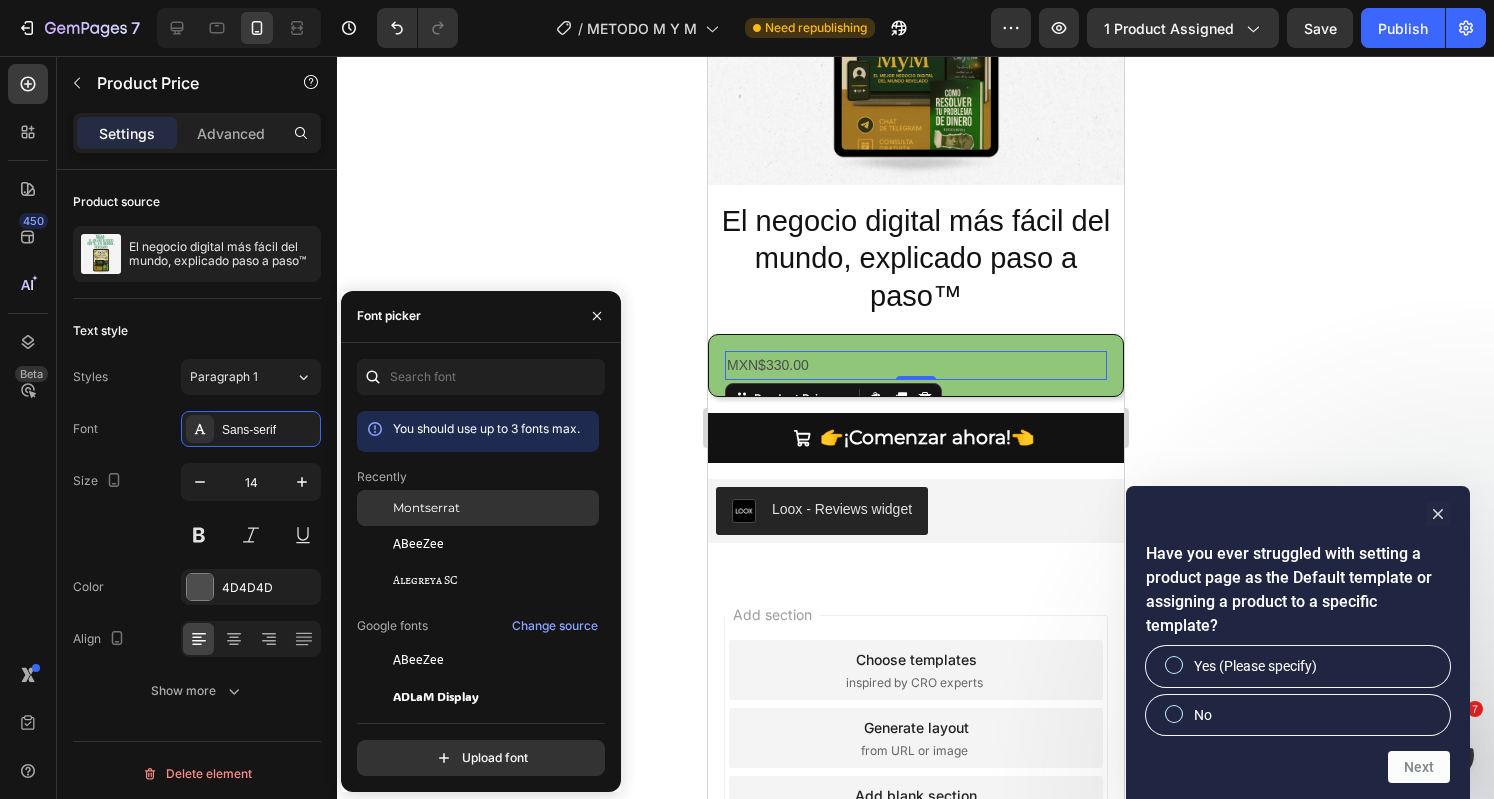 click on "Montserrat" at bounding box center [426, 508] 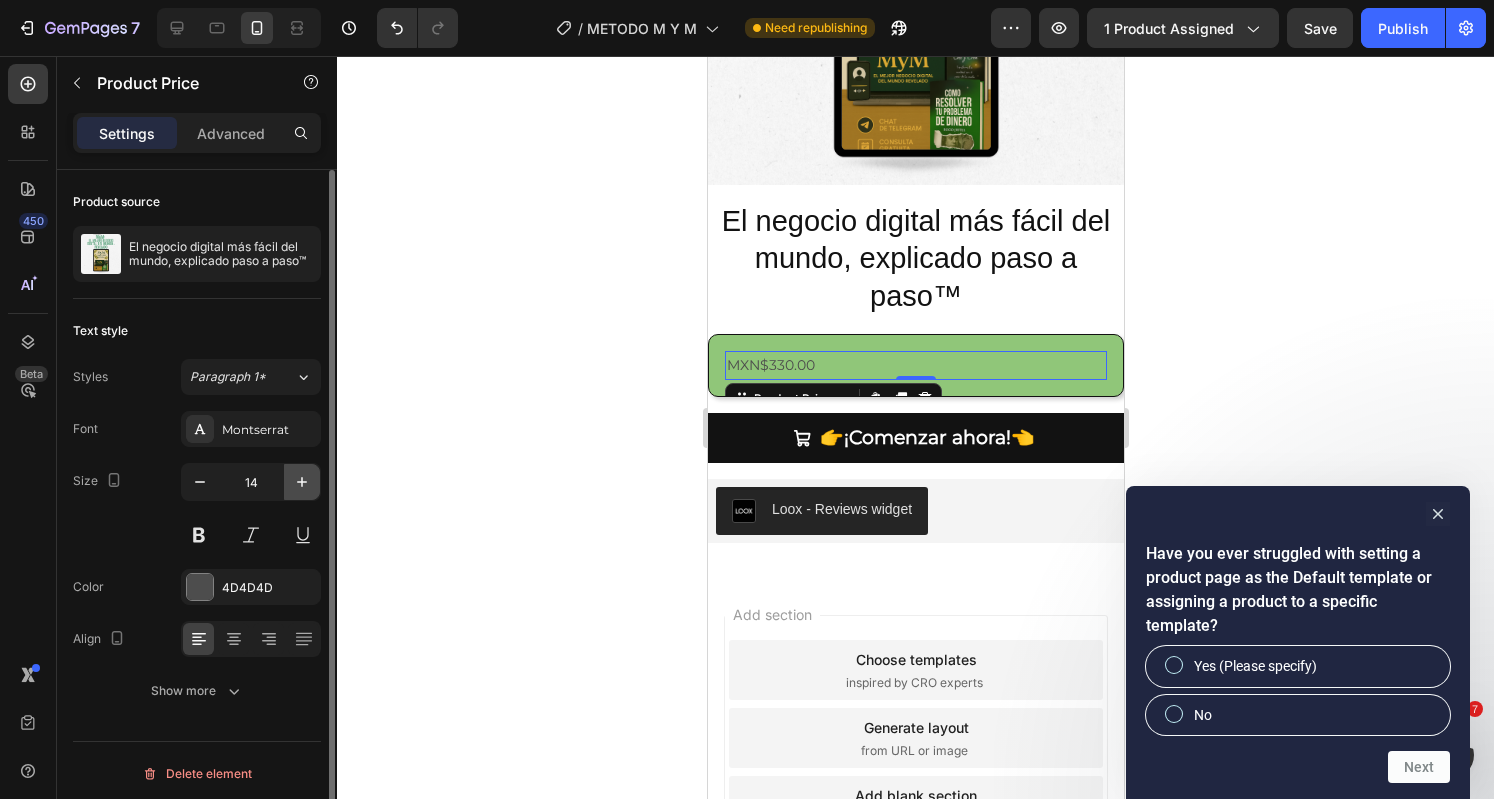 drag, startPoint x: 190, startPoint y: 537, endPoint x: 310, endPoint y: 482, distance: 132.00378 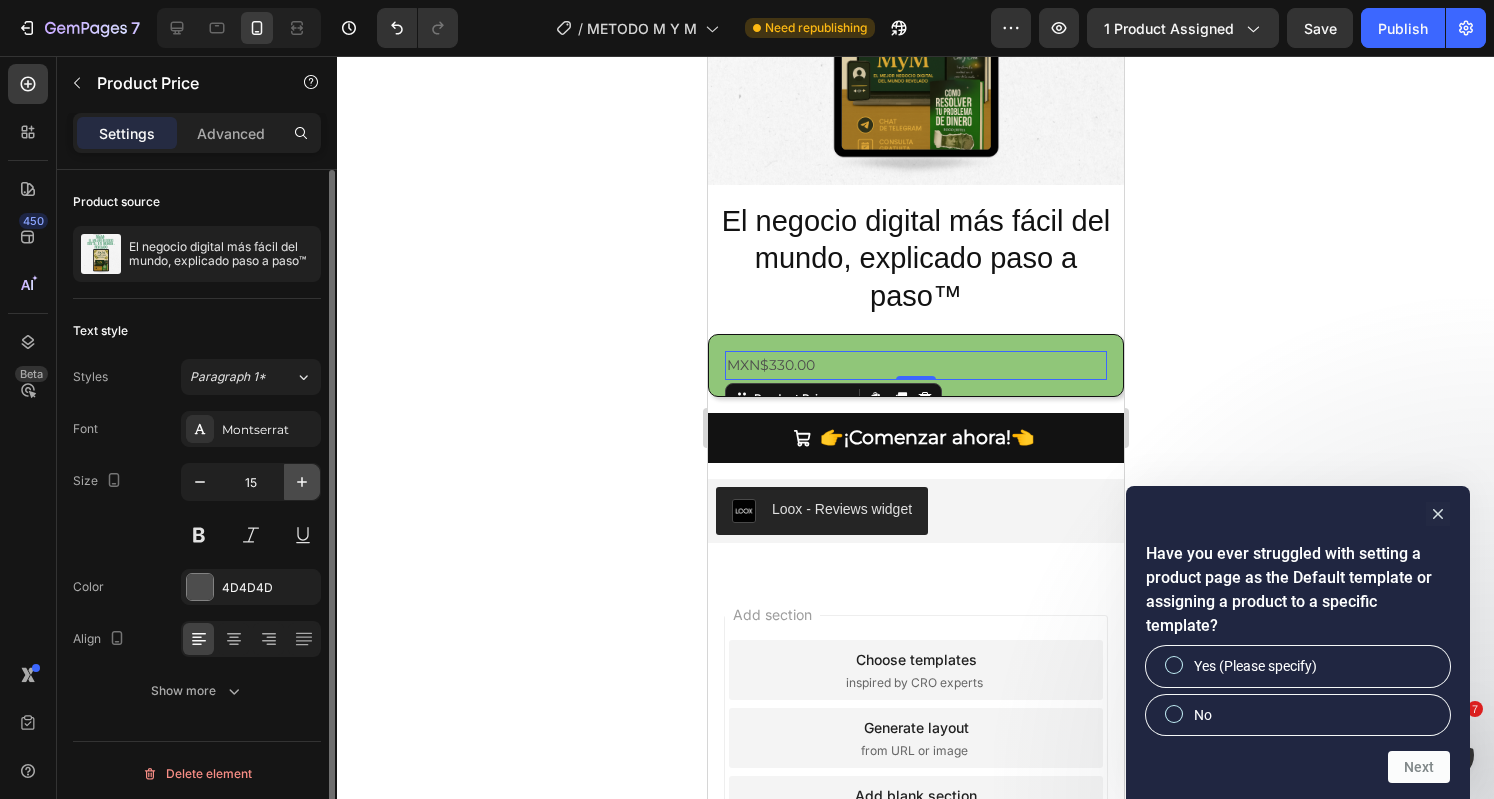click 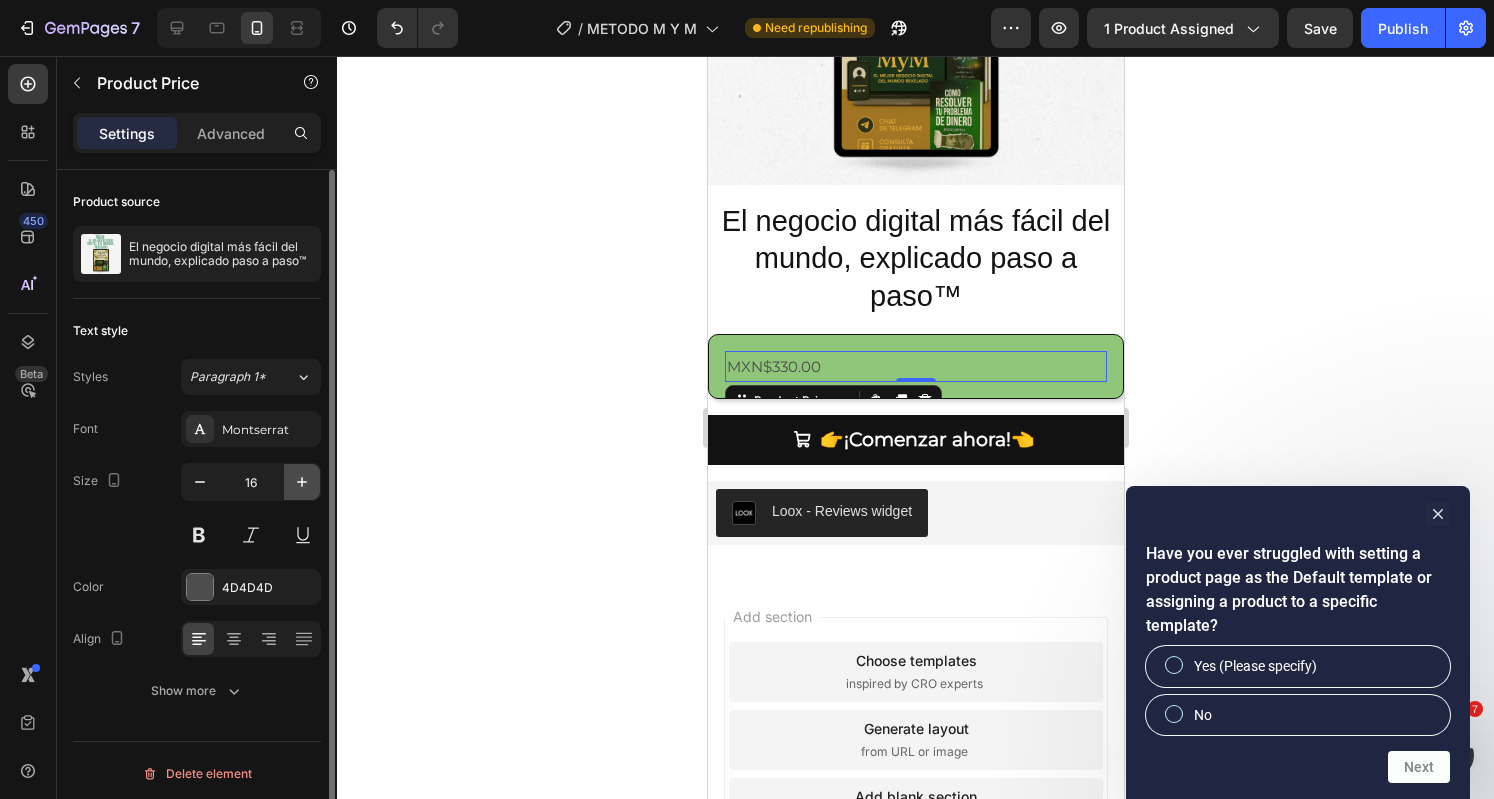click 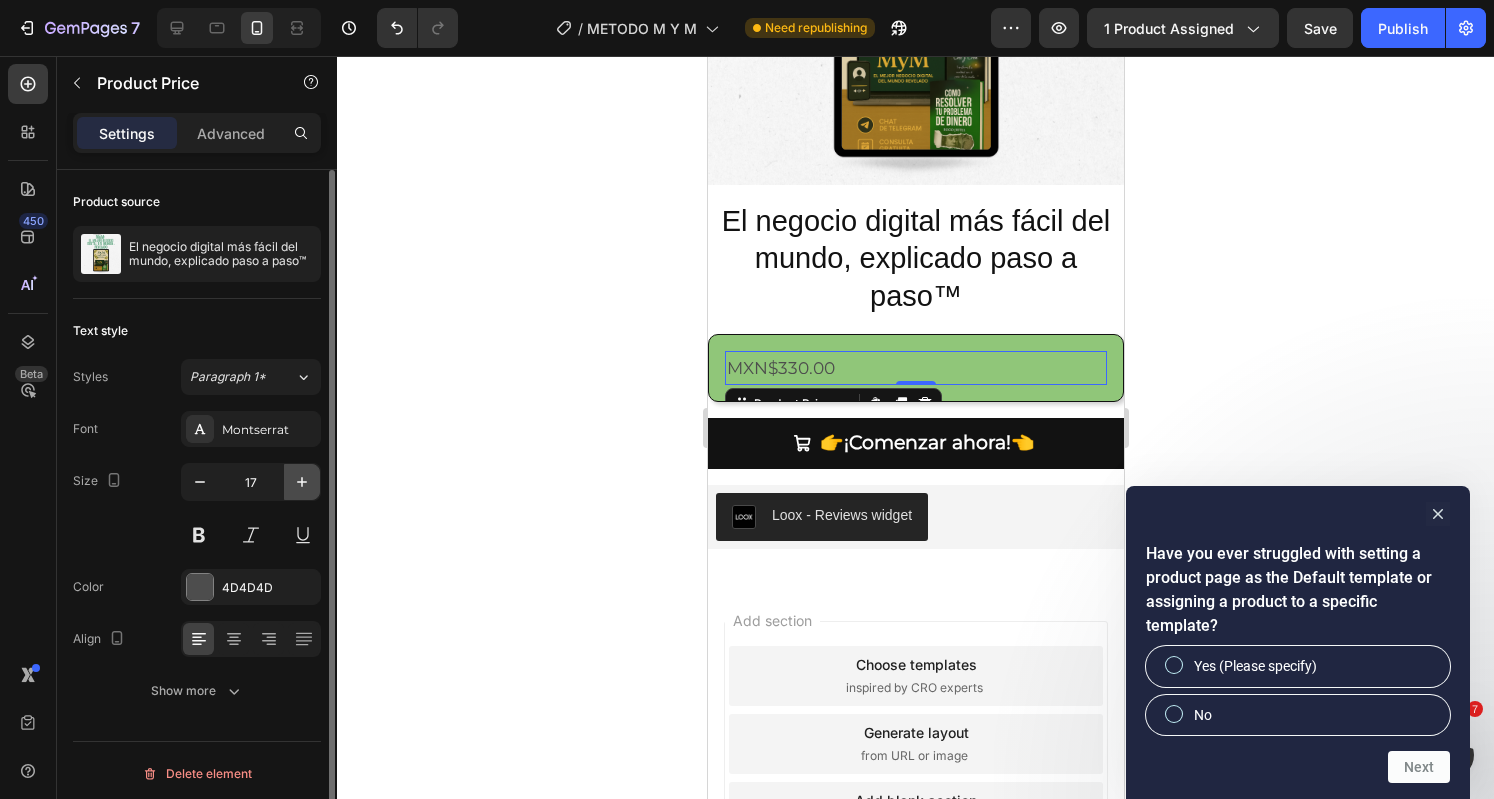 click 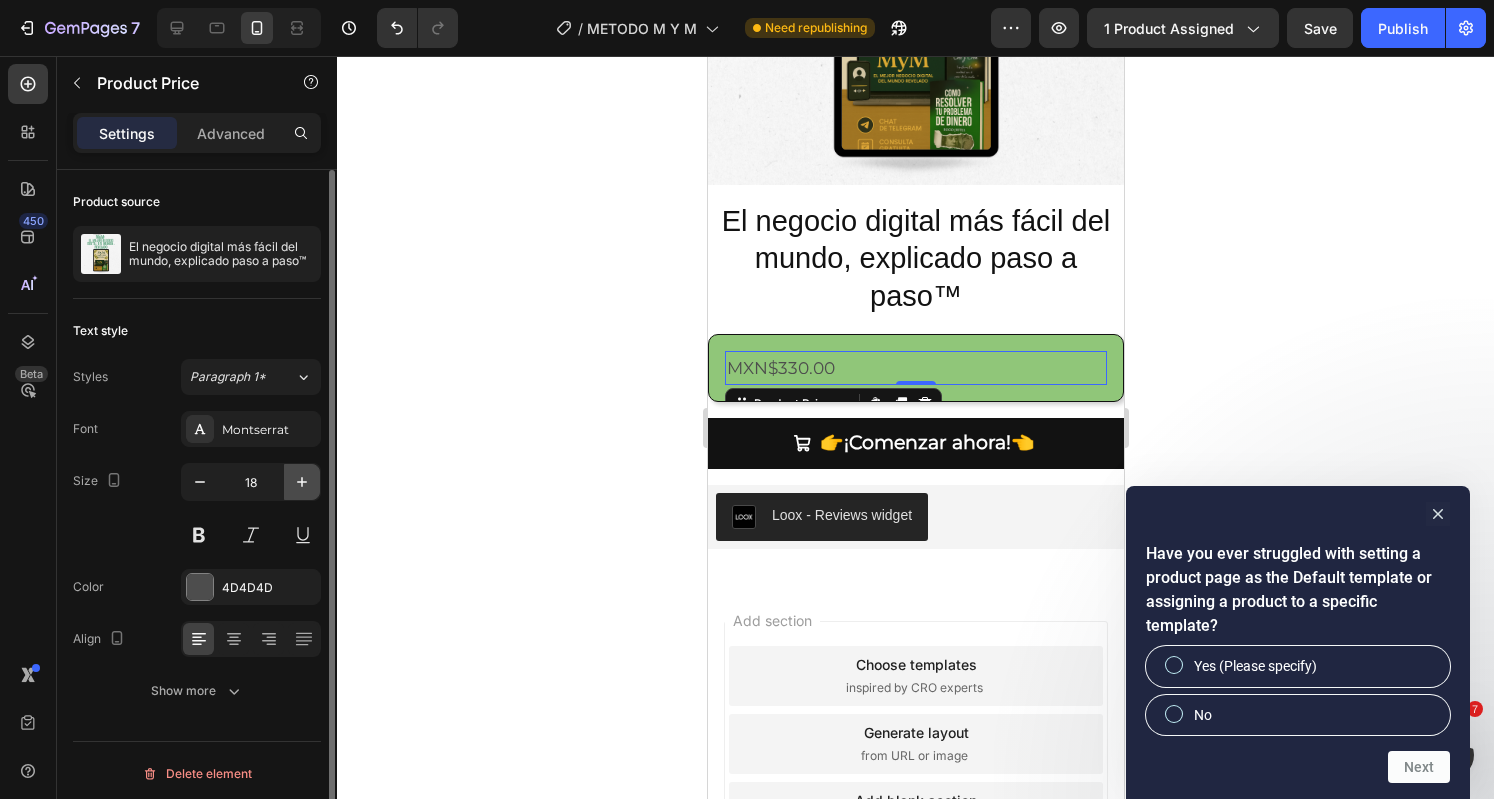 click 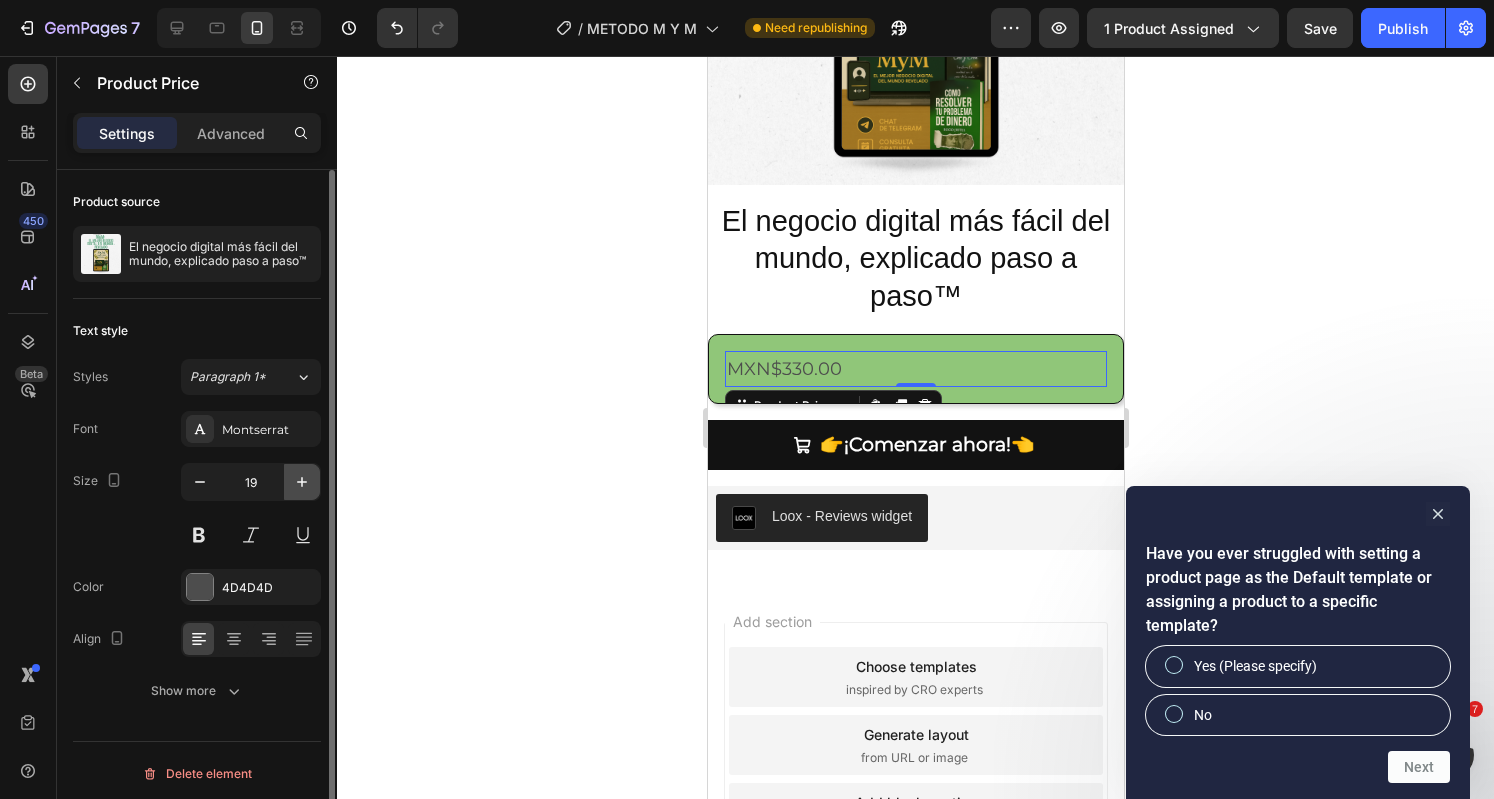 click 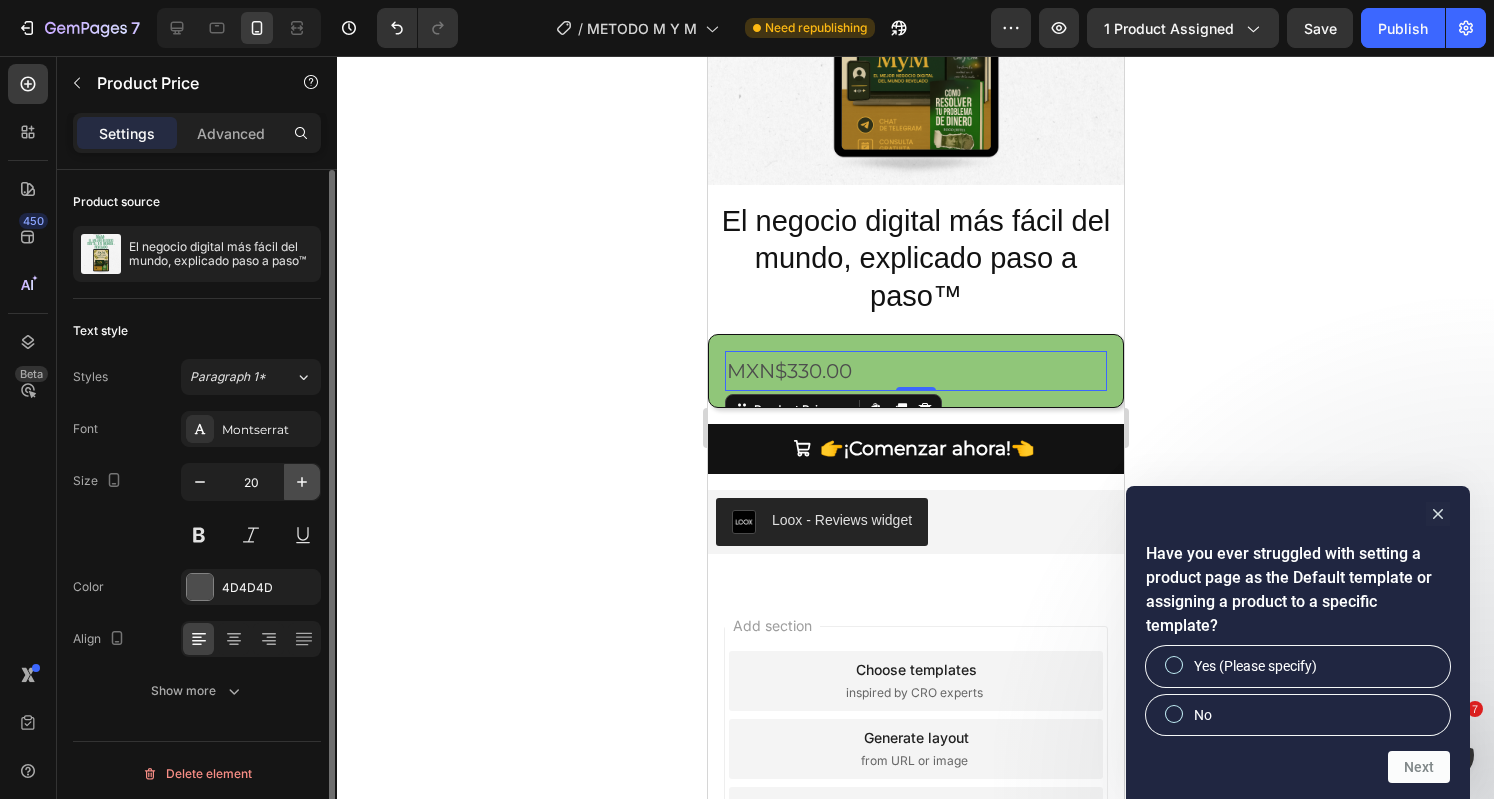 click 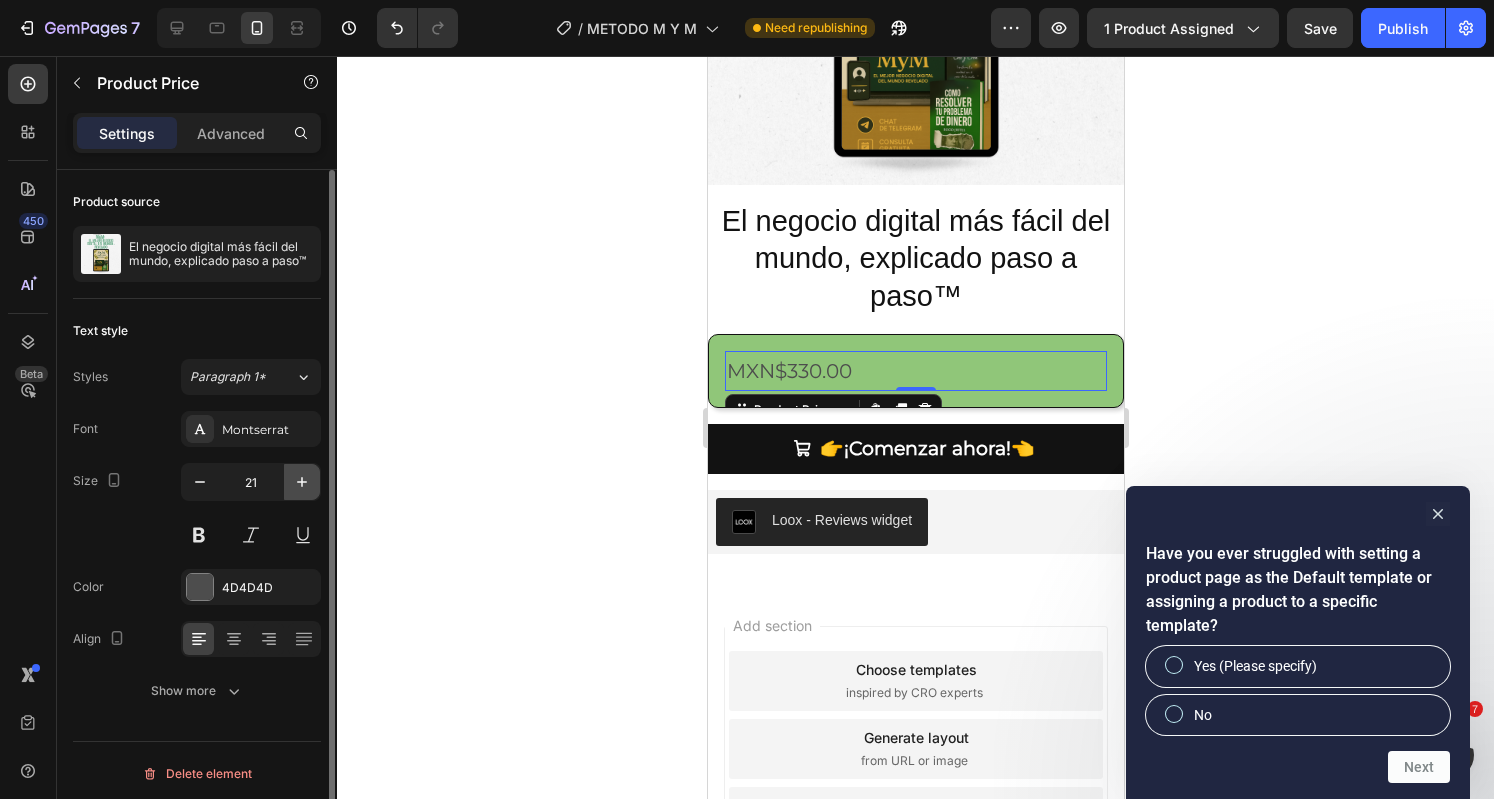 click 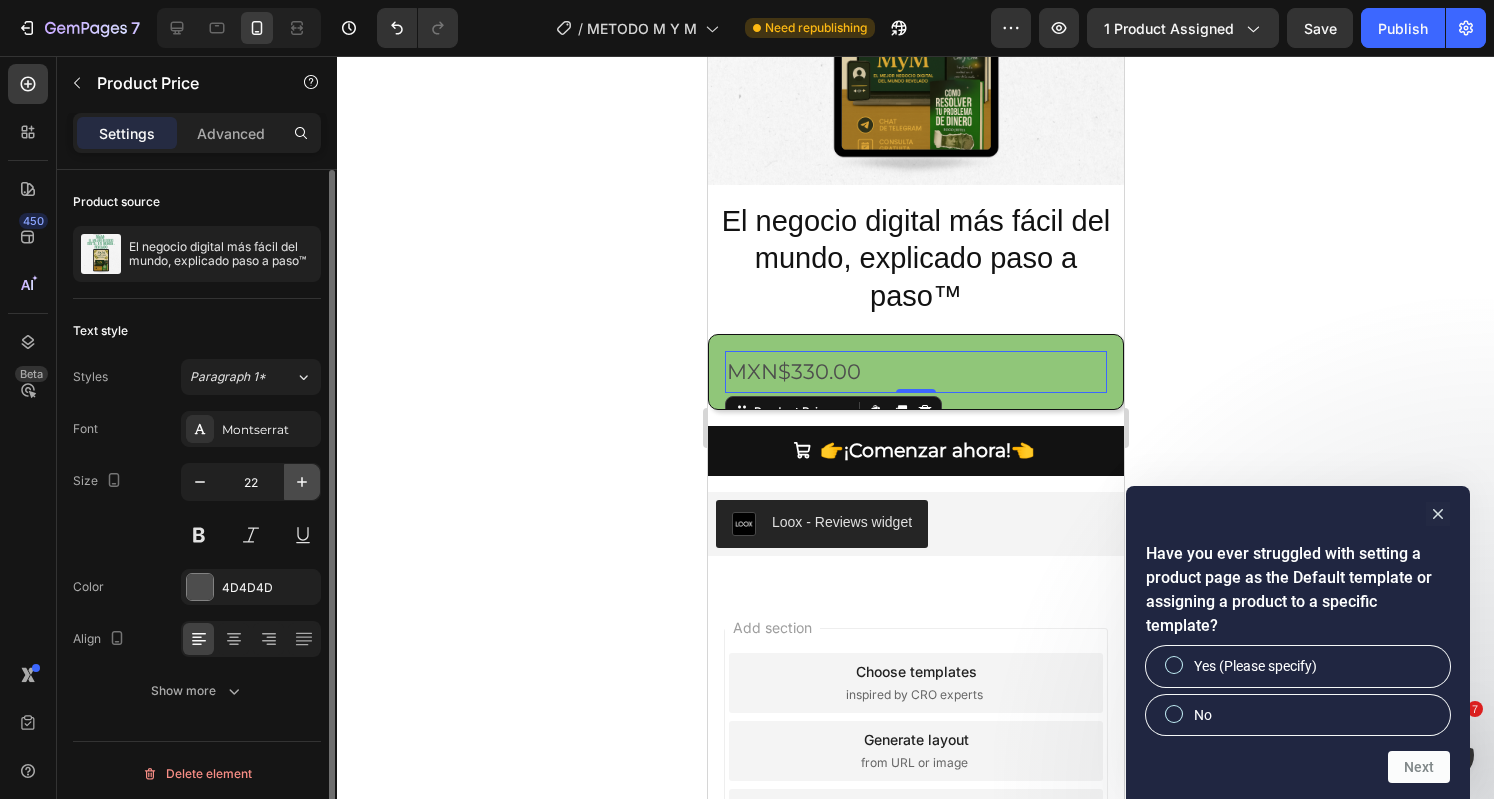 click 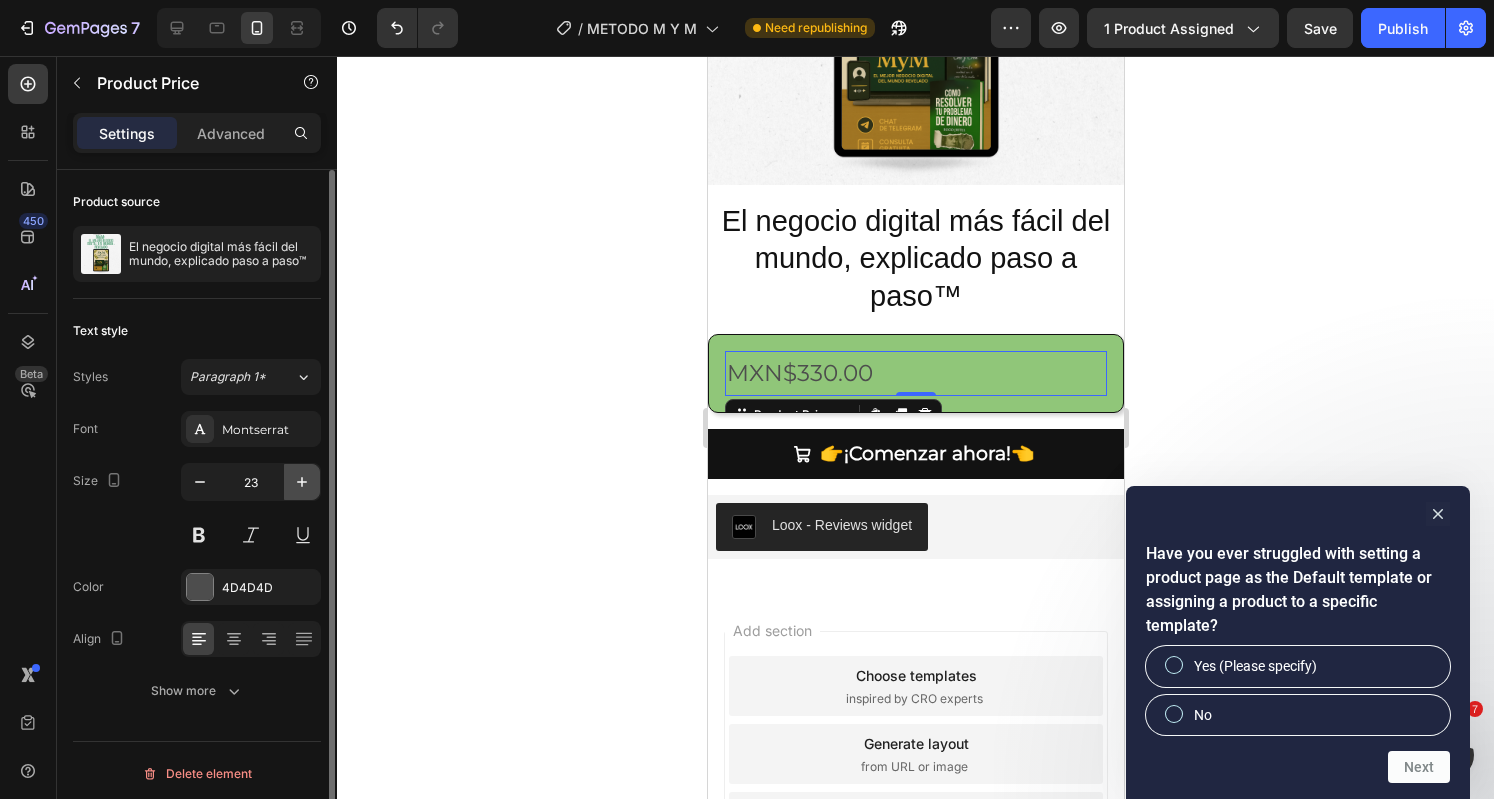 click 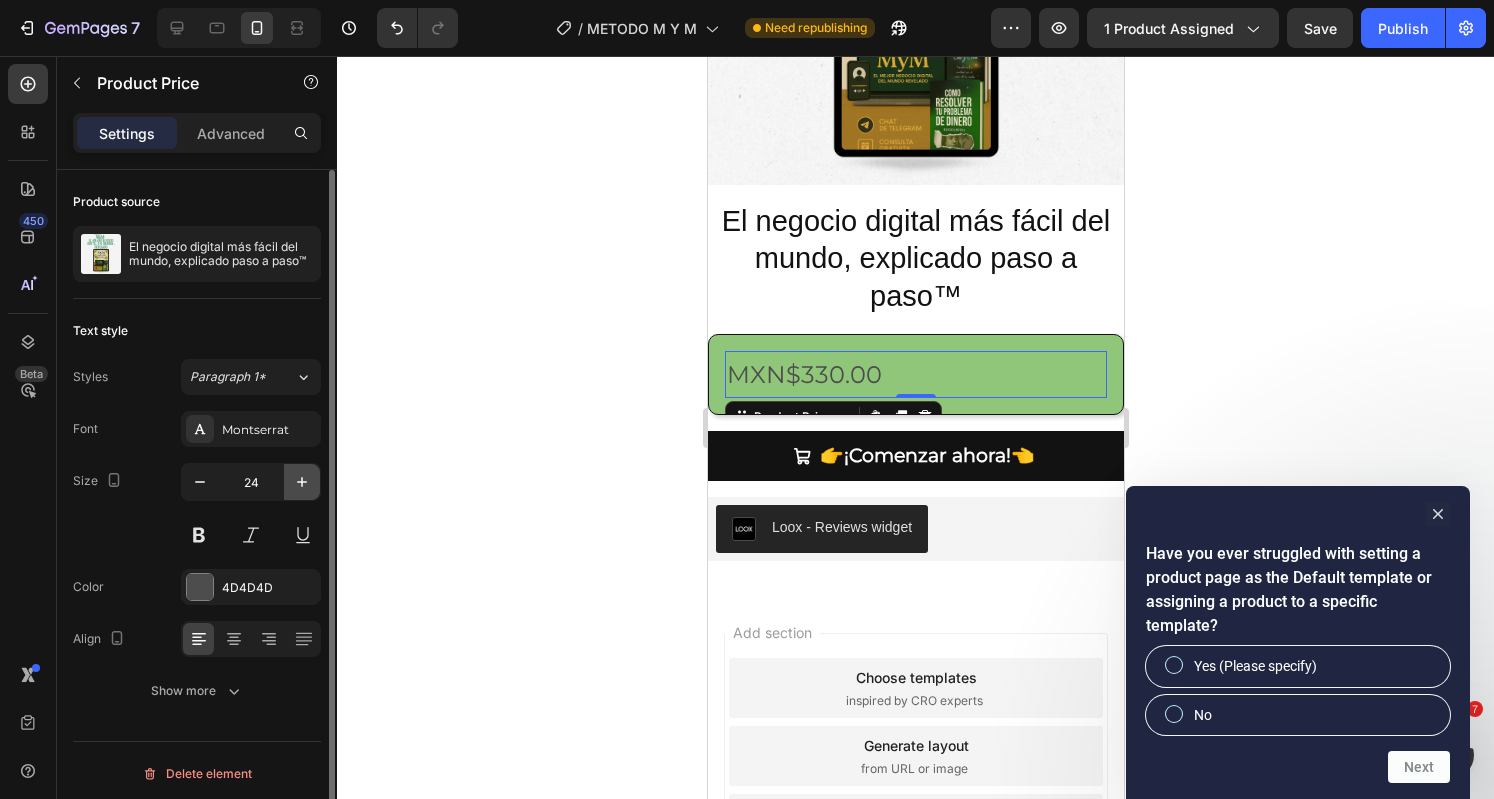 click 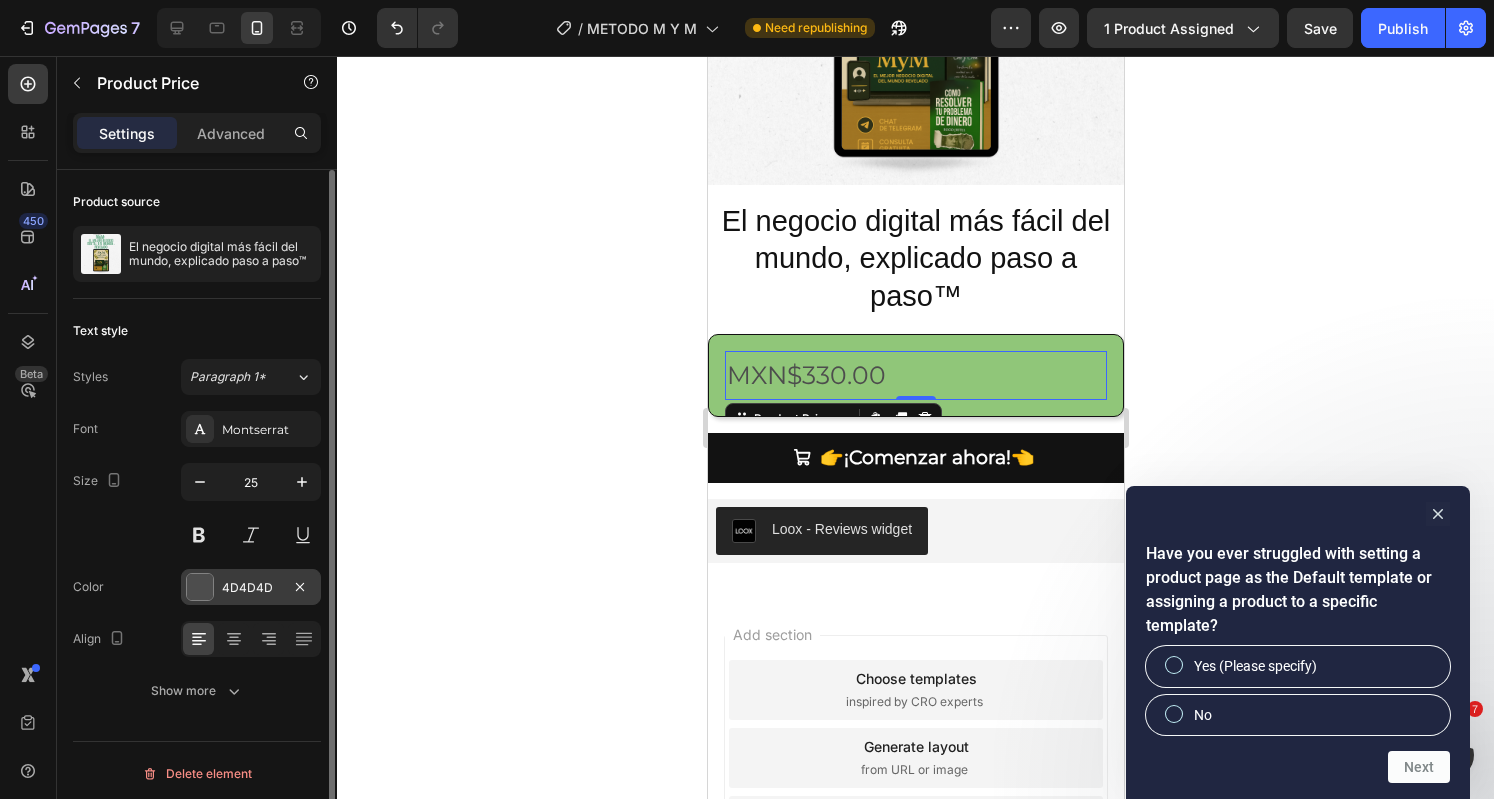click at bounding box center (200, 587) 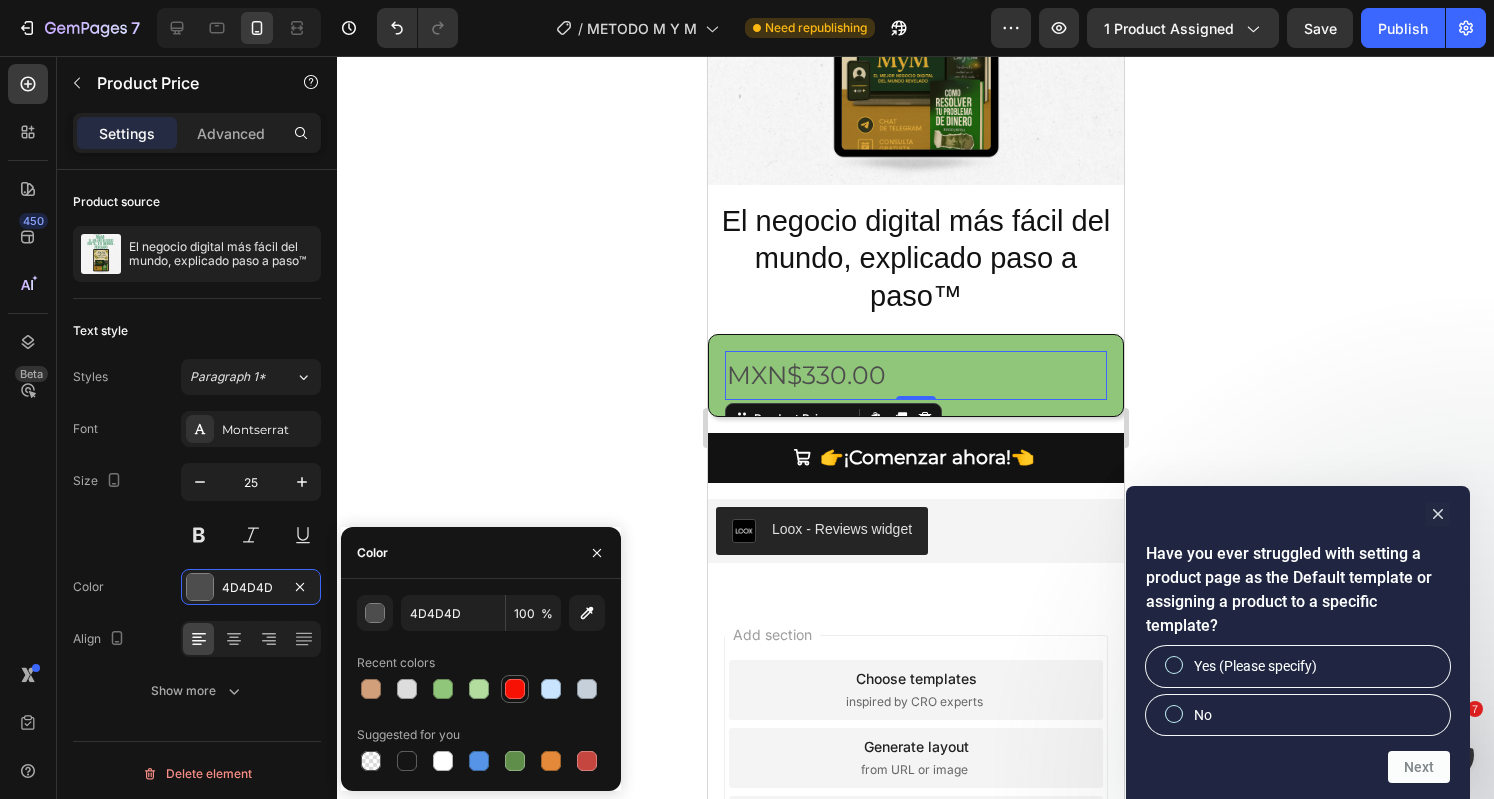 click at bounding box center (515, 689) 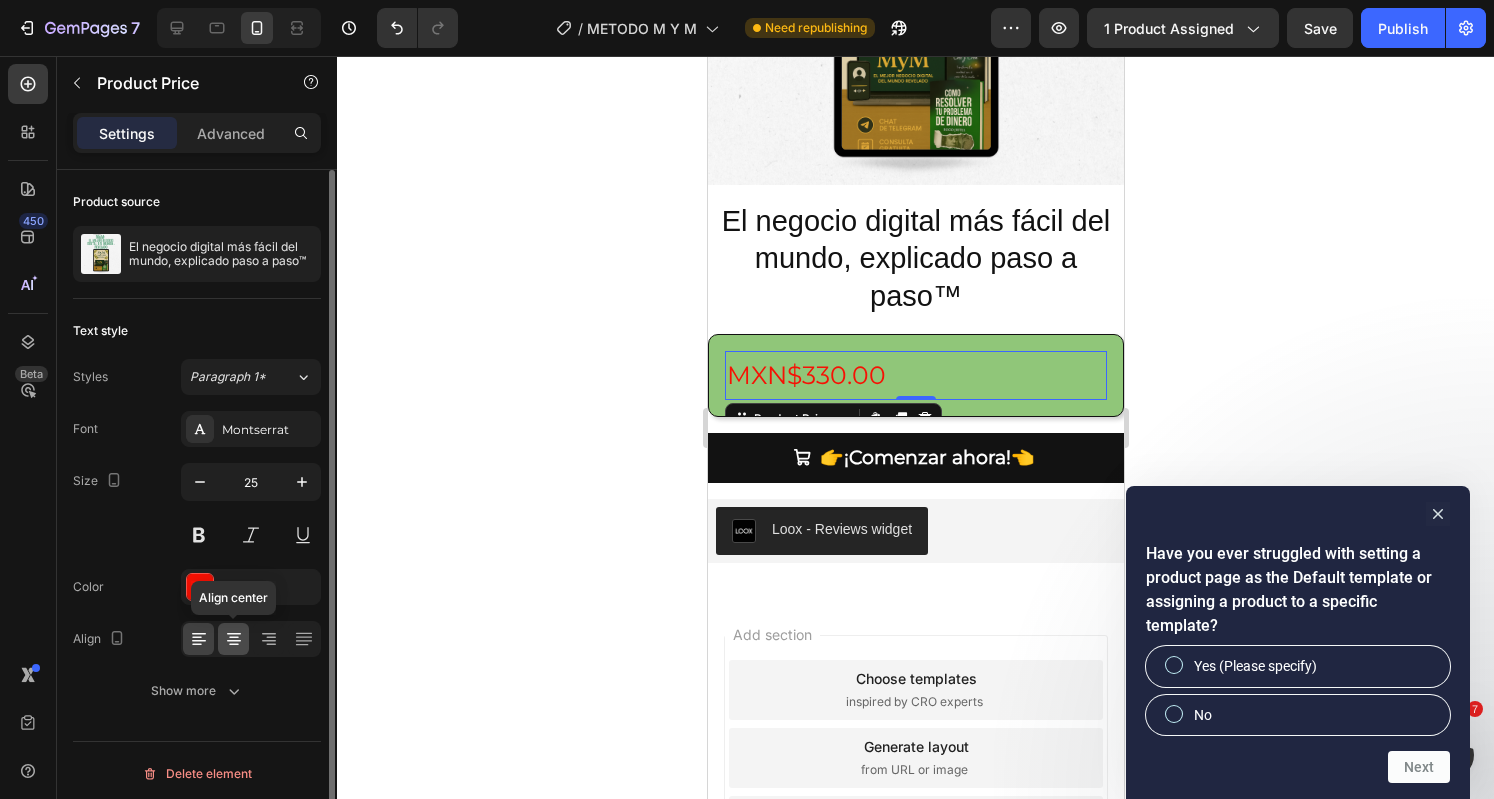 click 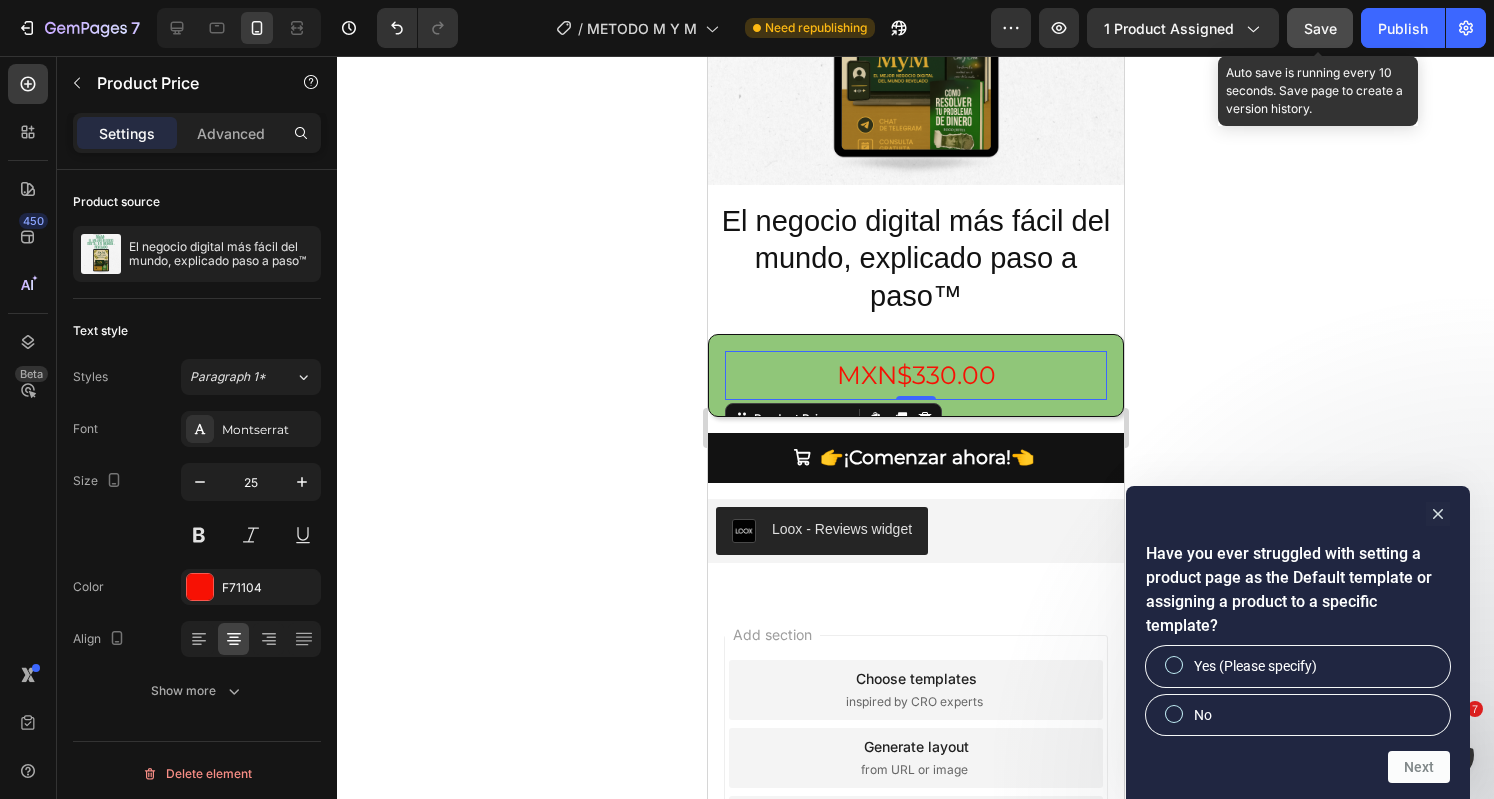 click on "Save" at bounding box center [1320, 28] 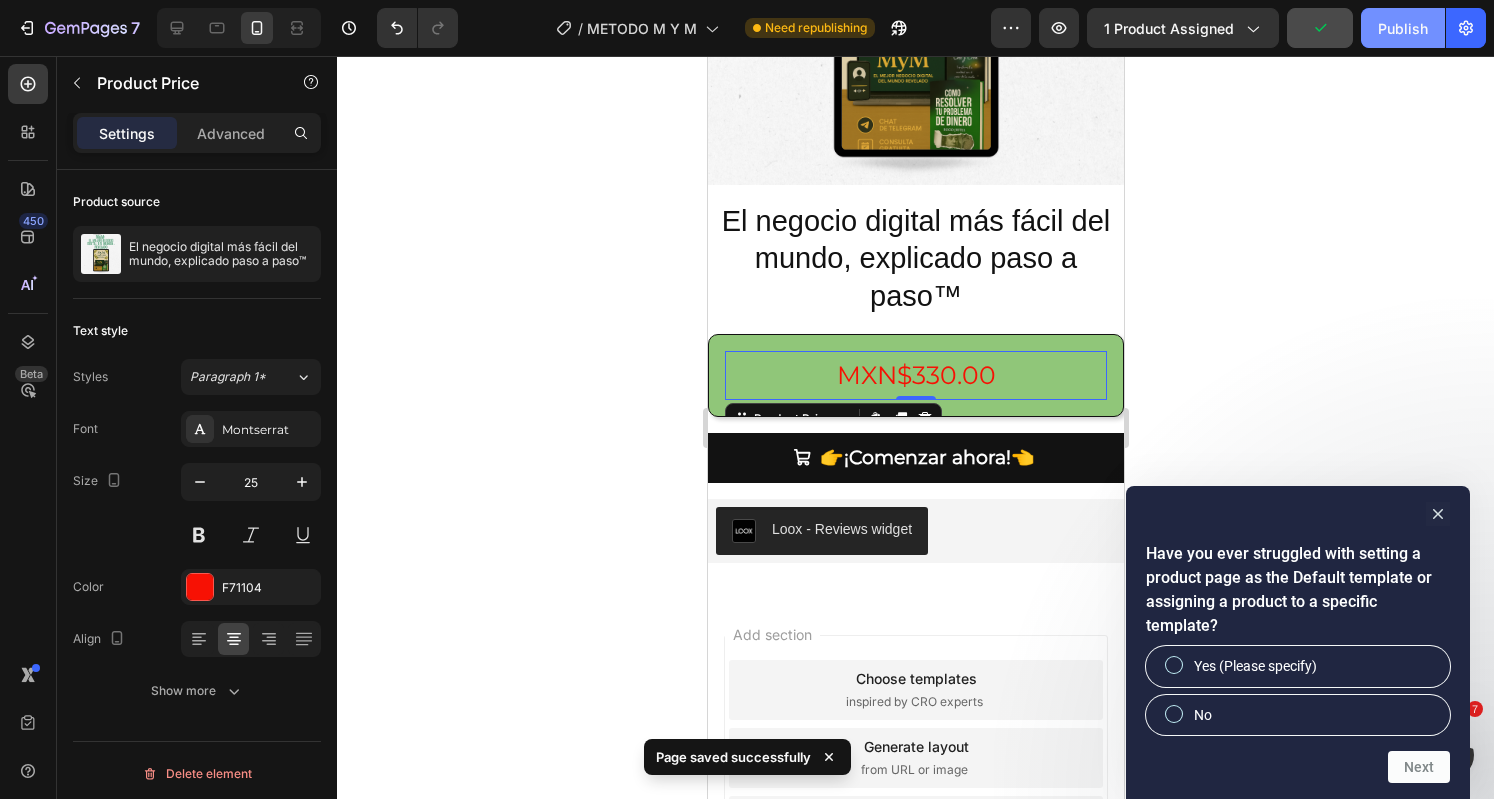 click on "Publish" 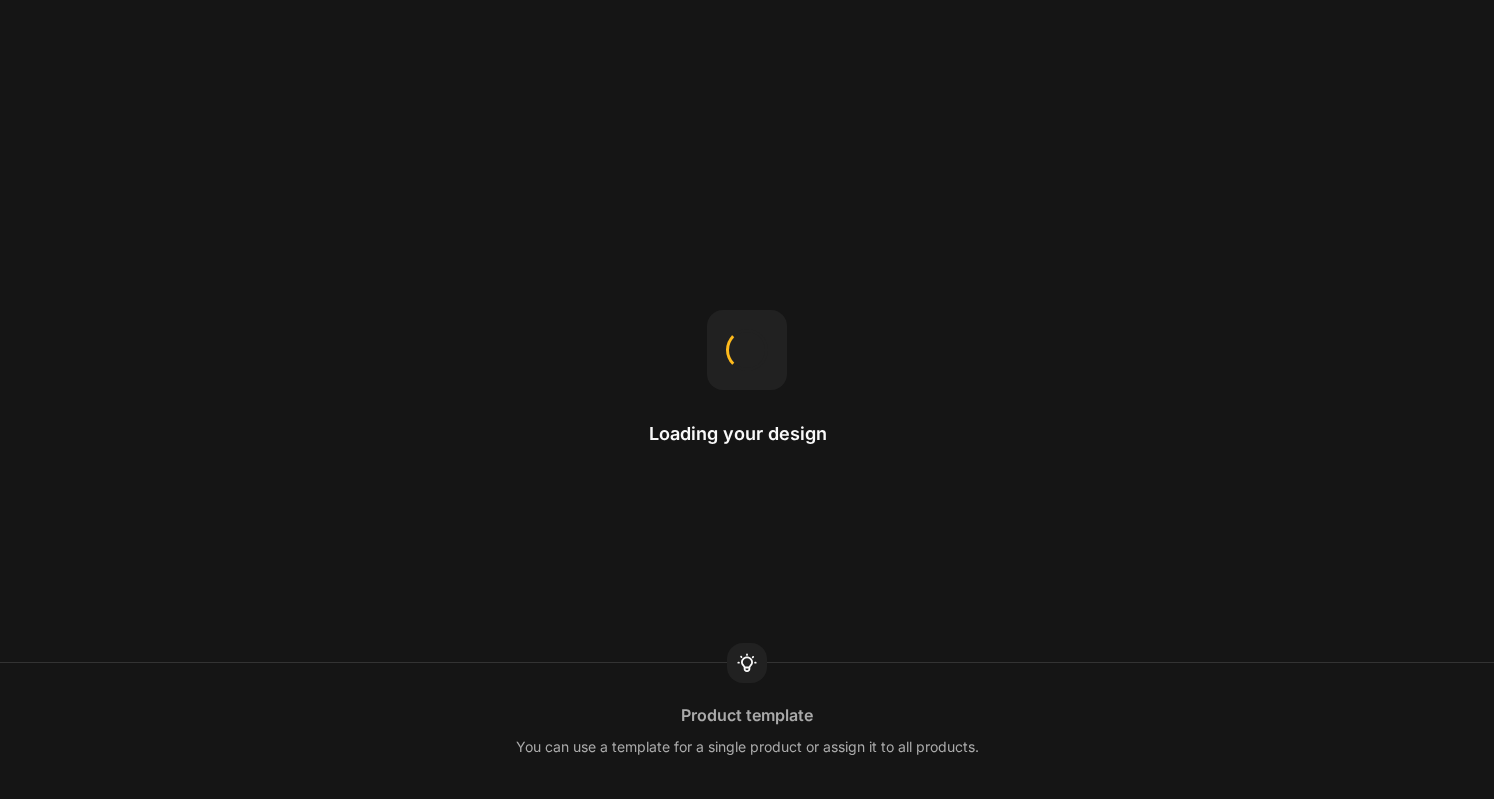 scroll, scrollTop: 0, scrollLeft: 0, axis: both 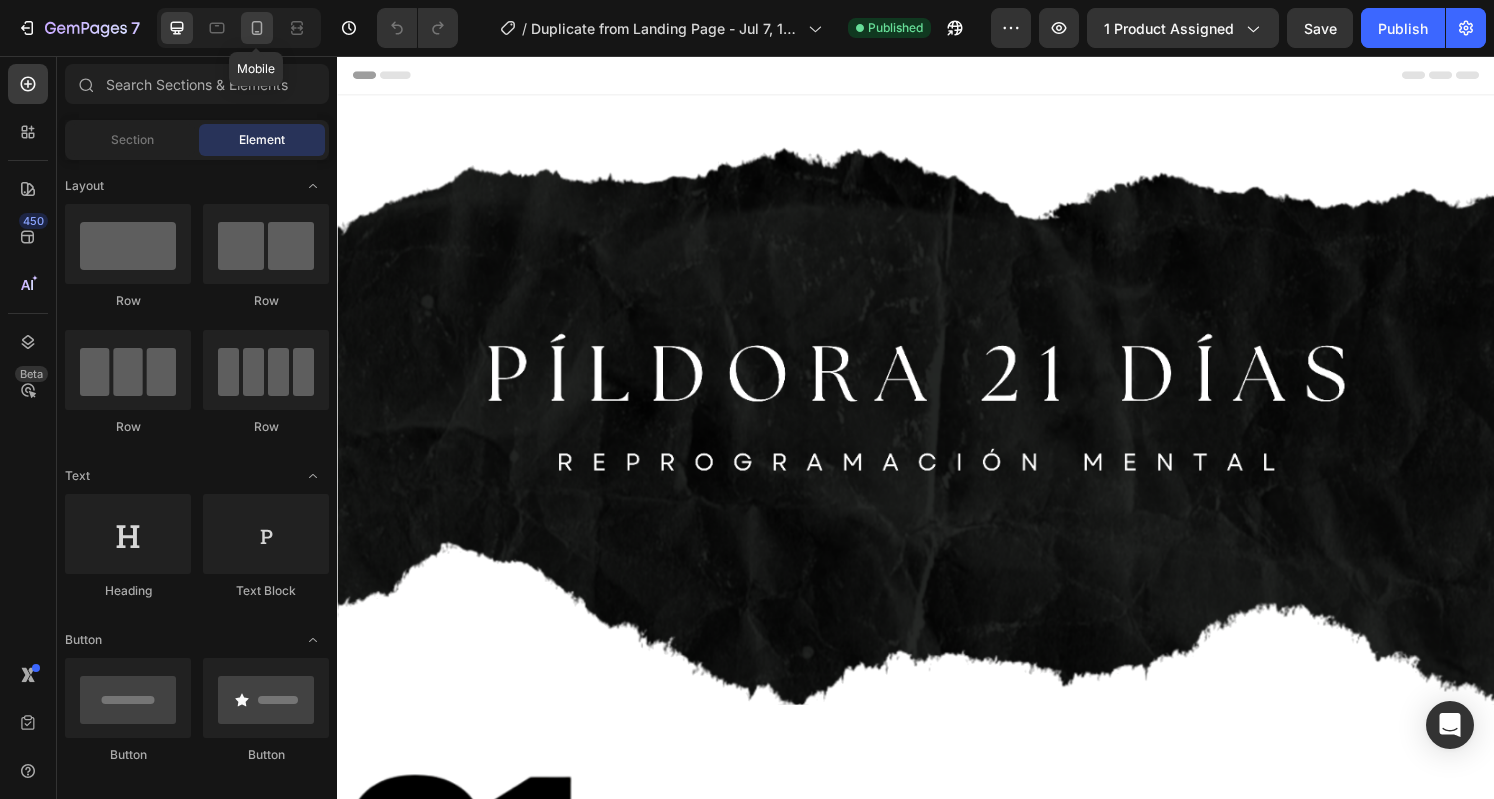 click 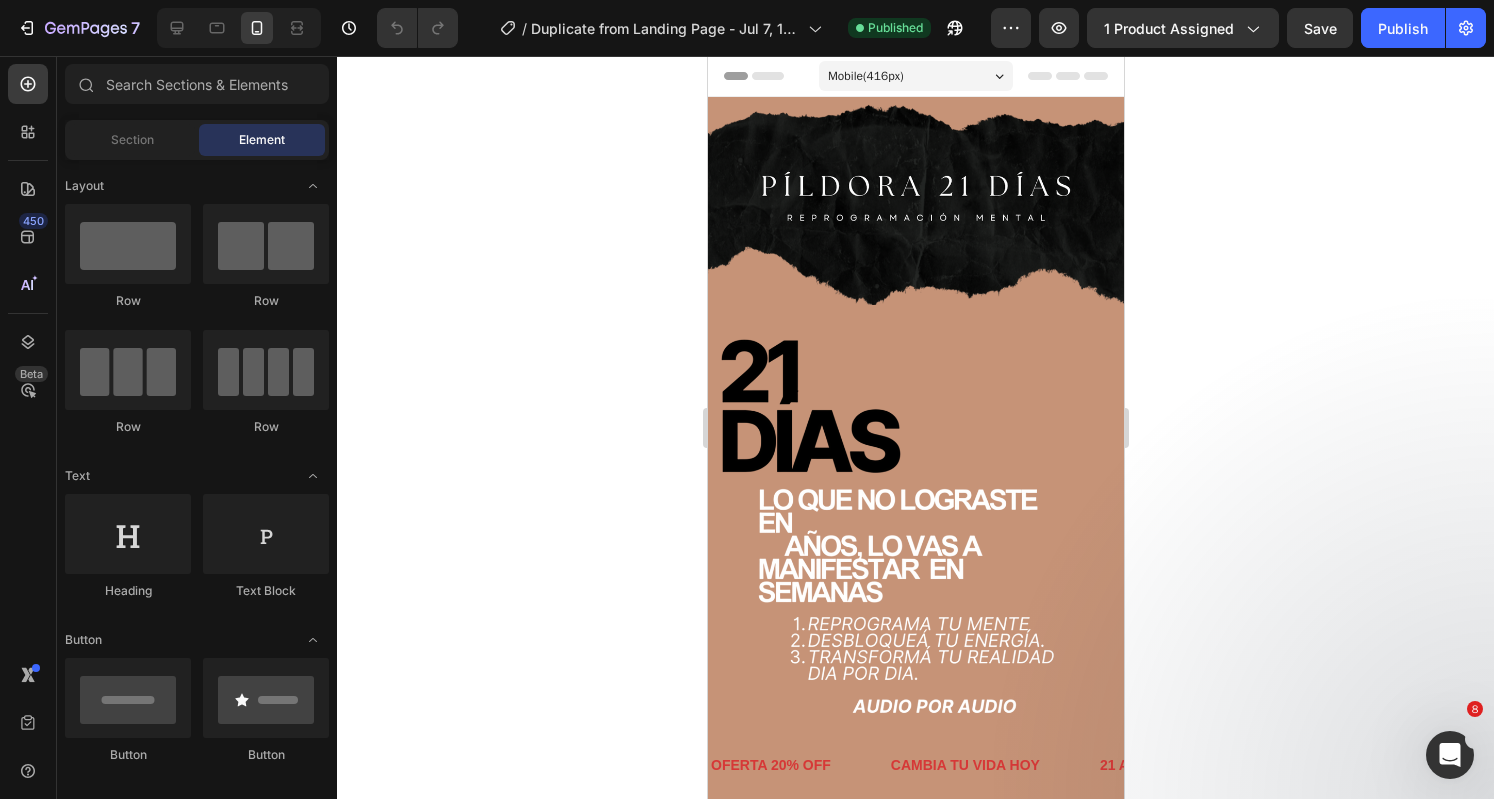 scroll, scrollTop: 0, scrollLeft: 0, axis: both 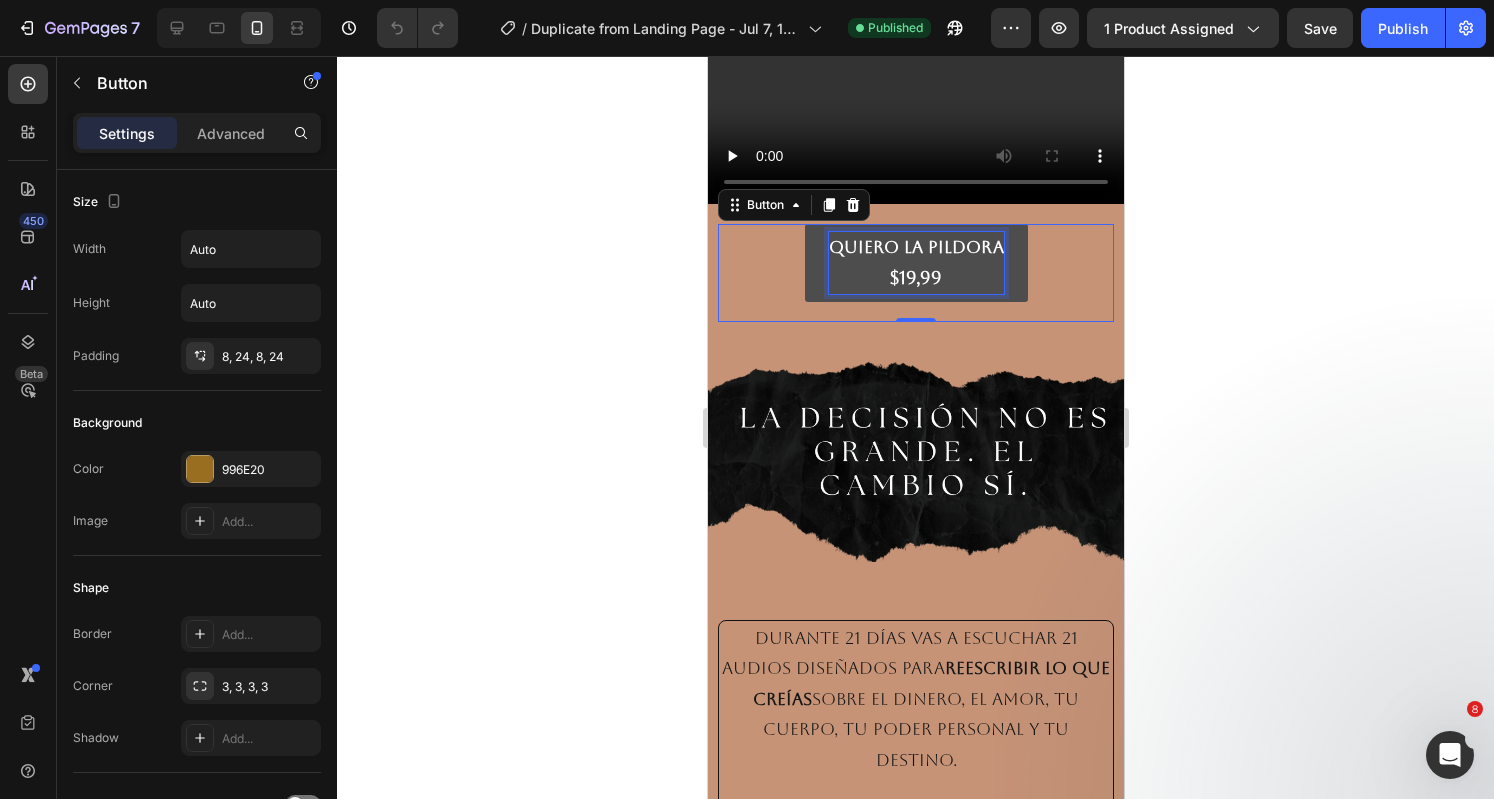 click on "$19,99" at bounding box center (915, 277) 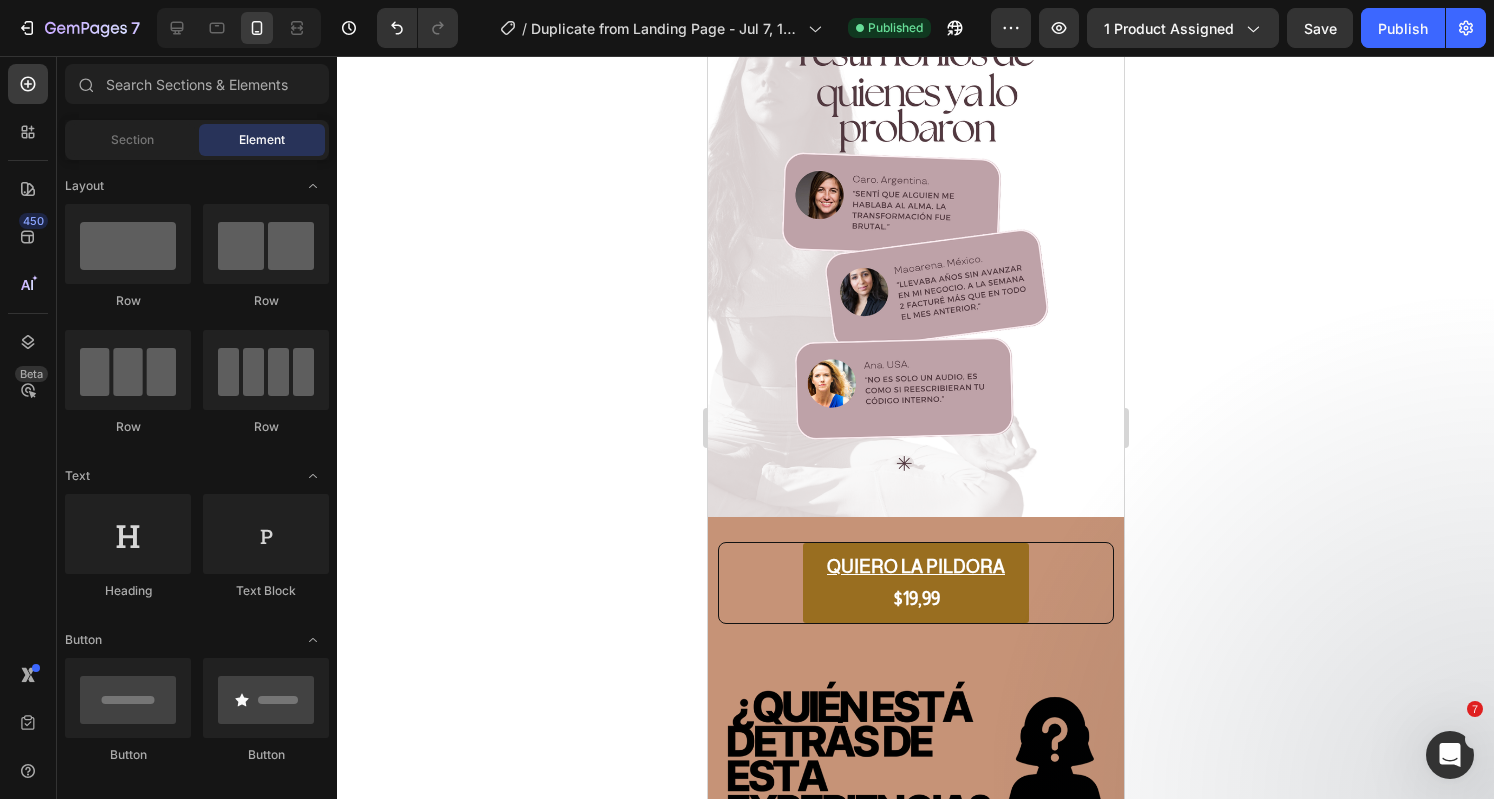 scroll, scrollTop: 2919, scrollLeft: 0, axis: vertical 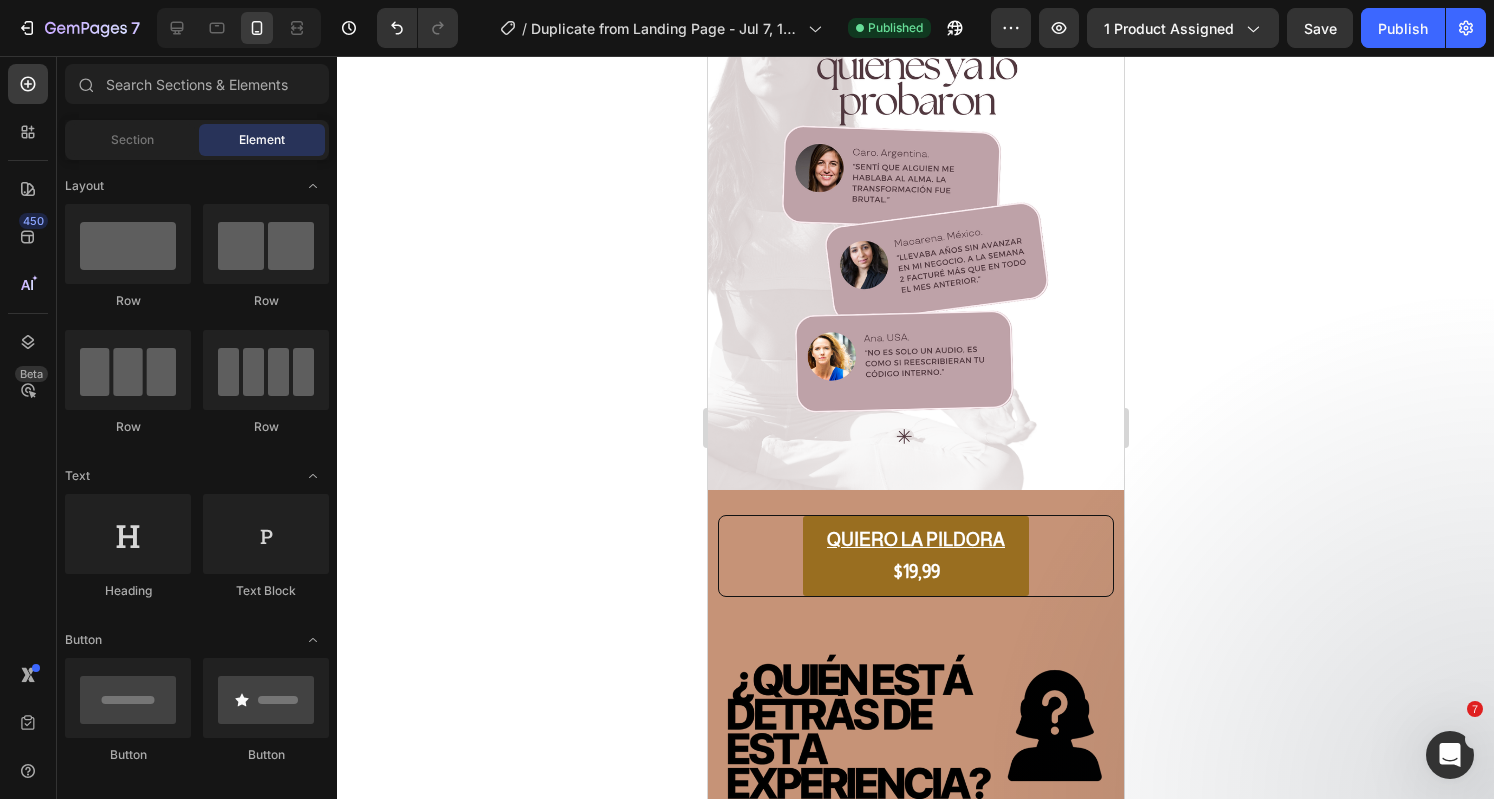 drag, startPoint x: 1111, startPoint y: 285, endPoint x: 1833, endPoint y: 694, distance: 829.79816 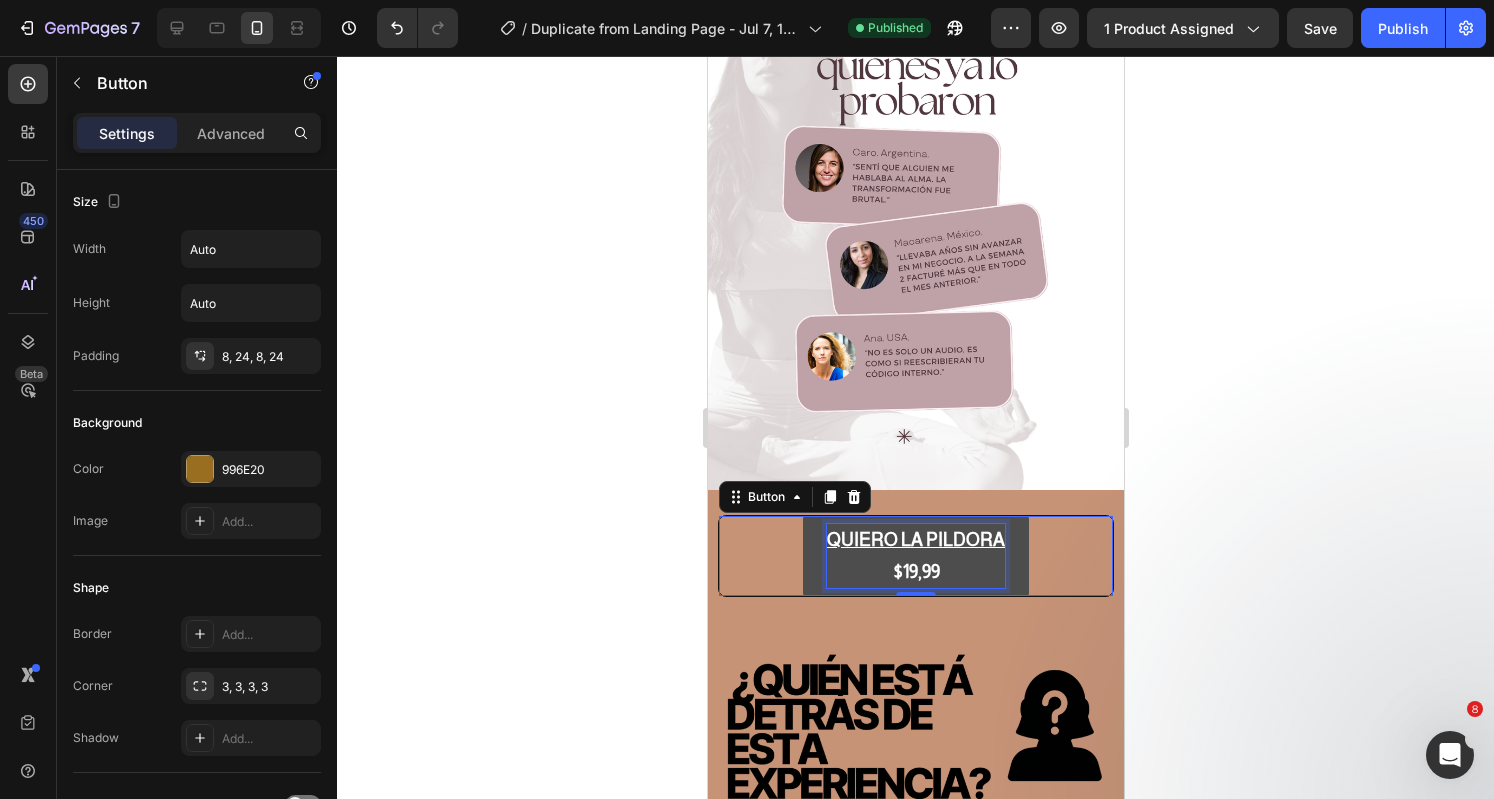 click on "$19,99" at bounding box center [915, 572] 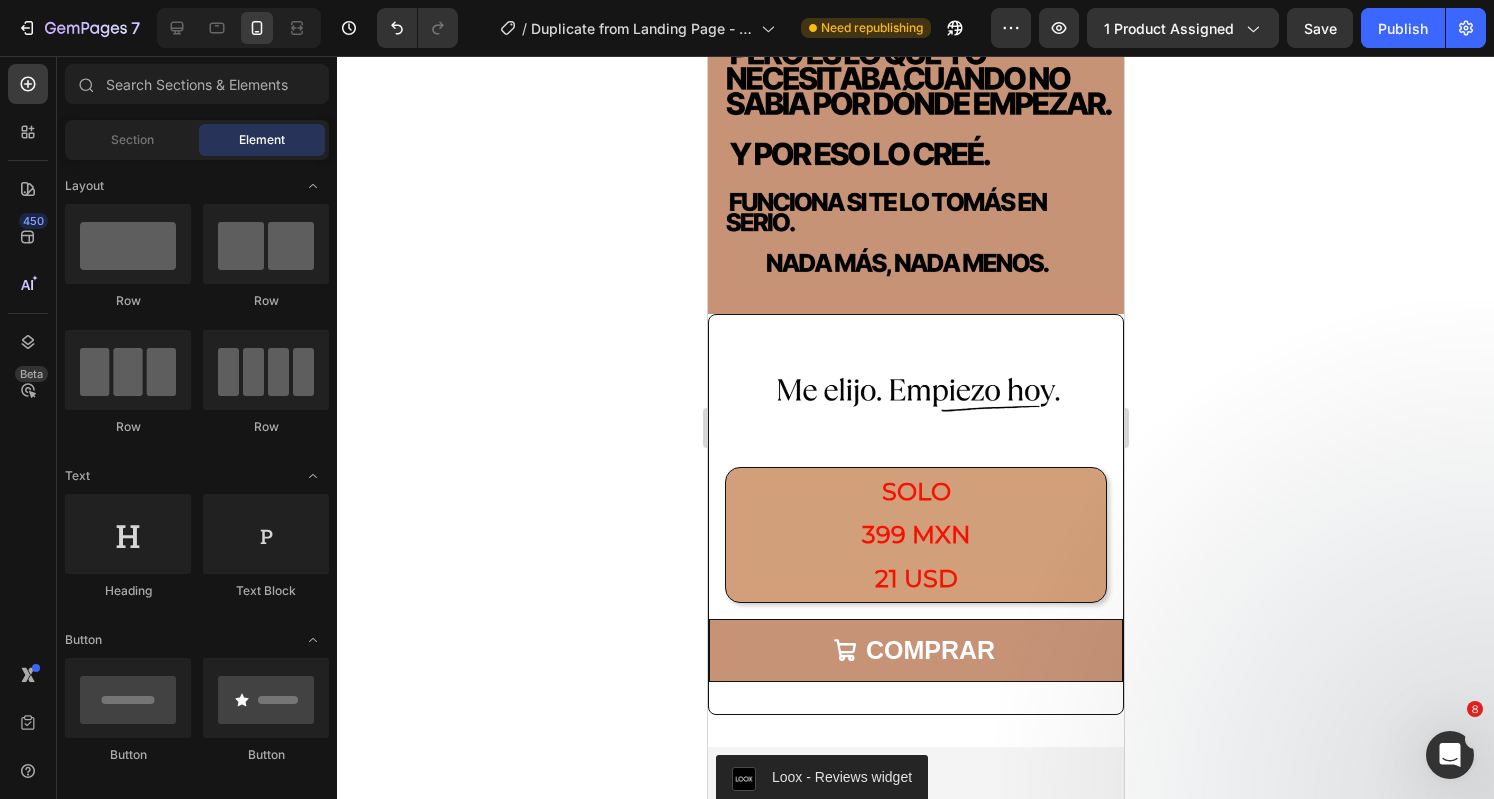 scroll, scrollTop: 4904, scrollLeft: 0, axis: vertical 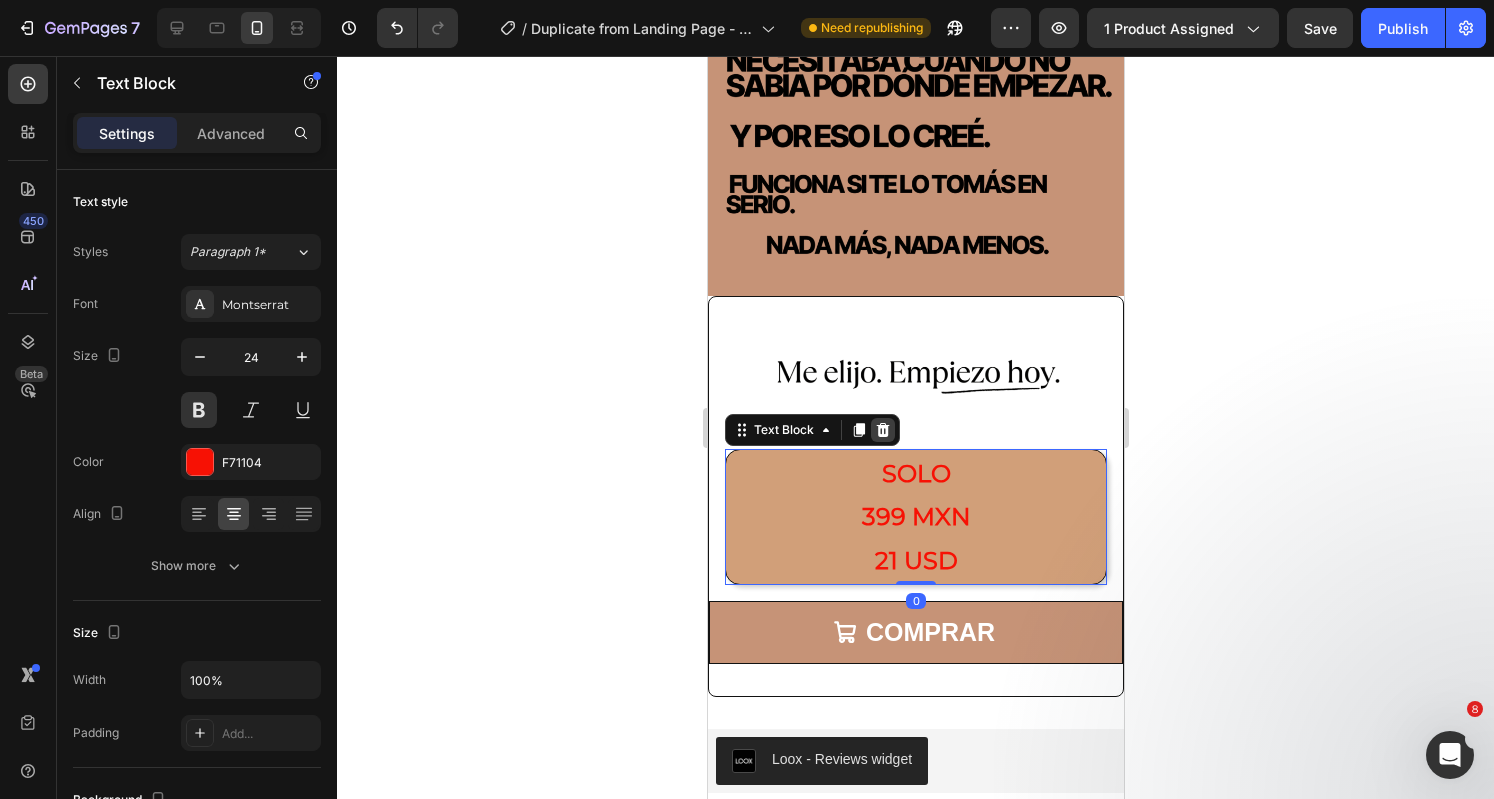 click 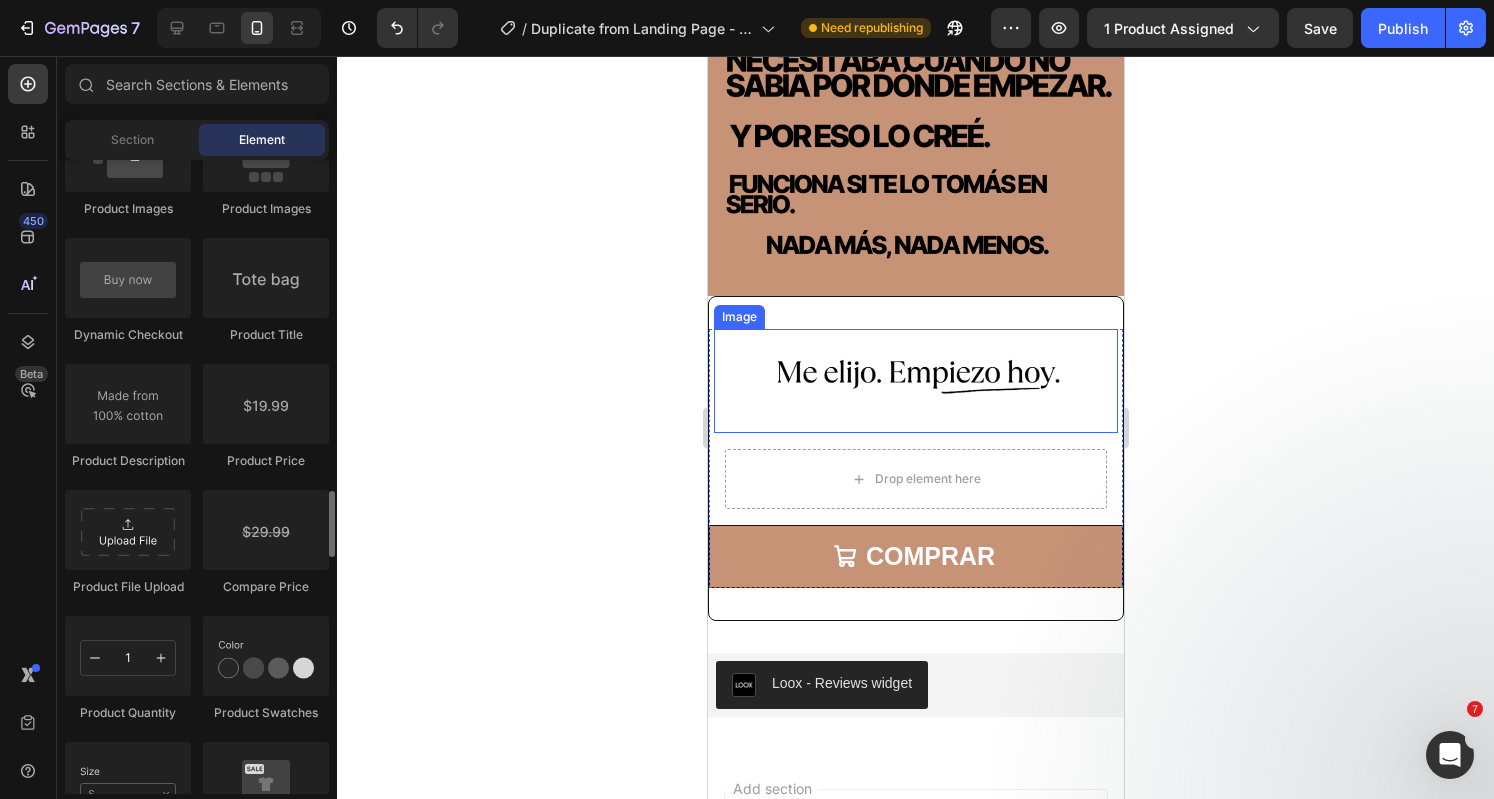 scroll, scrollTop: 3150, scrollLeft: 0, axis: vertical 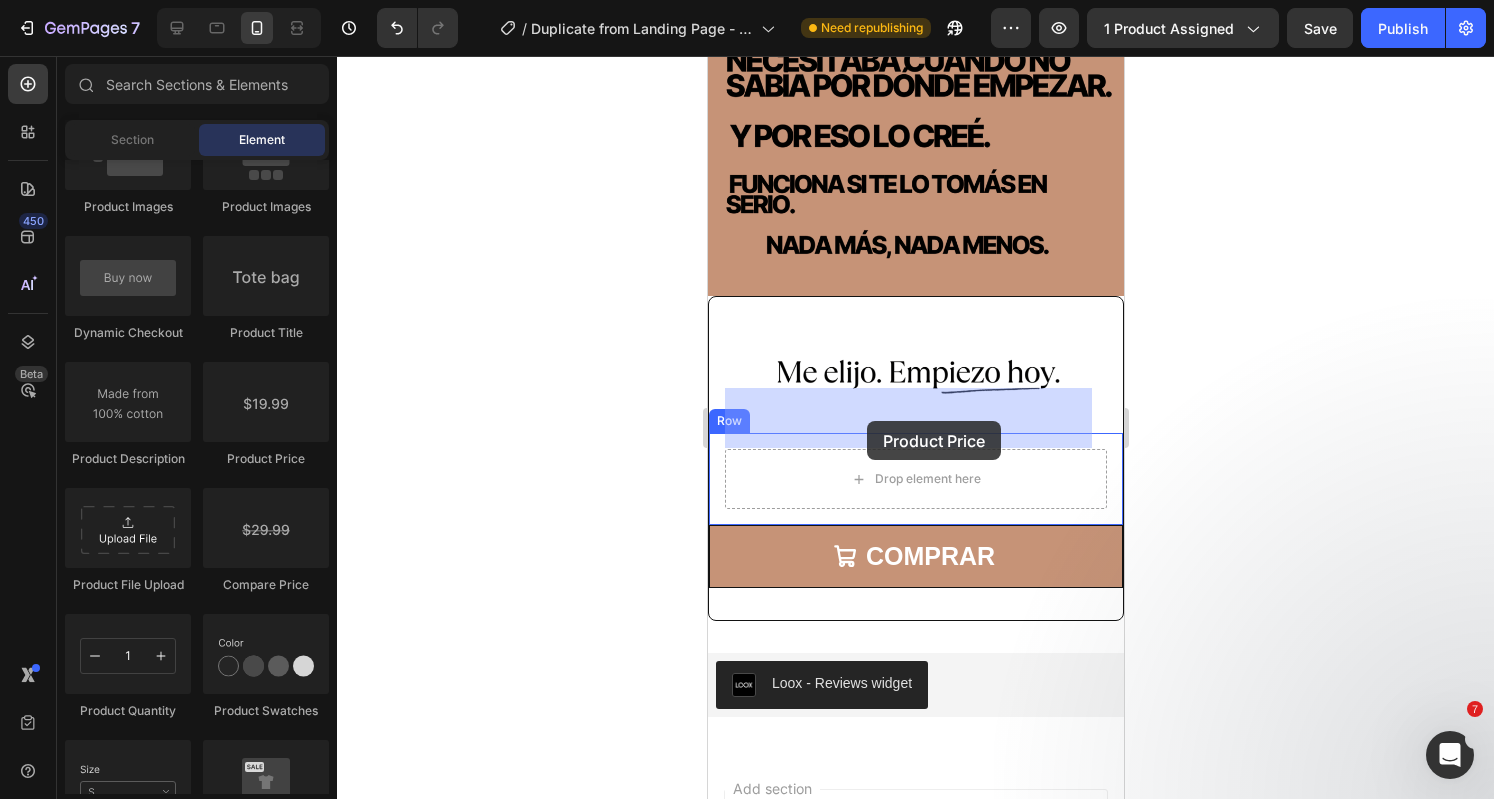 drag, startPoint x: 999, startPoint y: 482, endPoint x: 866, endPoint y: 419, distance: 147.16656 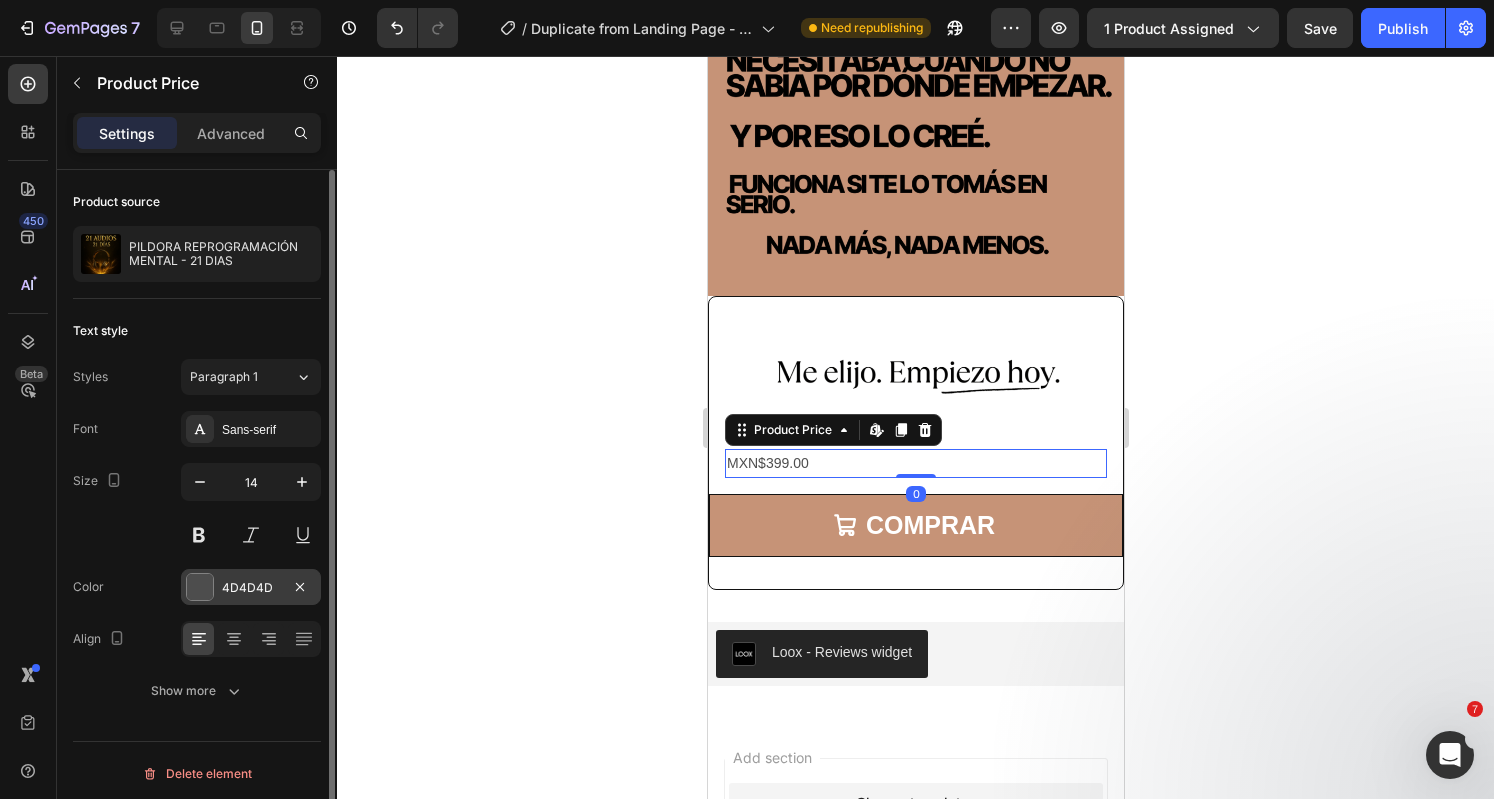 click at bounding box center (200, 587) 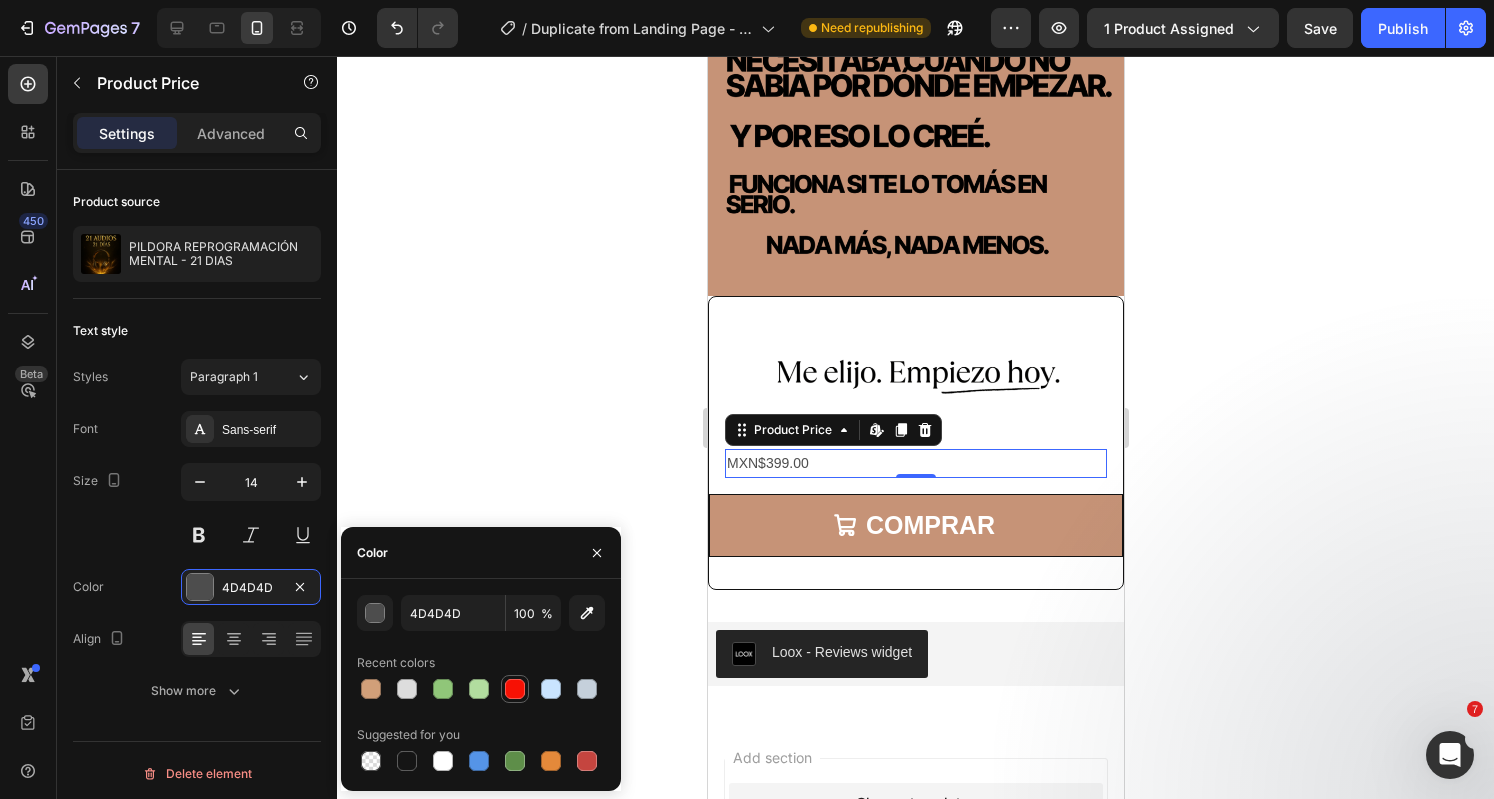 click at bounding box center [515, 689] 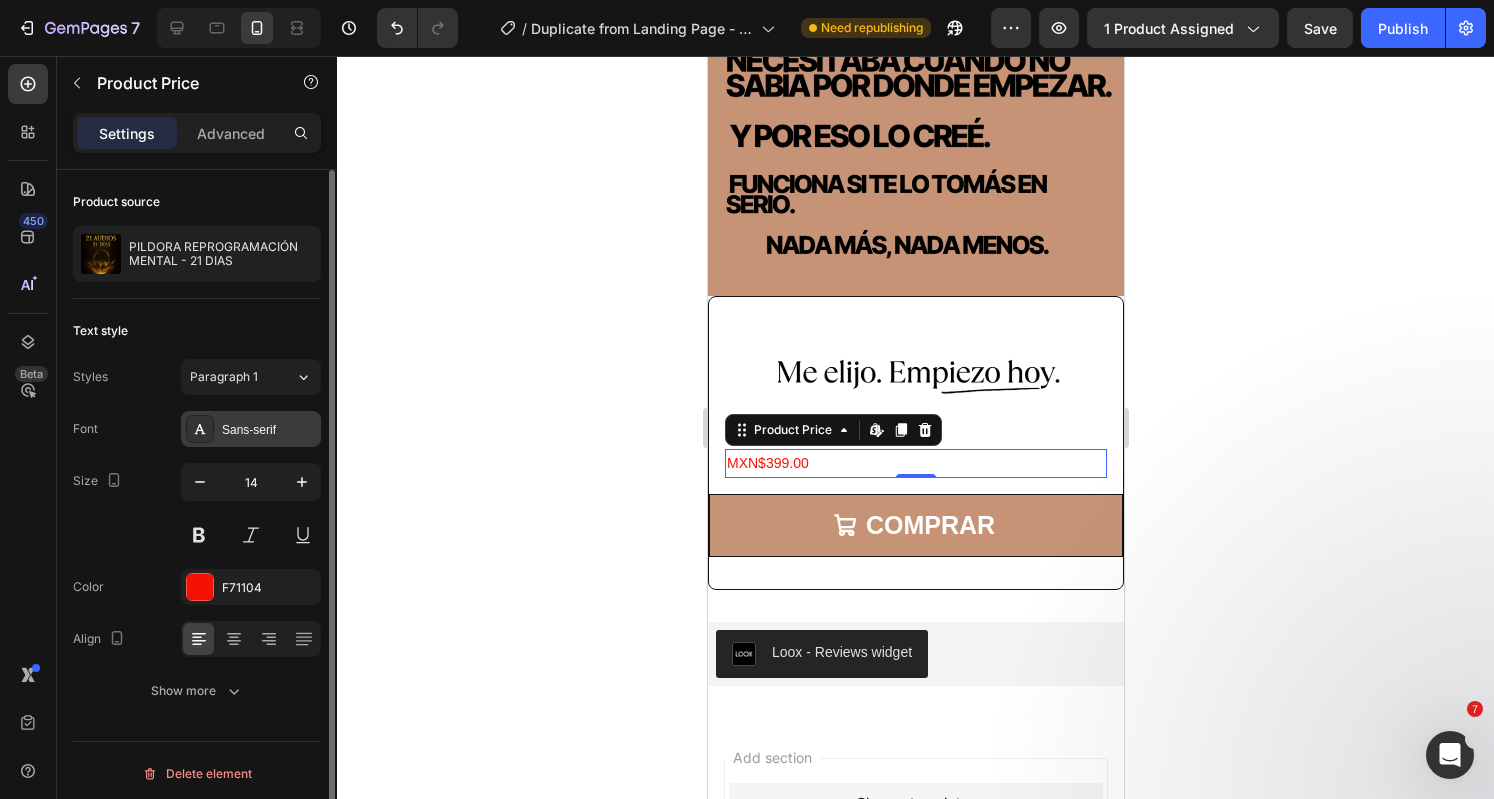 click on "Sans-serif" at bounding box center [251, 429] 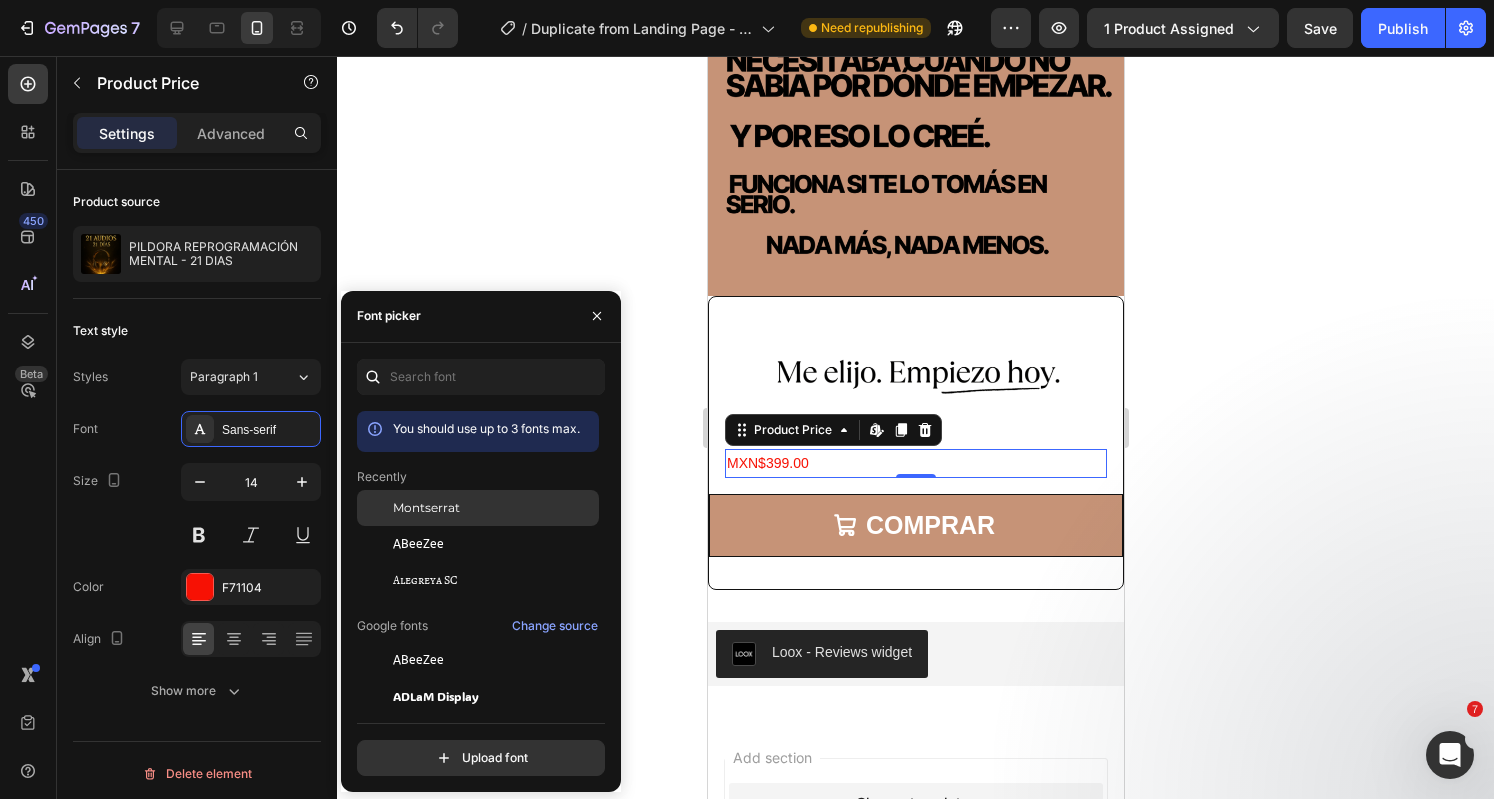 click on "Montserrat" at bounding box center (426, 508) 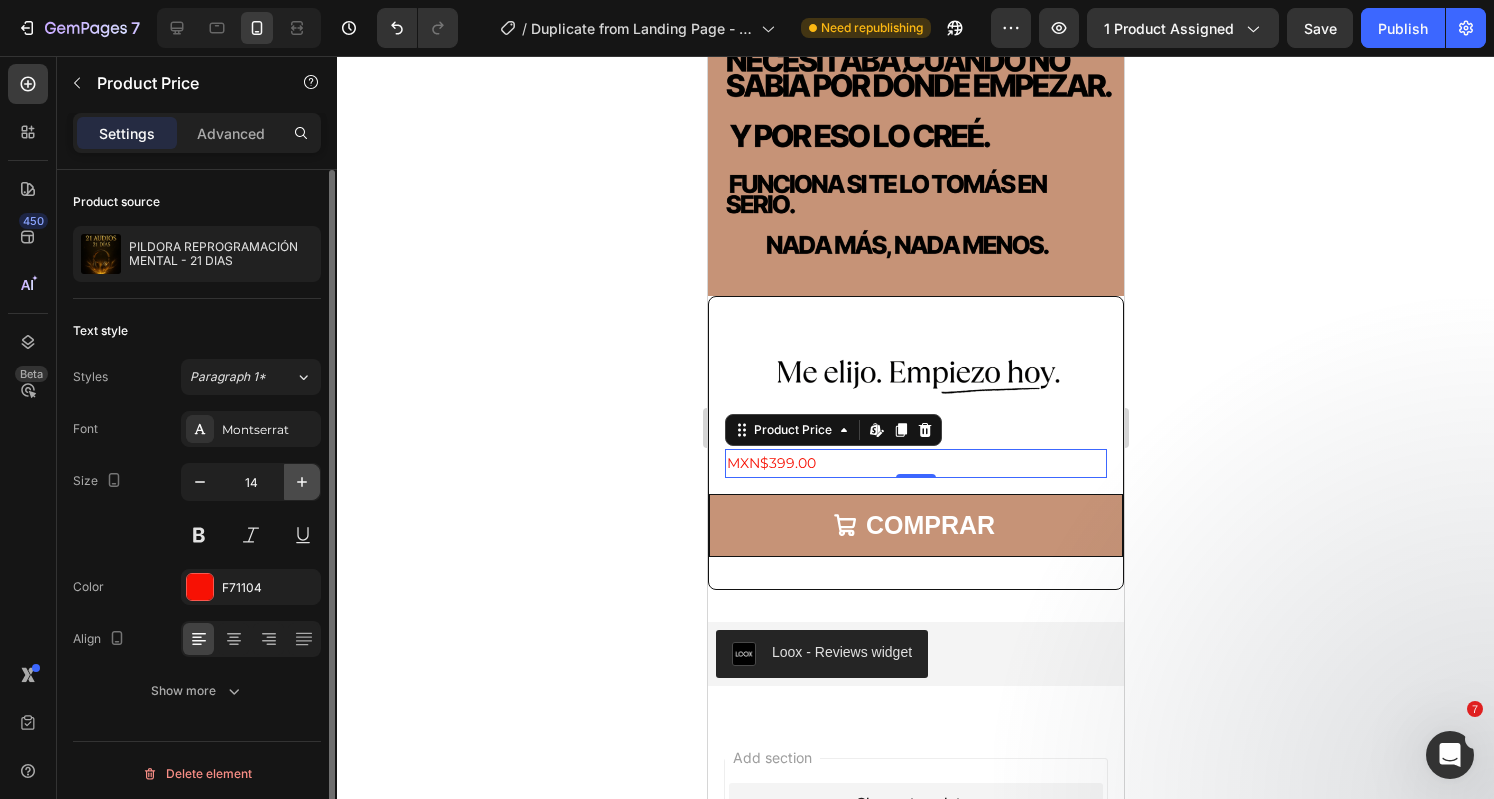 click 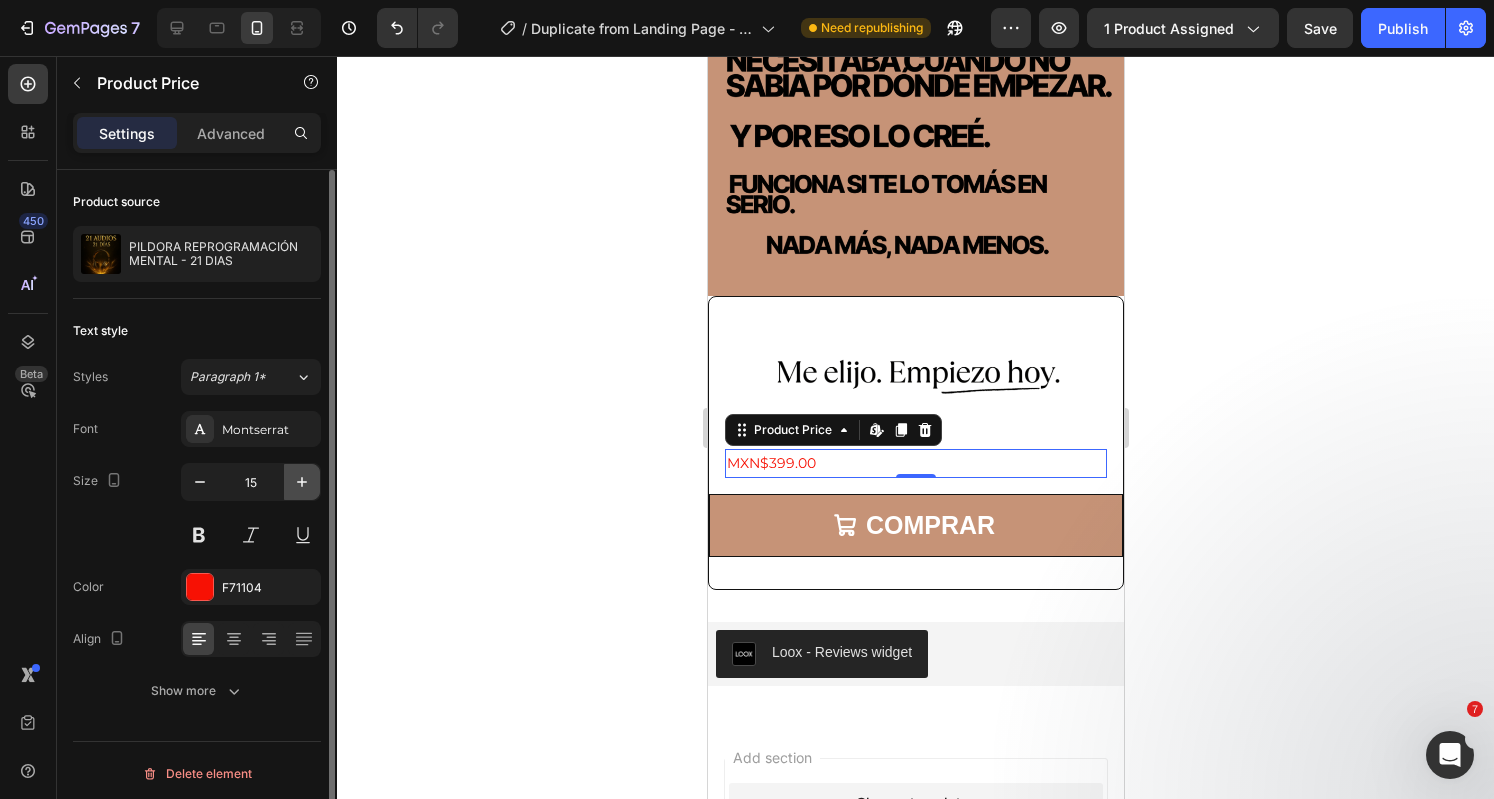 click 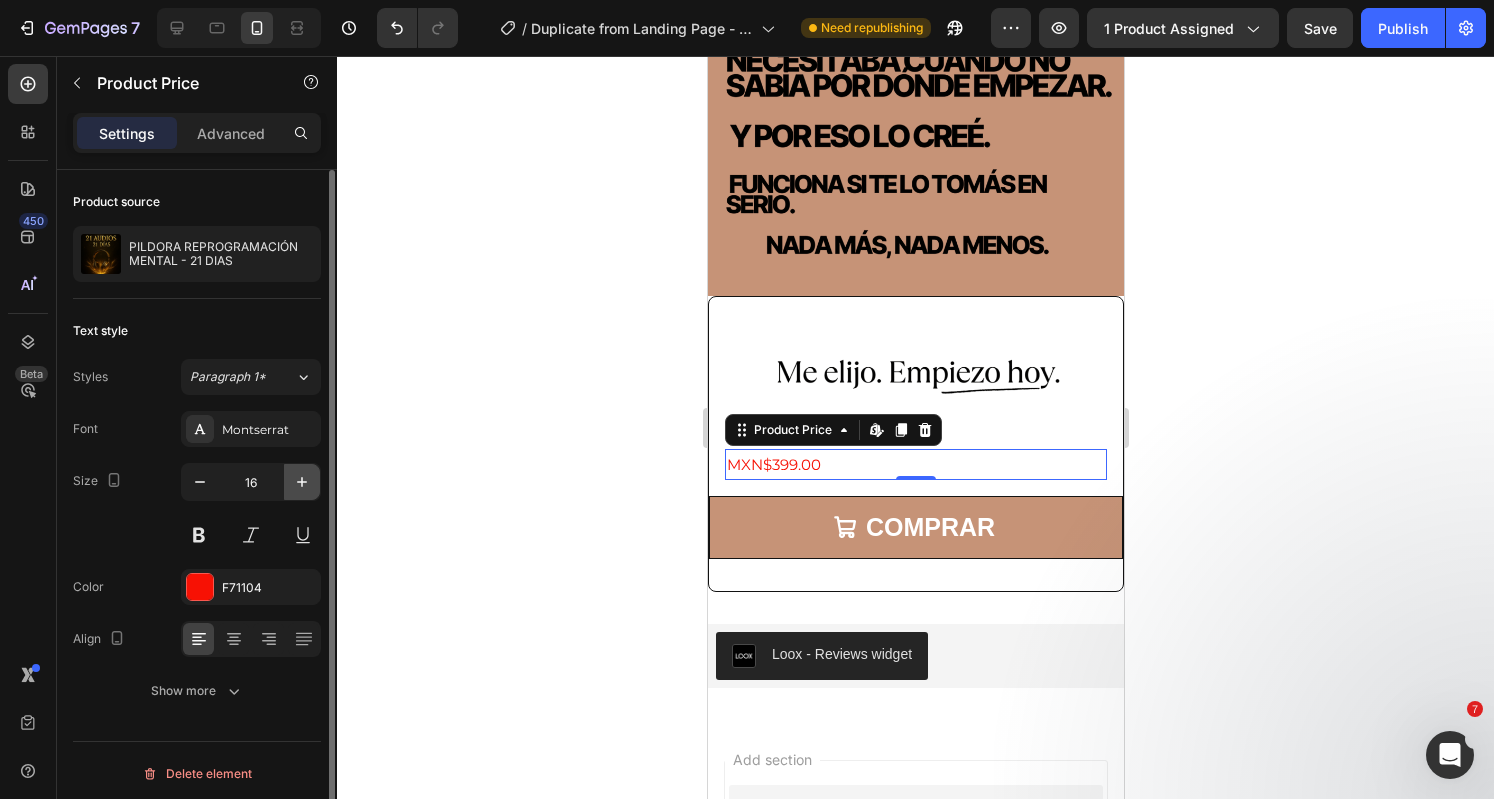 click 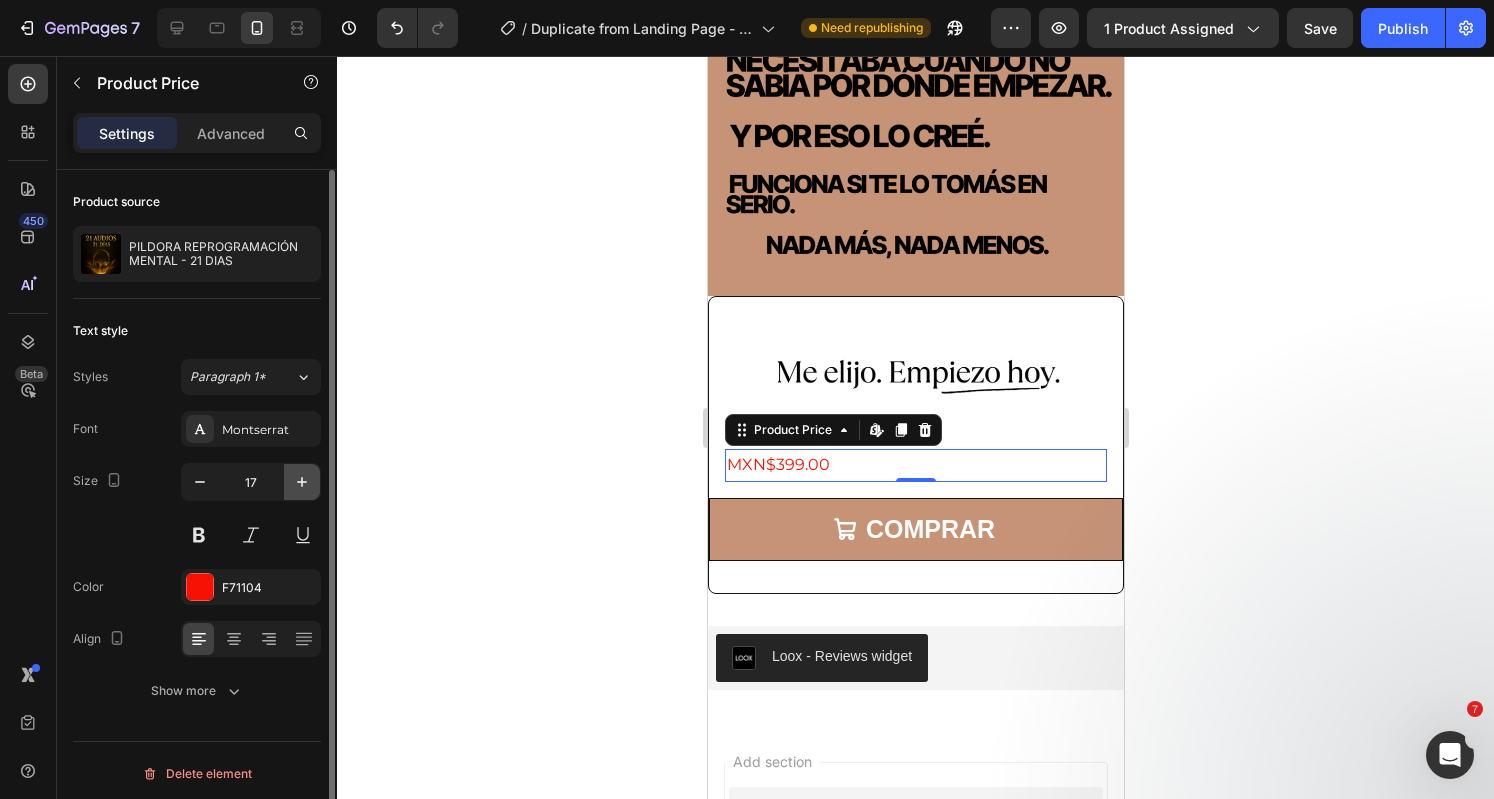 click 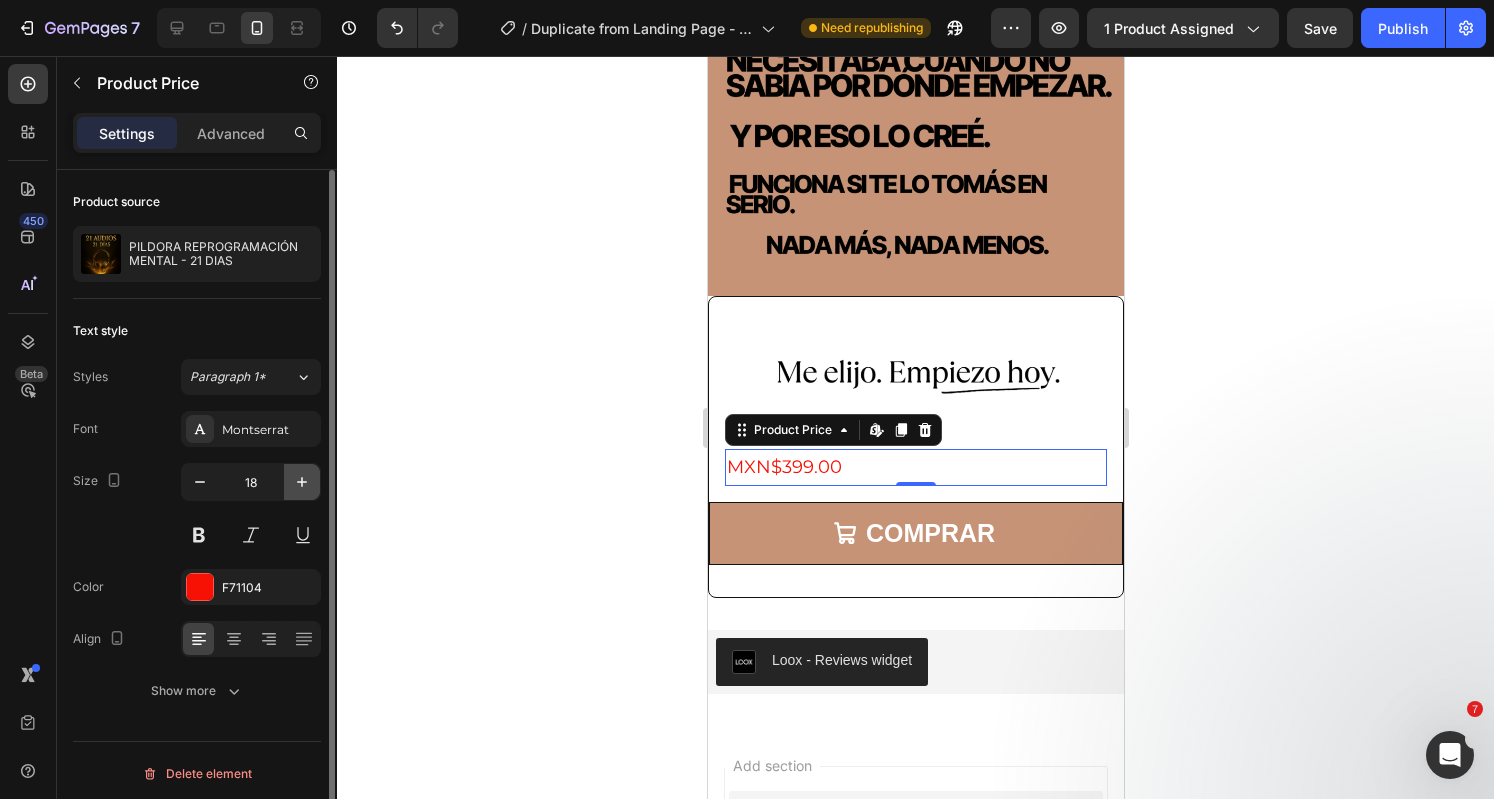 click 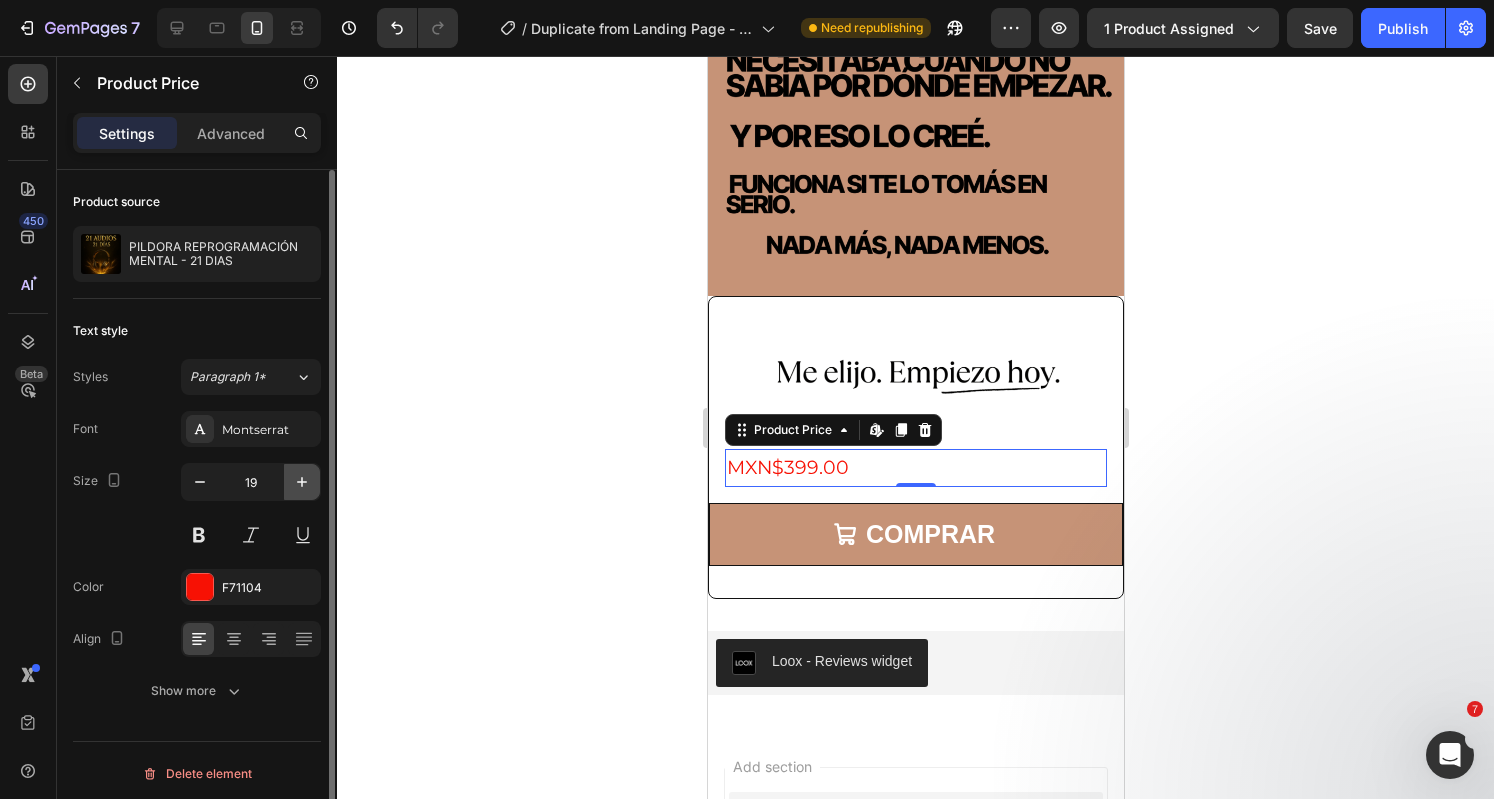 click 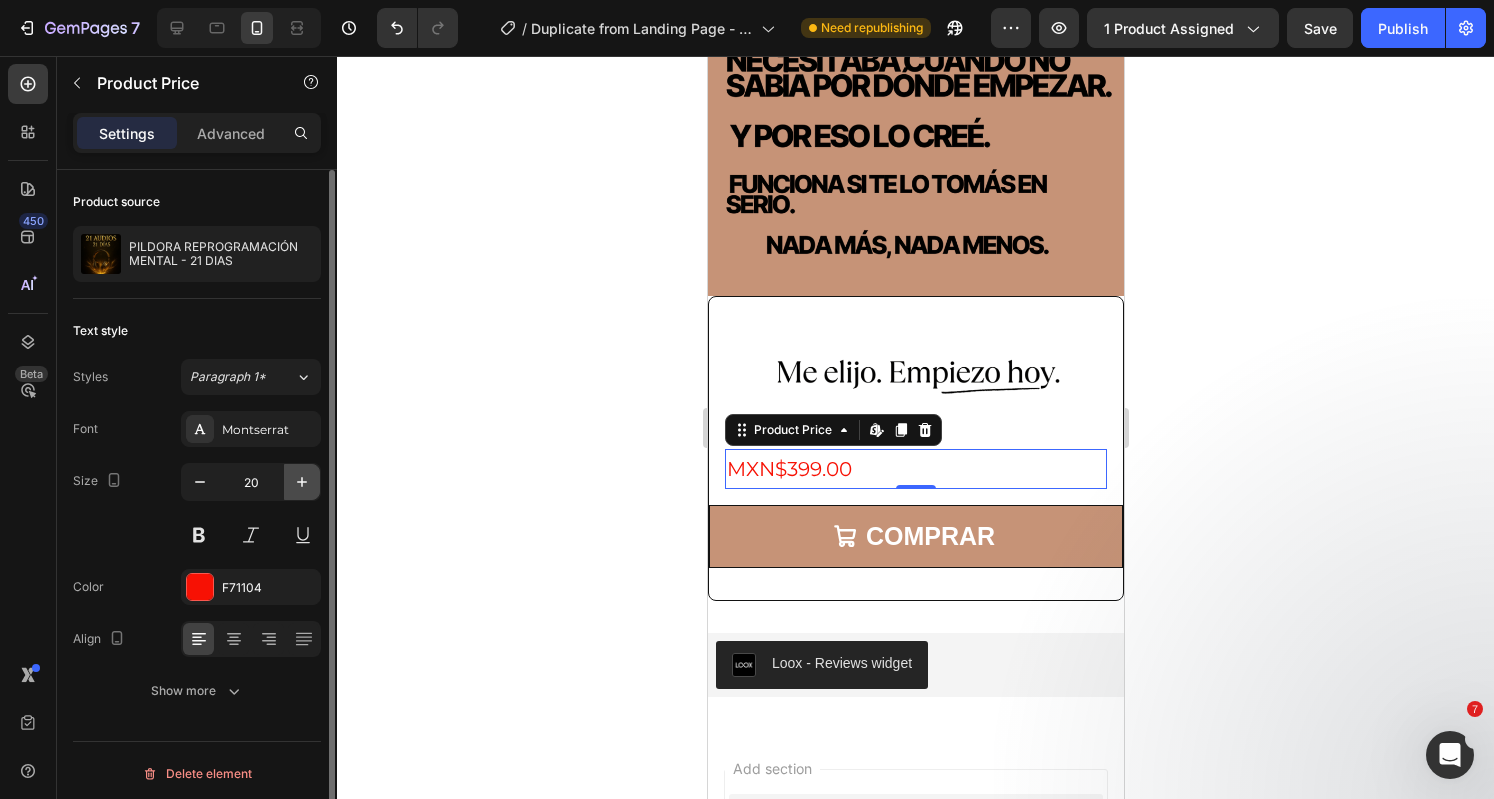 click 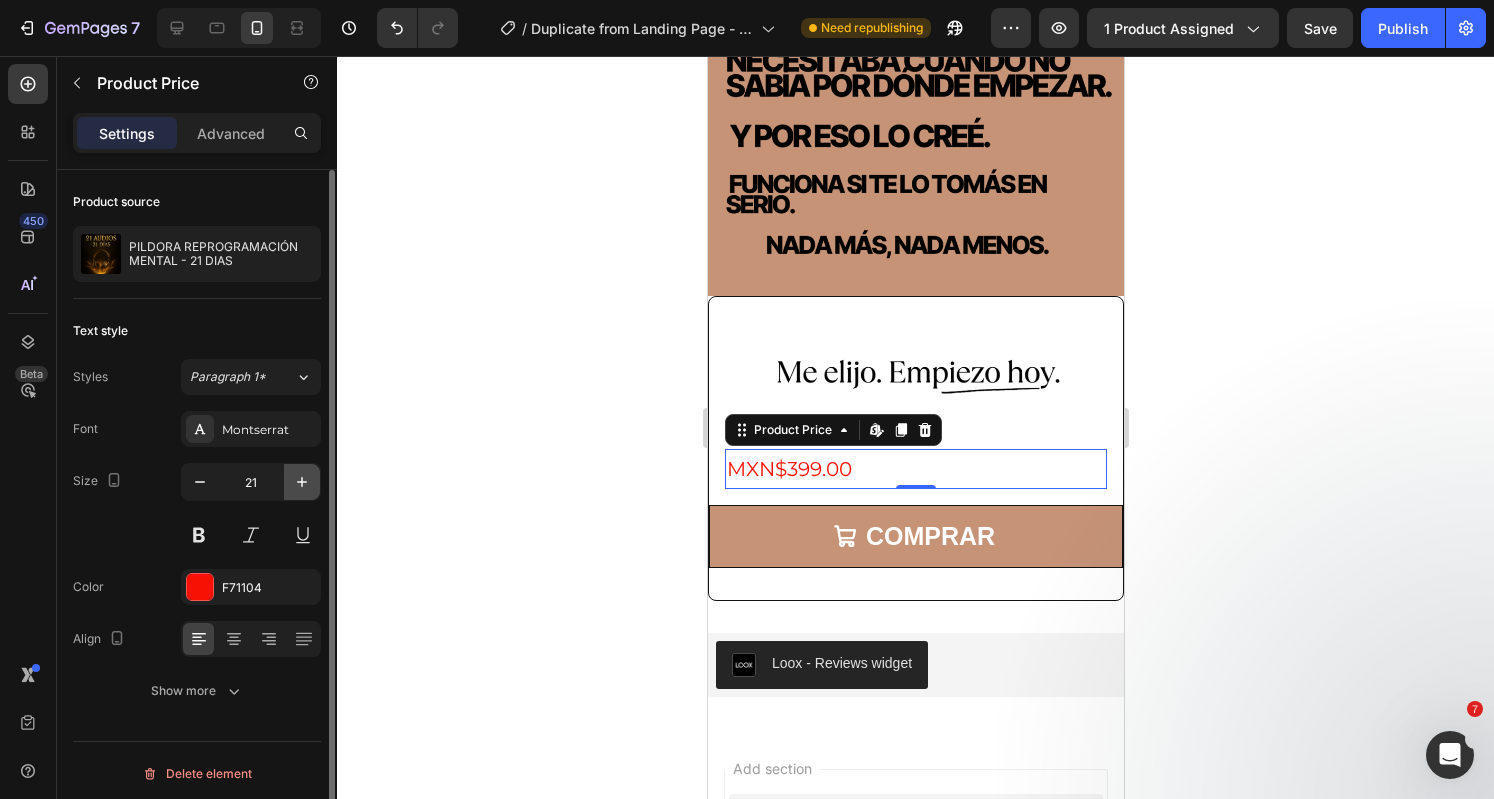click 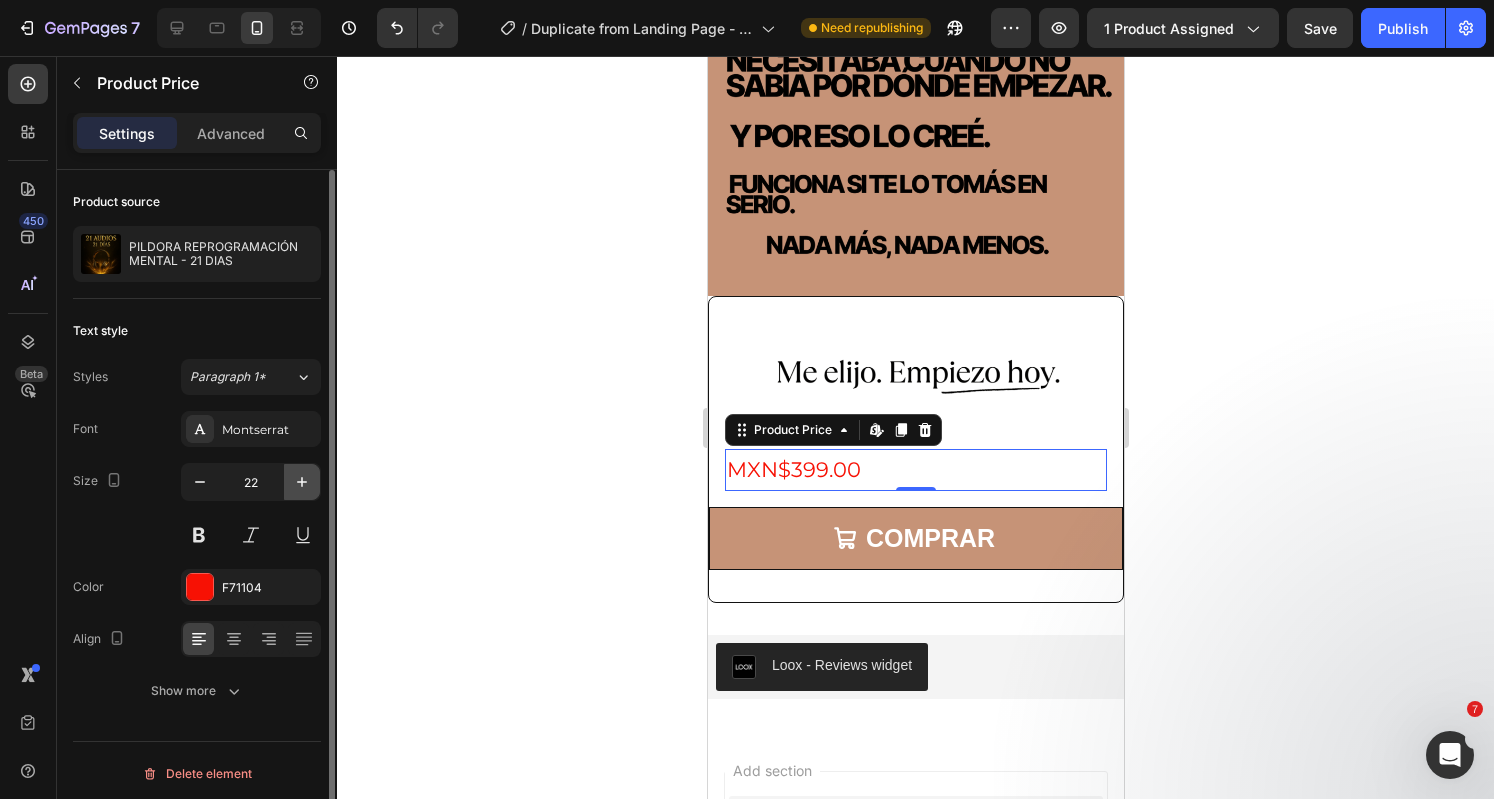 click 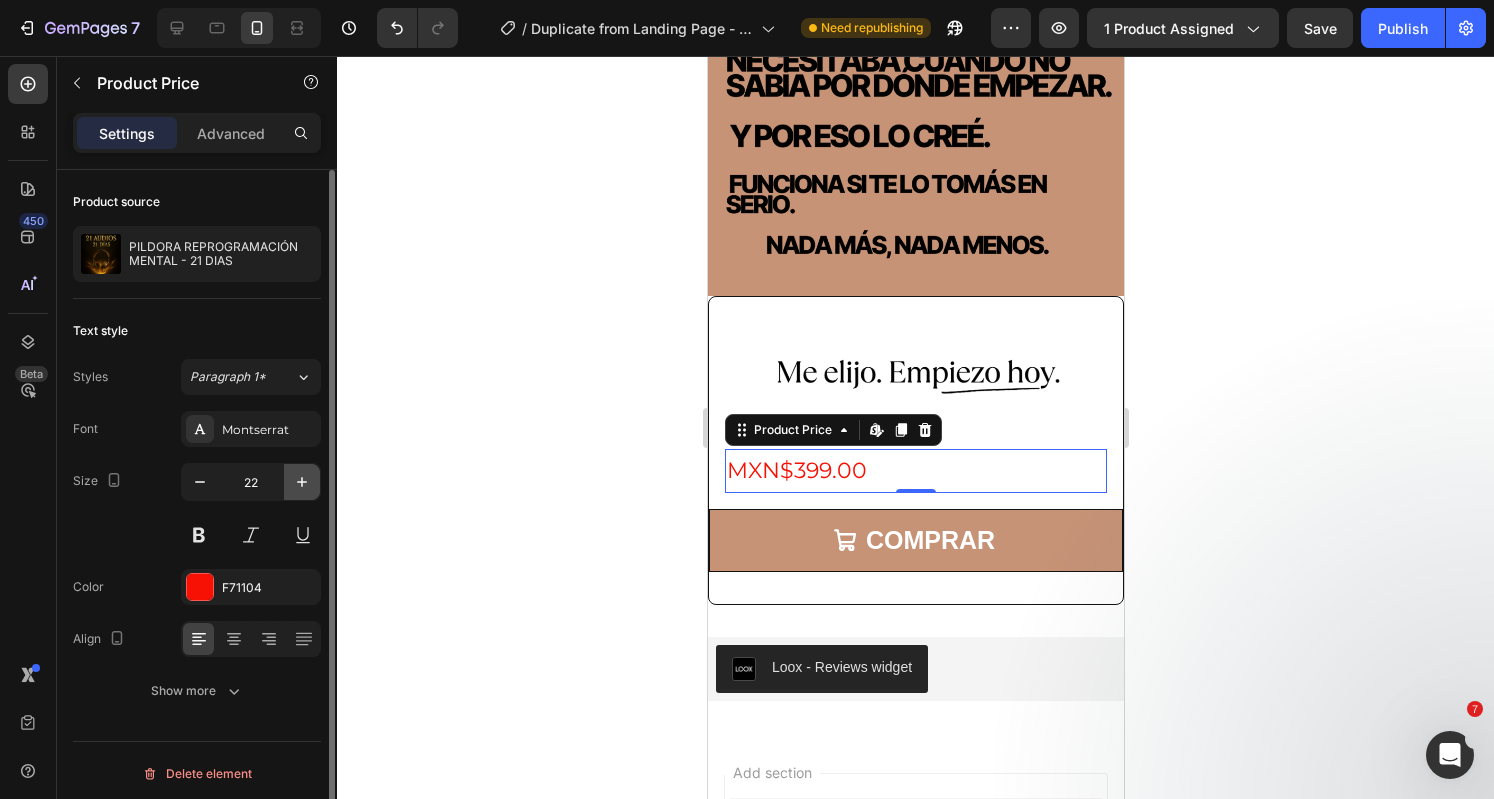 type on "23" 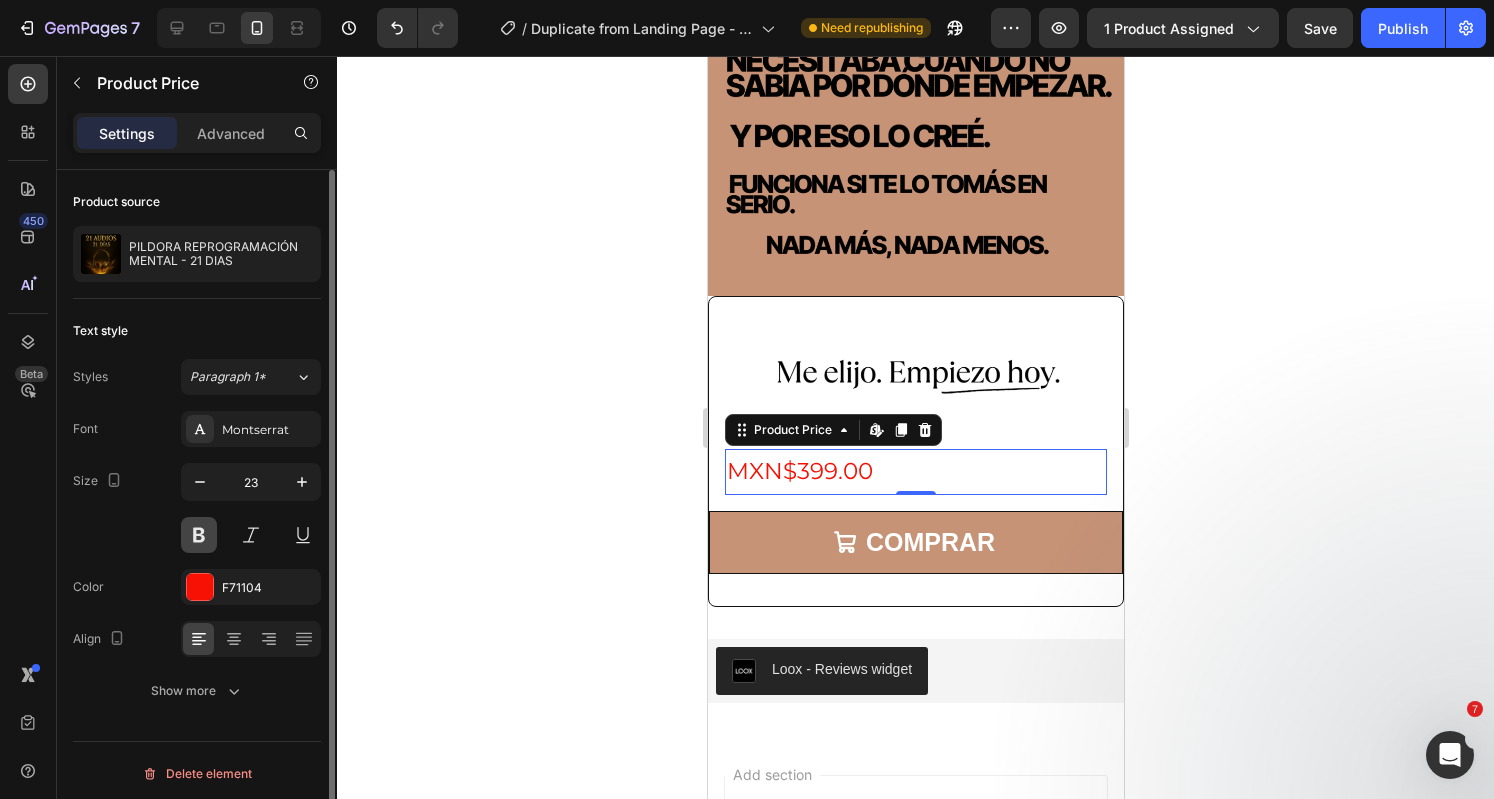 click at bounding box center [199, 535] 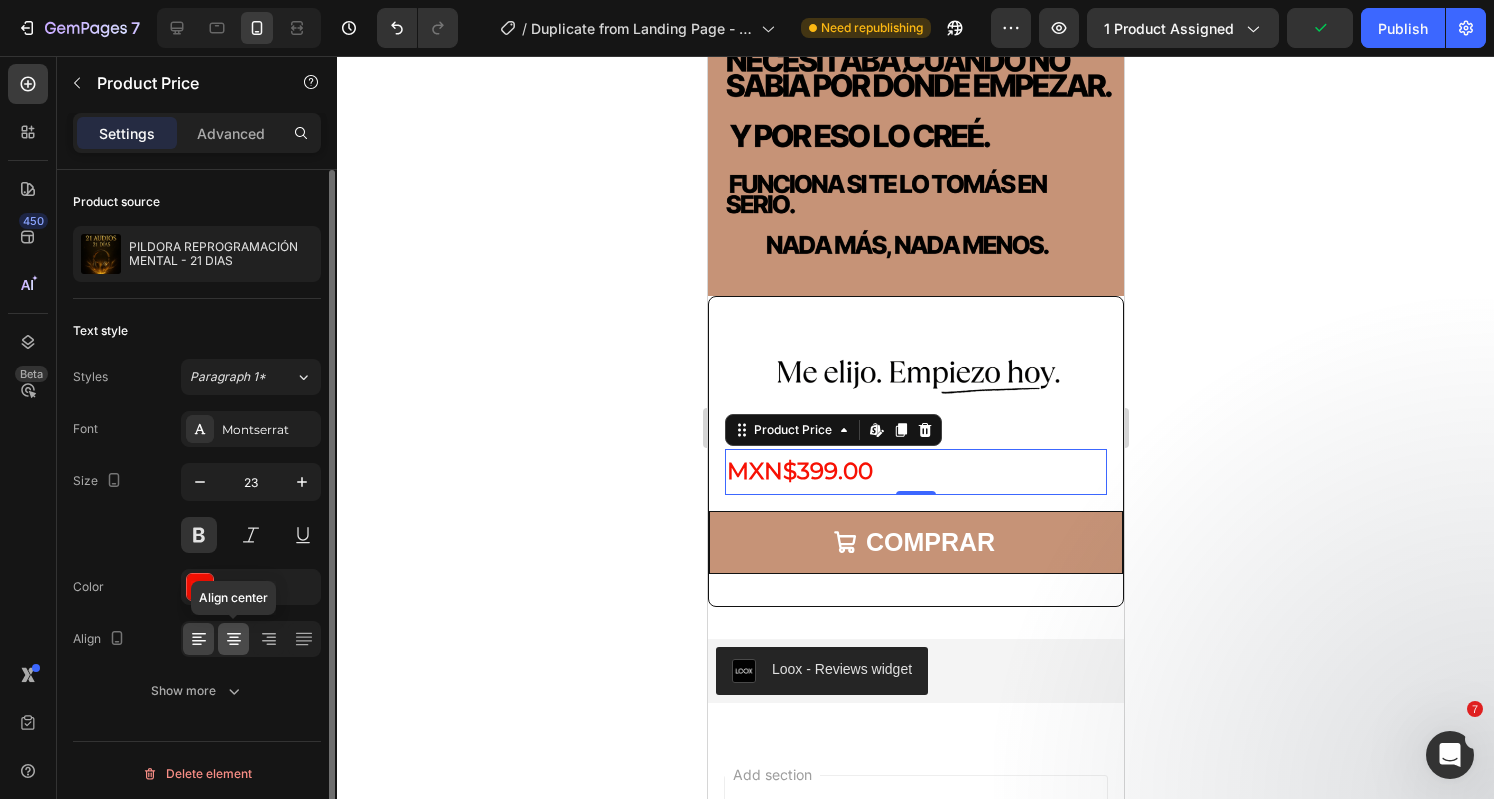 click 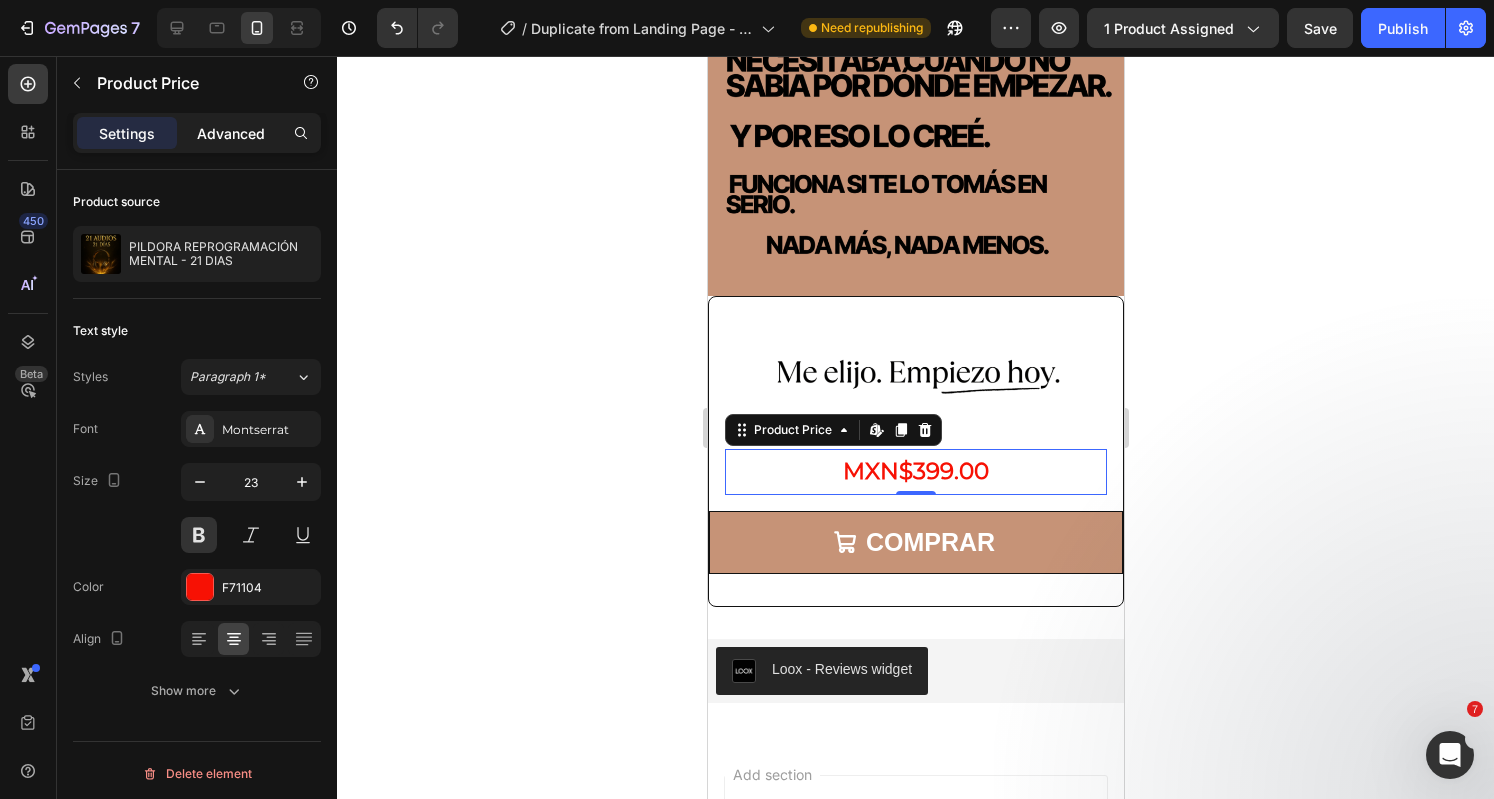 click on "Advanced" at bounding box center [231, 133] 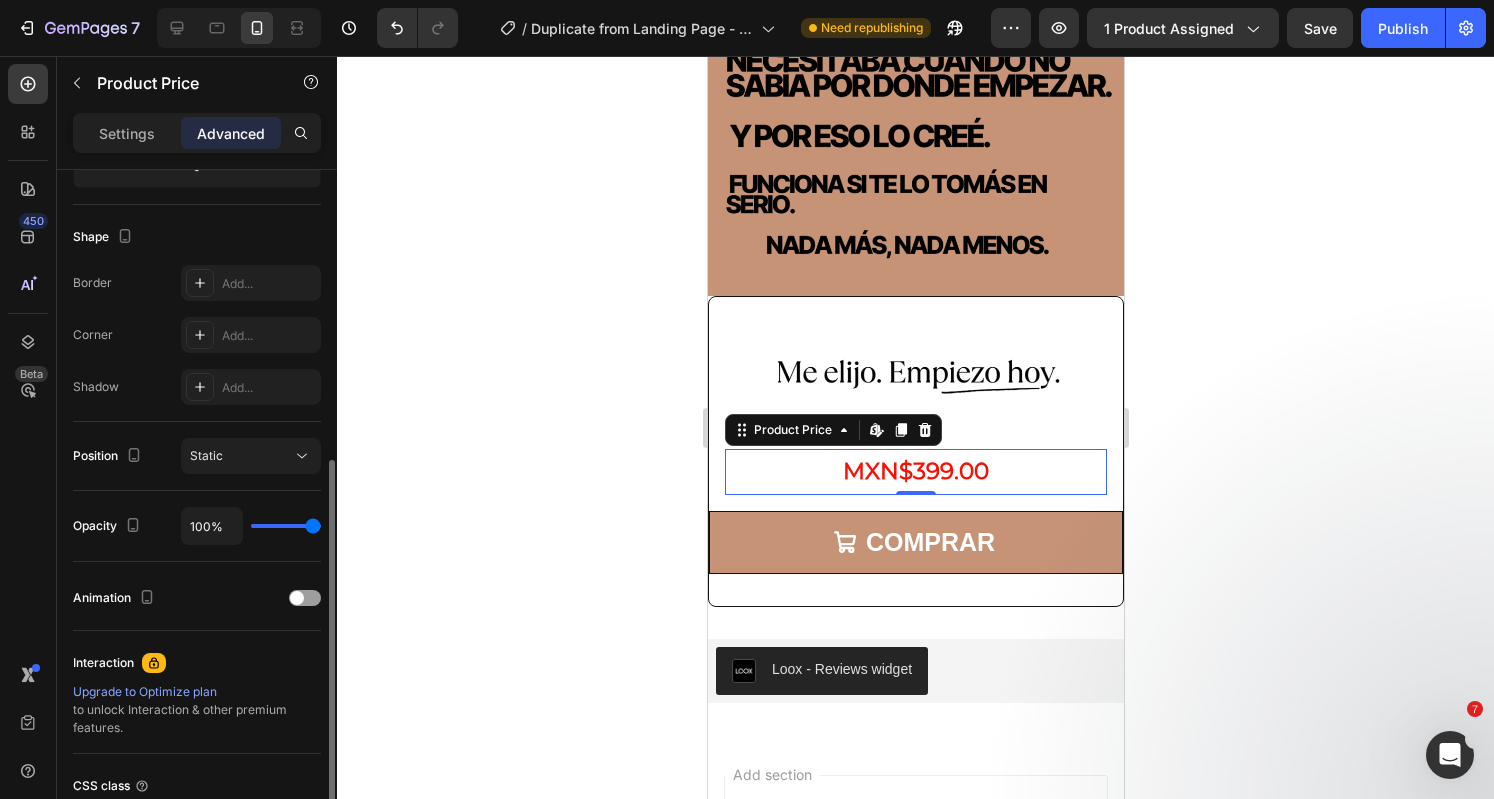 scroll, scrollTop: 508, scrollLeft: 0, axis: vertical 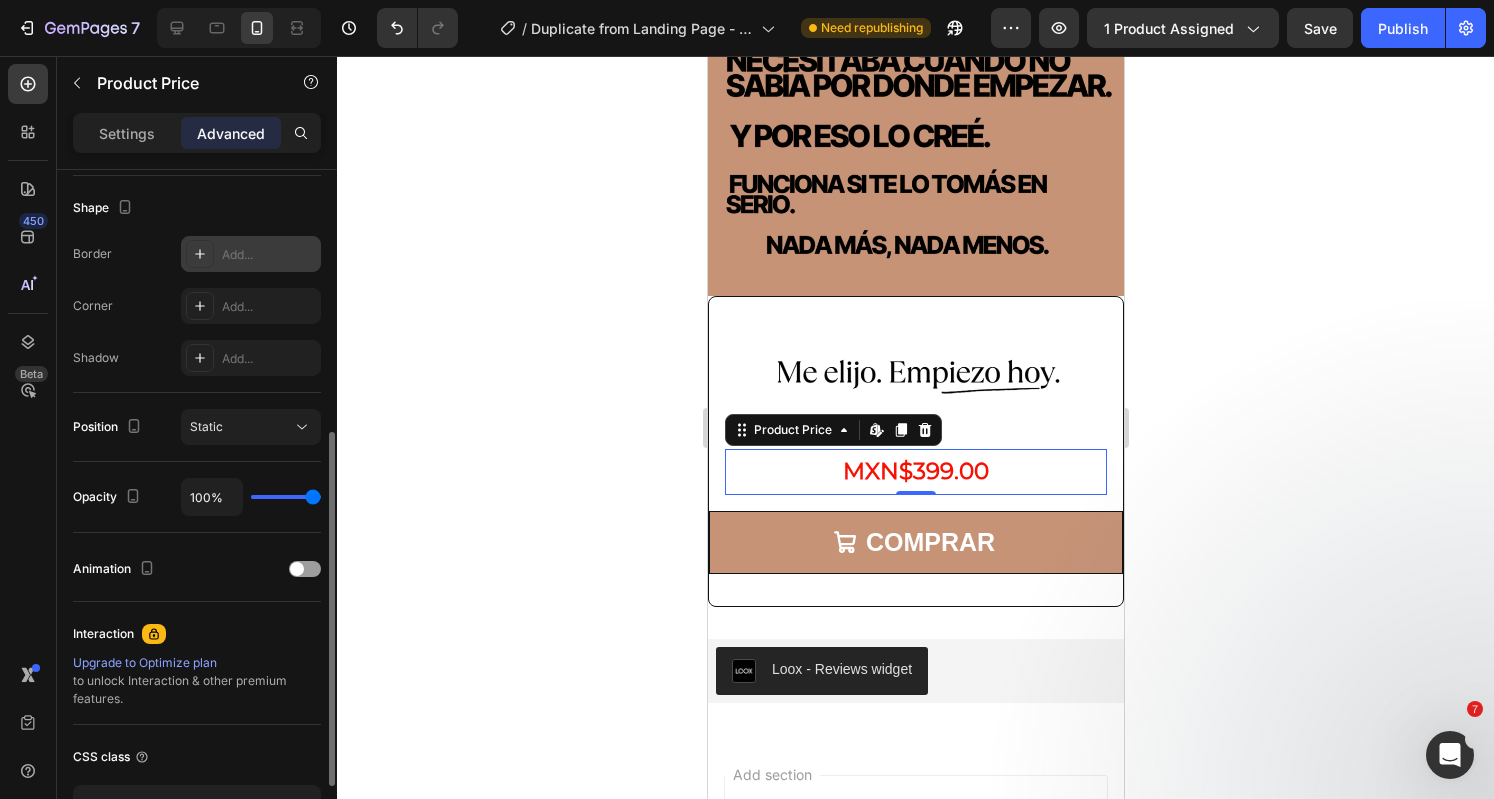 click on "Add..." at bounding box center [251, 254] 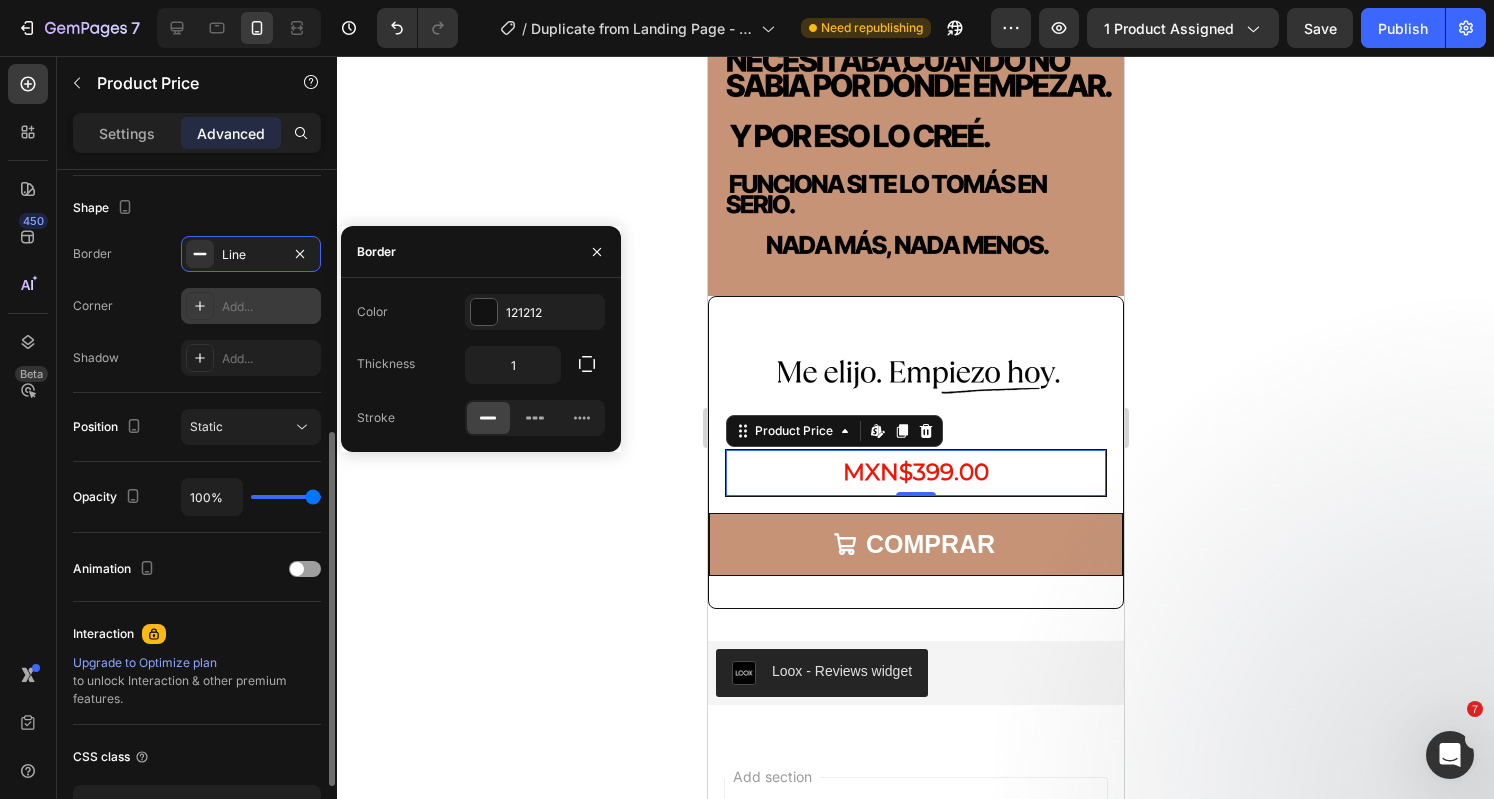 click on "Add..." at bounding box center (251, 306) 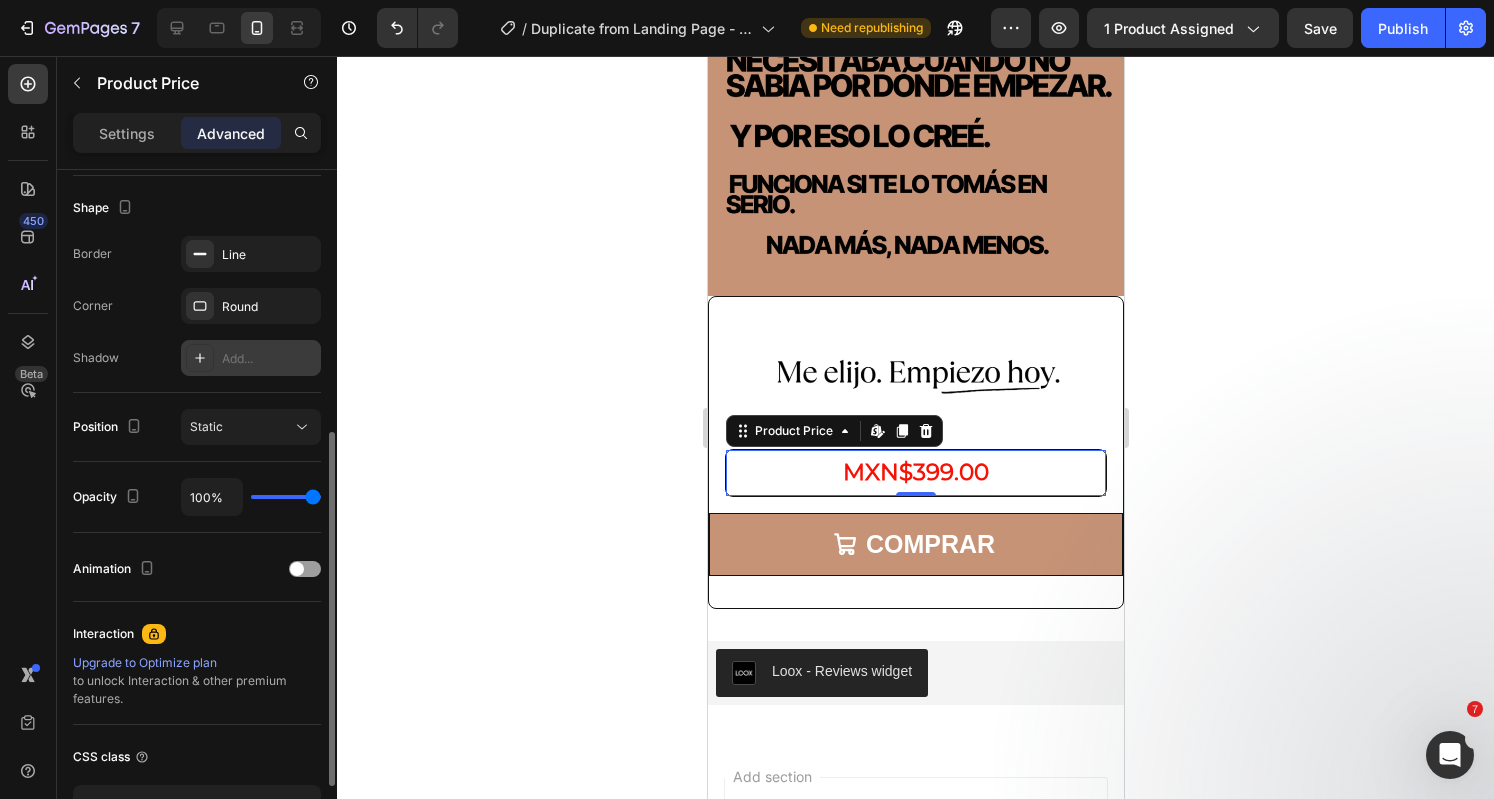 click on "Add..." at bounding box center (269, 359) 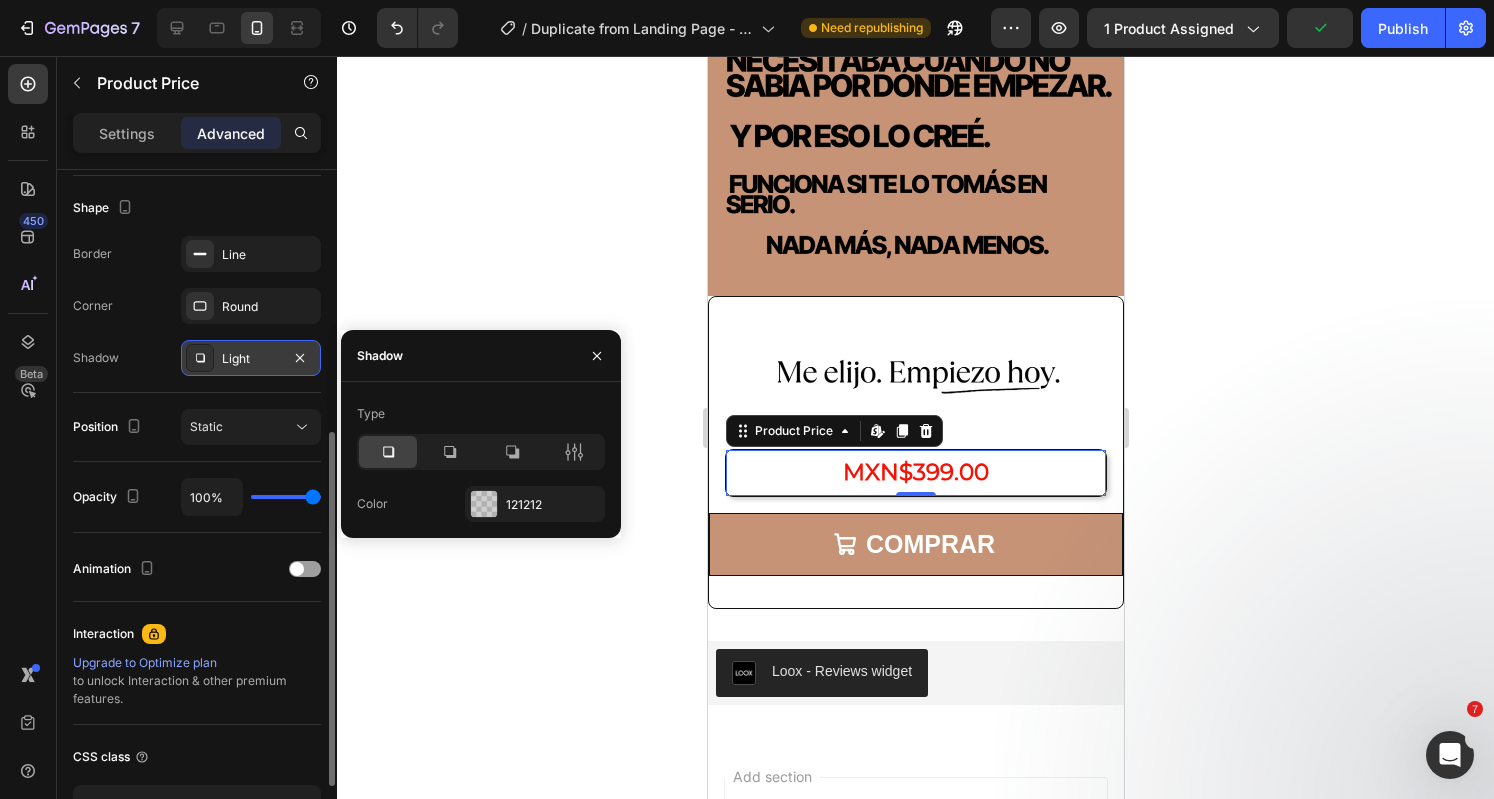 click 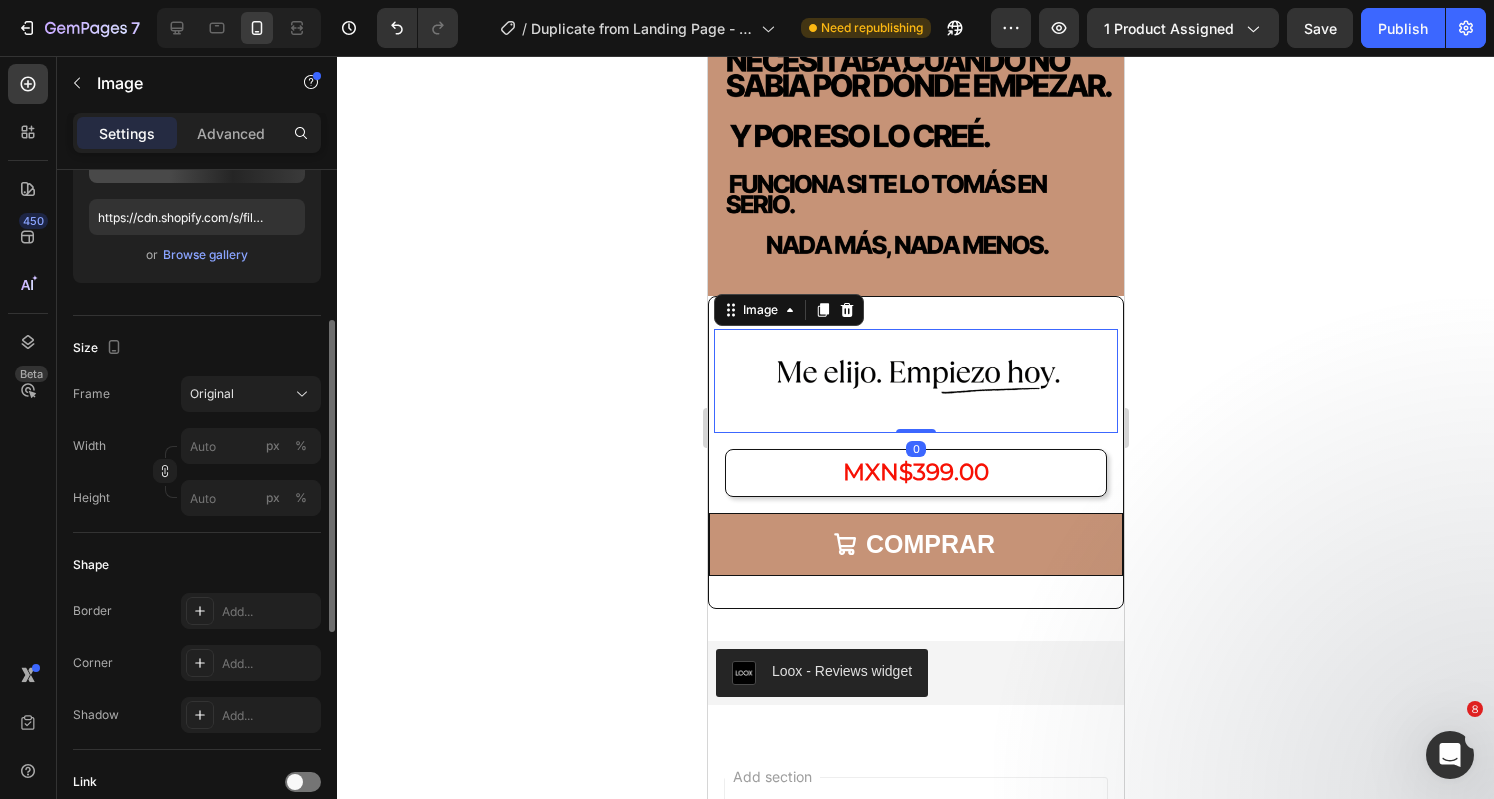 scroll, scrollTop: 0, scrollLeft: 0, axis: both 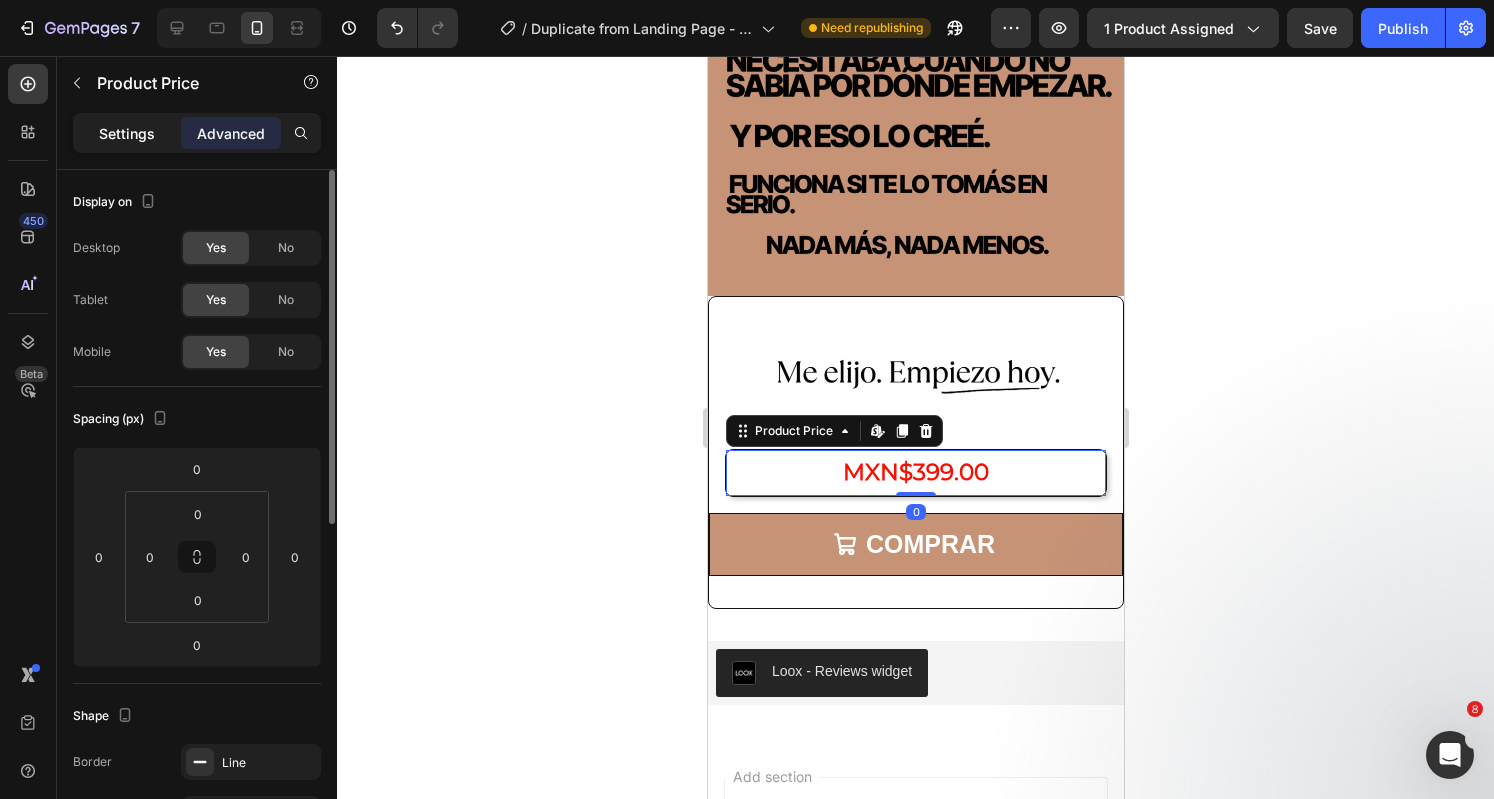 click on "Settings" at bounding box center (127, 133) 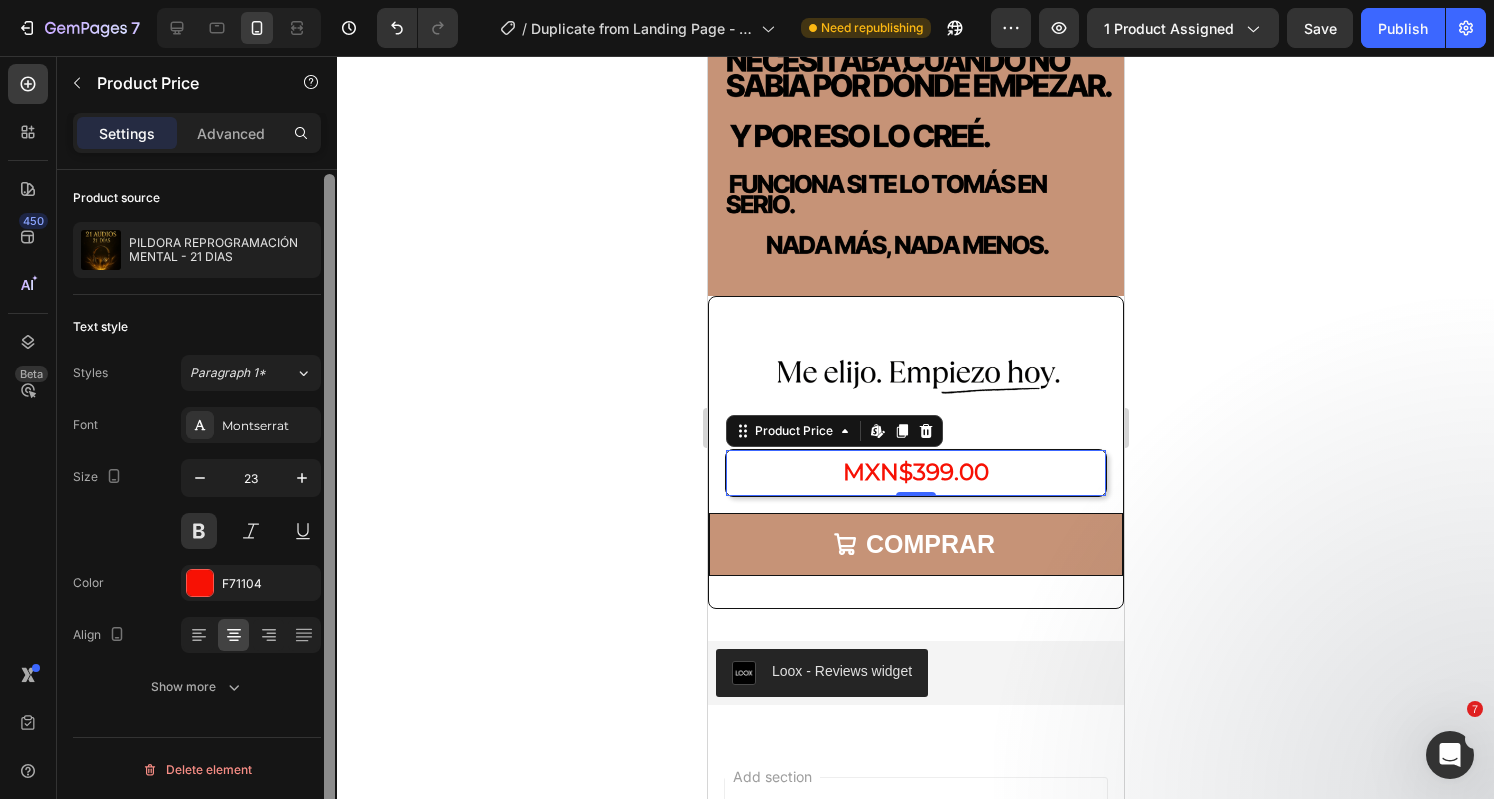 scroll, scrollTop: 0, scrollLeft: 0, axis: both 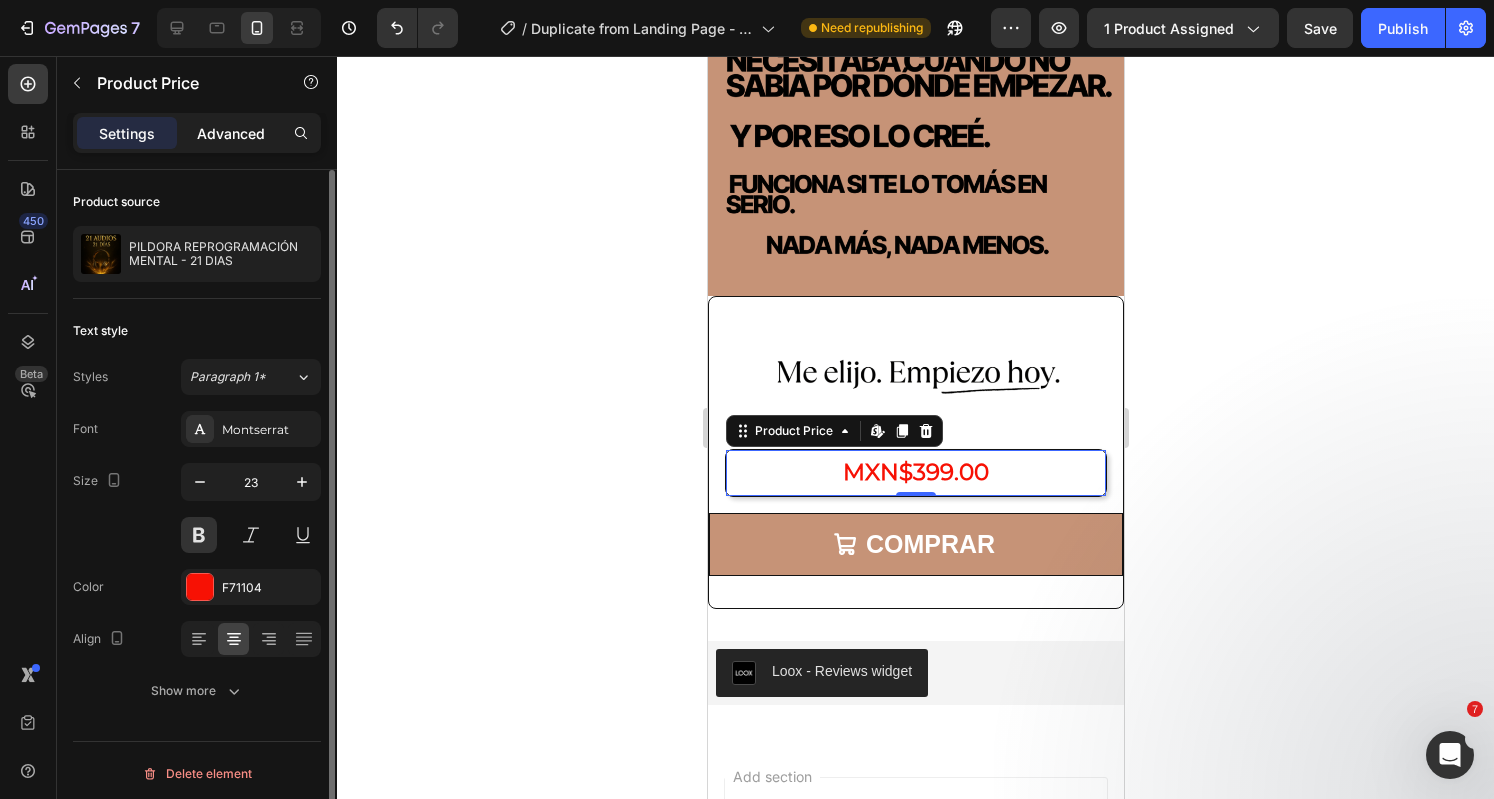 click on "Advanced" at bounding box center [231, 133] 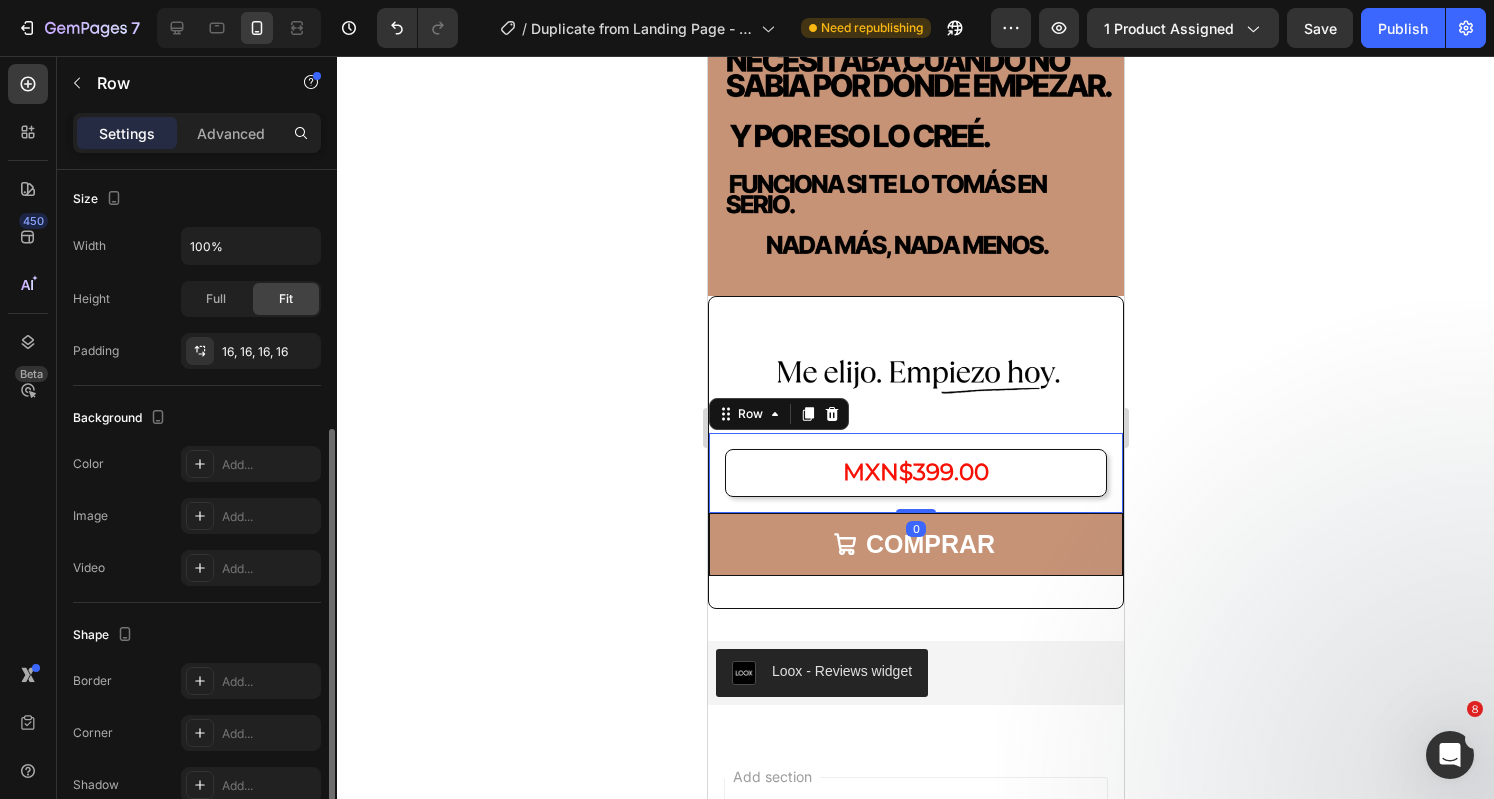 scroll, scrollTop: 403, scrollLeft: 0, axis: vertical 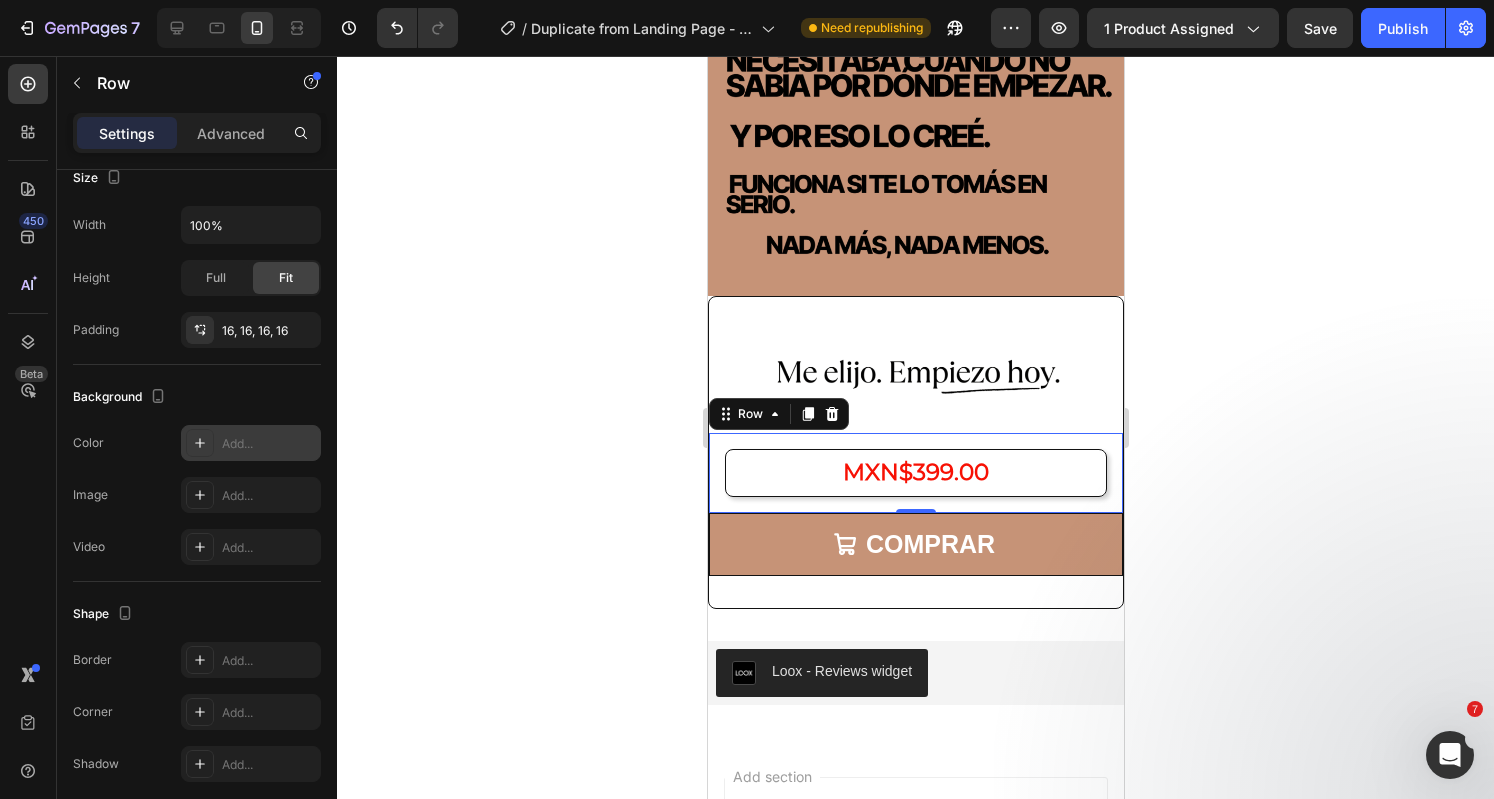 click 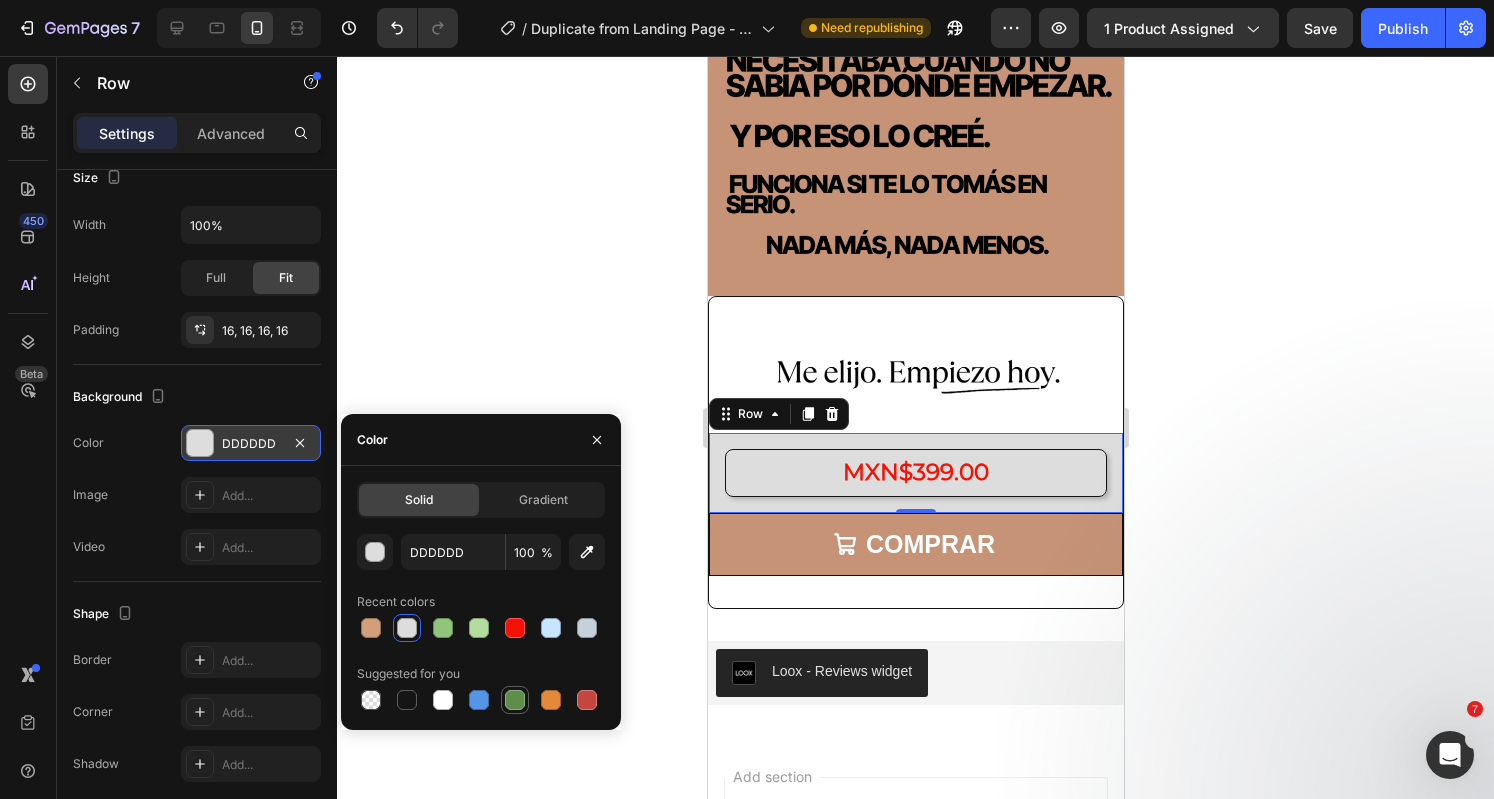 click at bounding box center (515, 700) 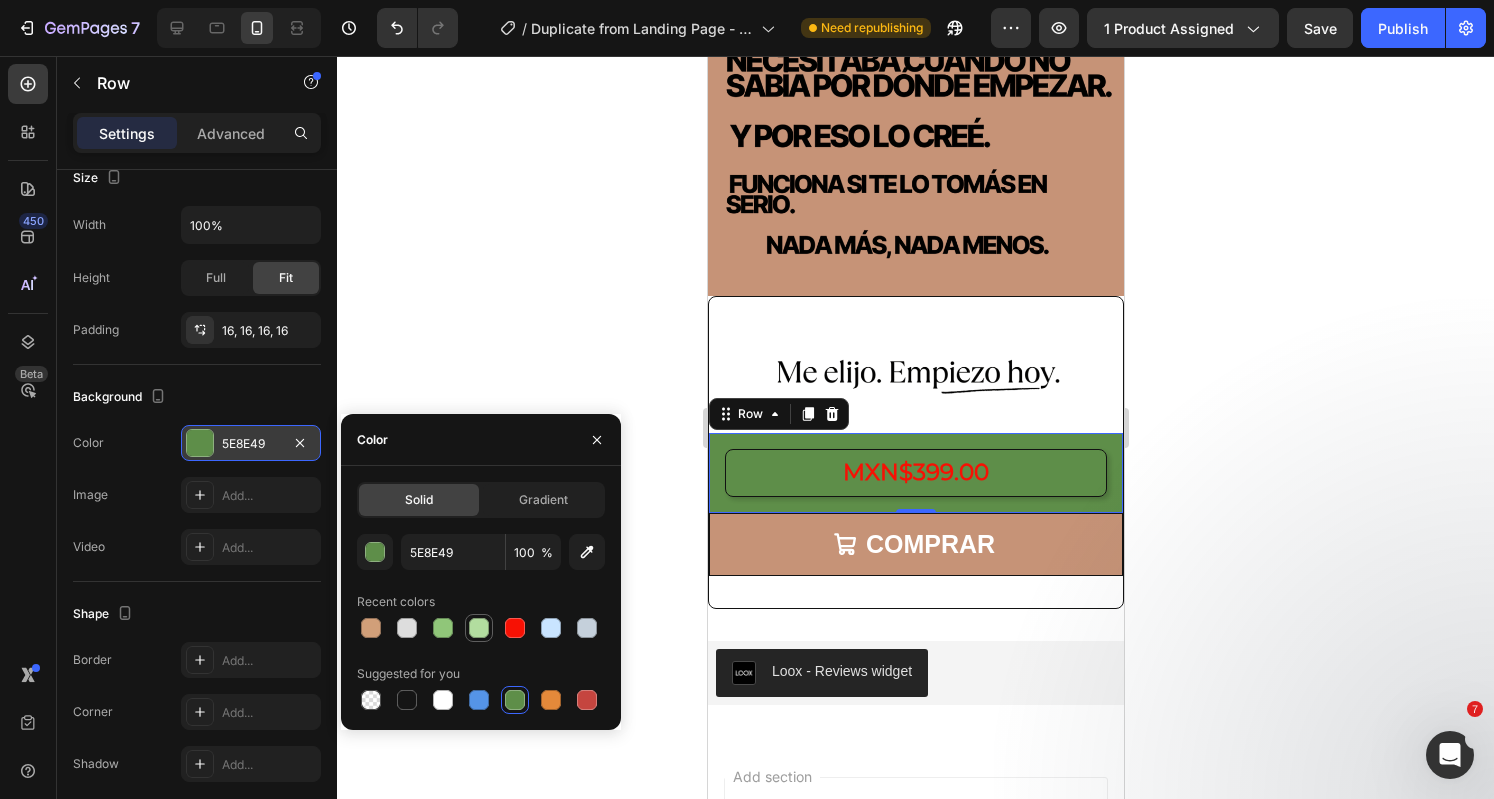 click at bounding box center [479, 628] 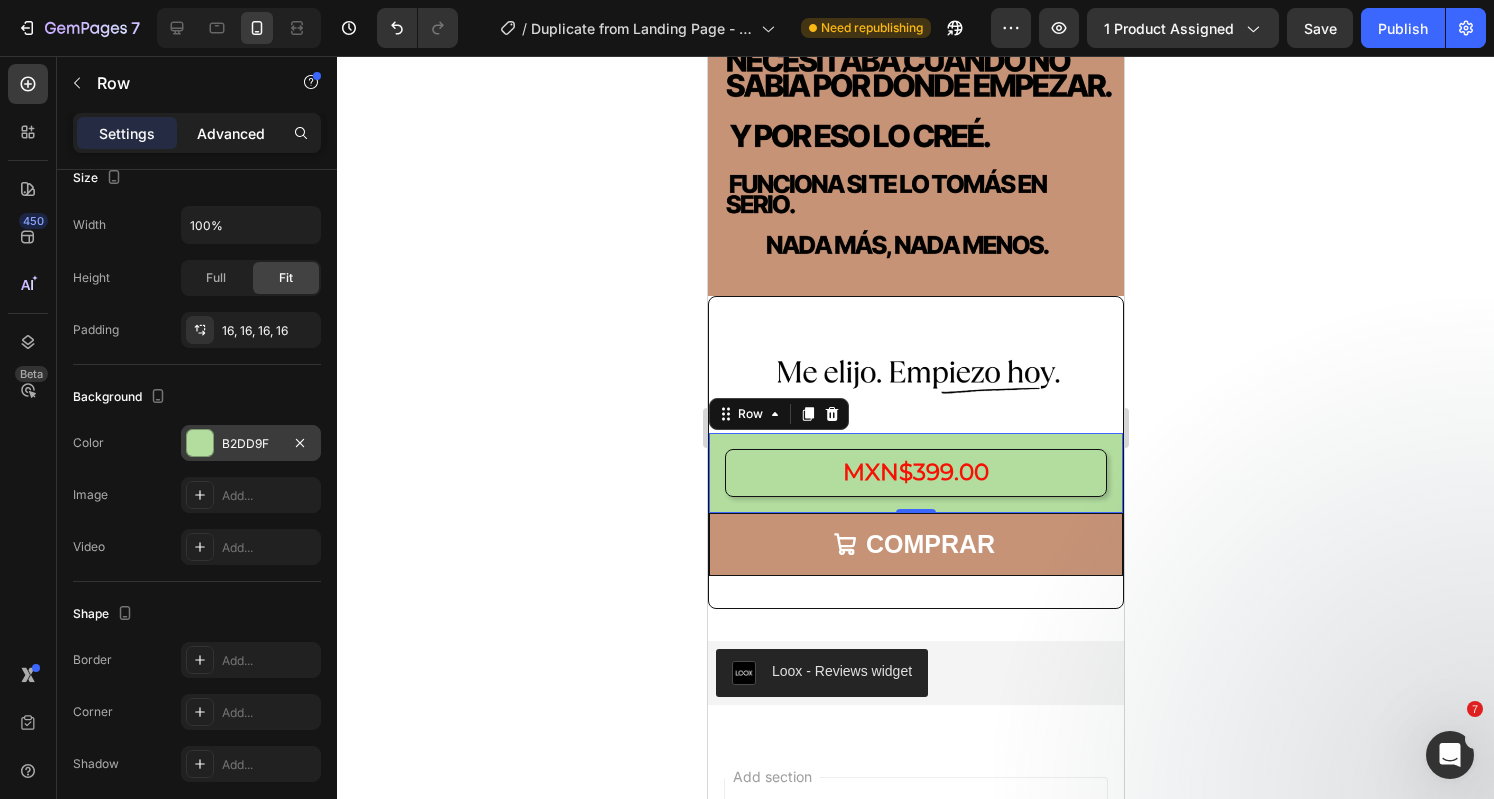 click on "Advanced" at bounding box center [231, 133] 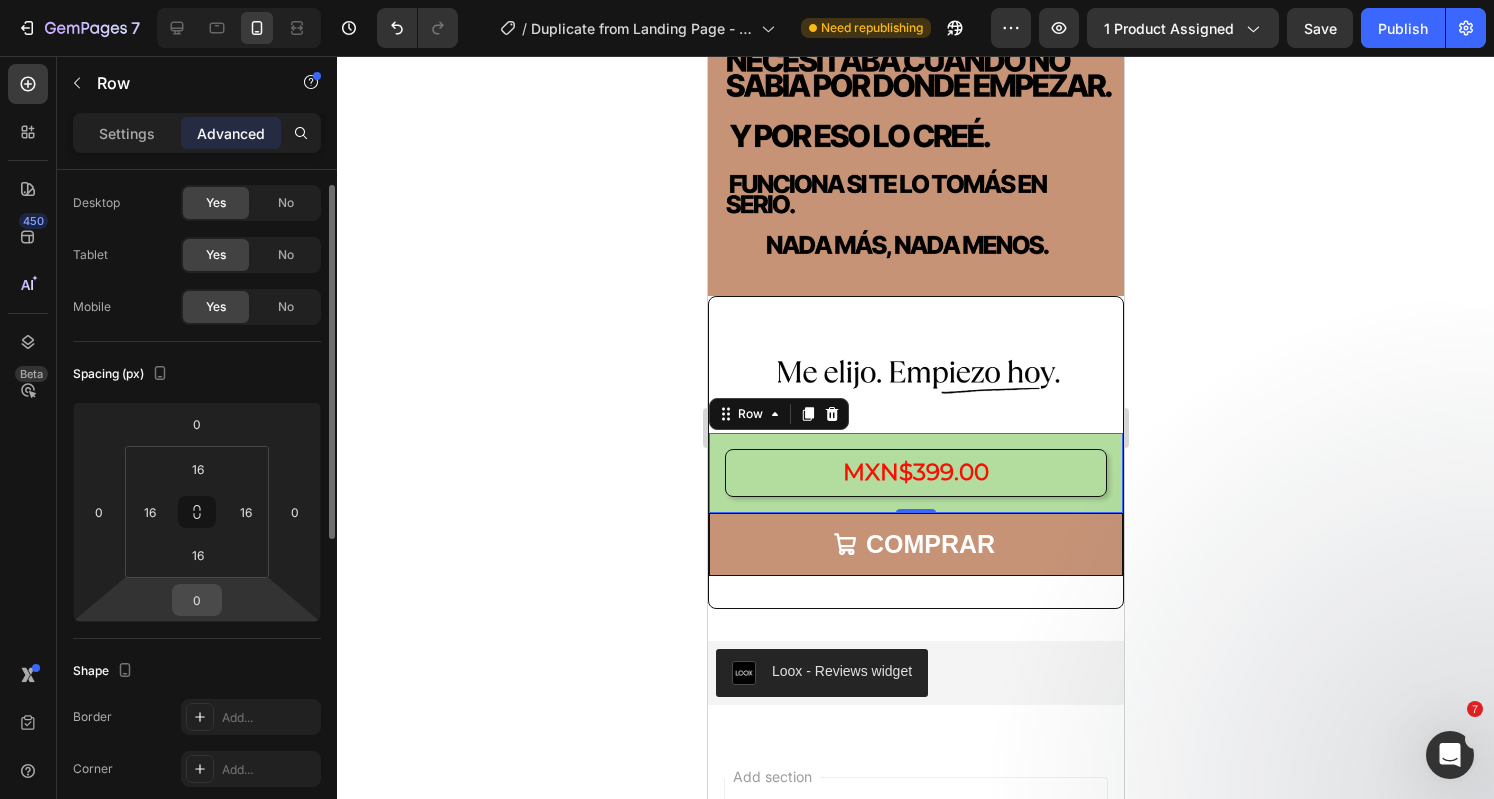 scroll, scrollTop: 36, scrollLeft: 0, axis: vertical 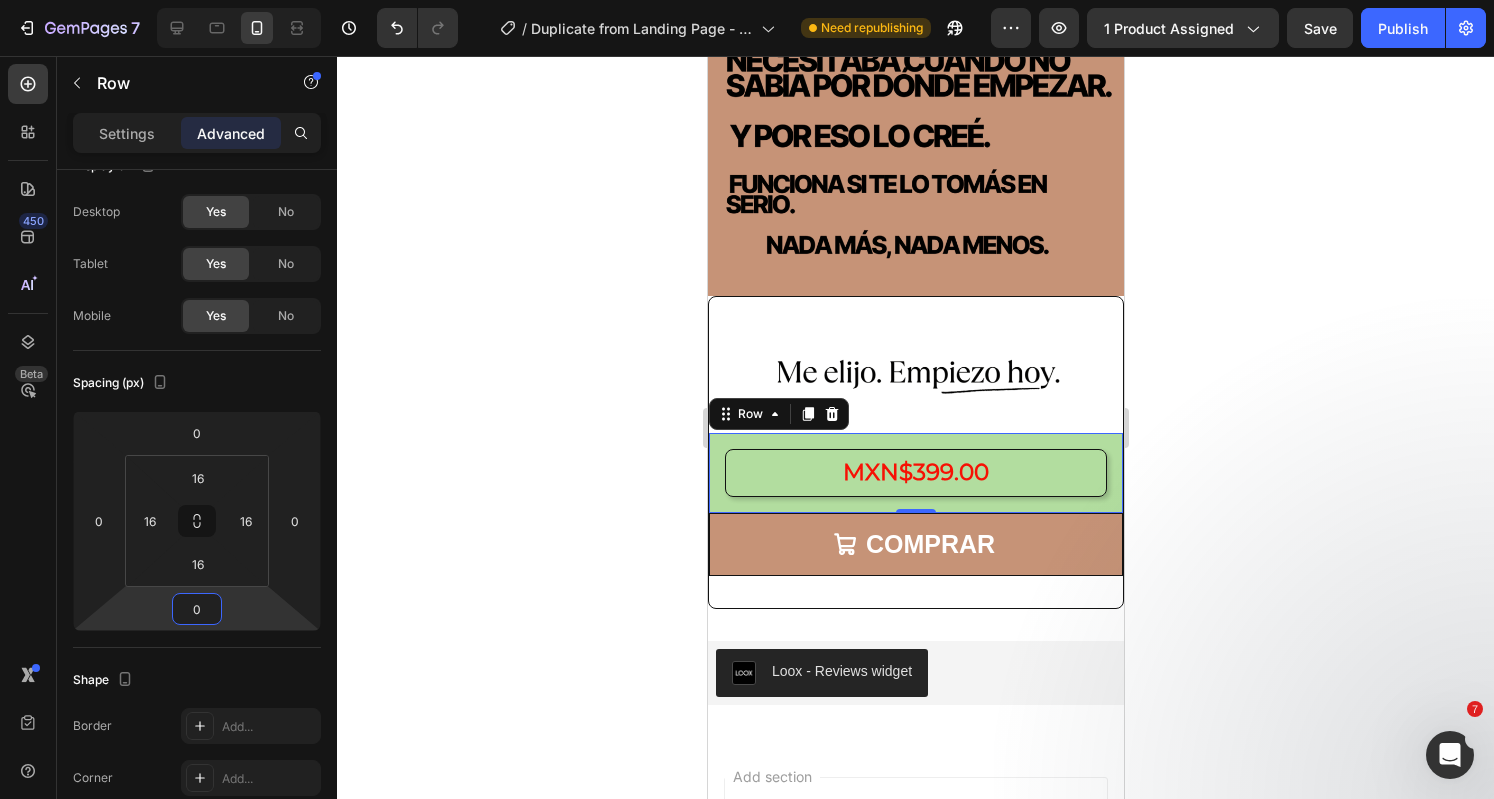 click on "0" at bounding box center (197, 609) 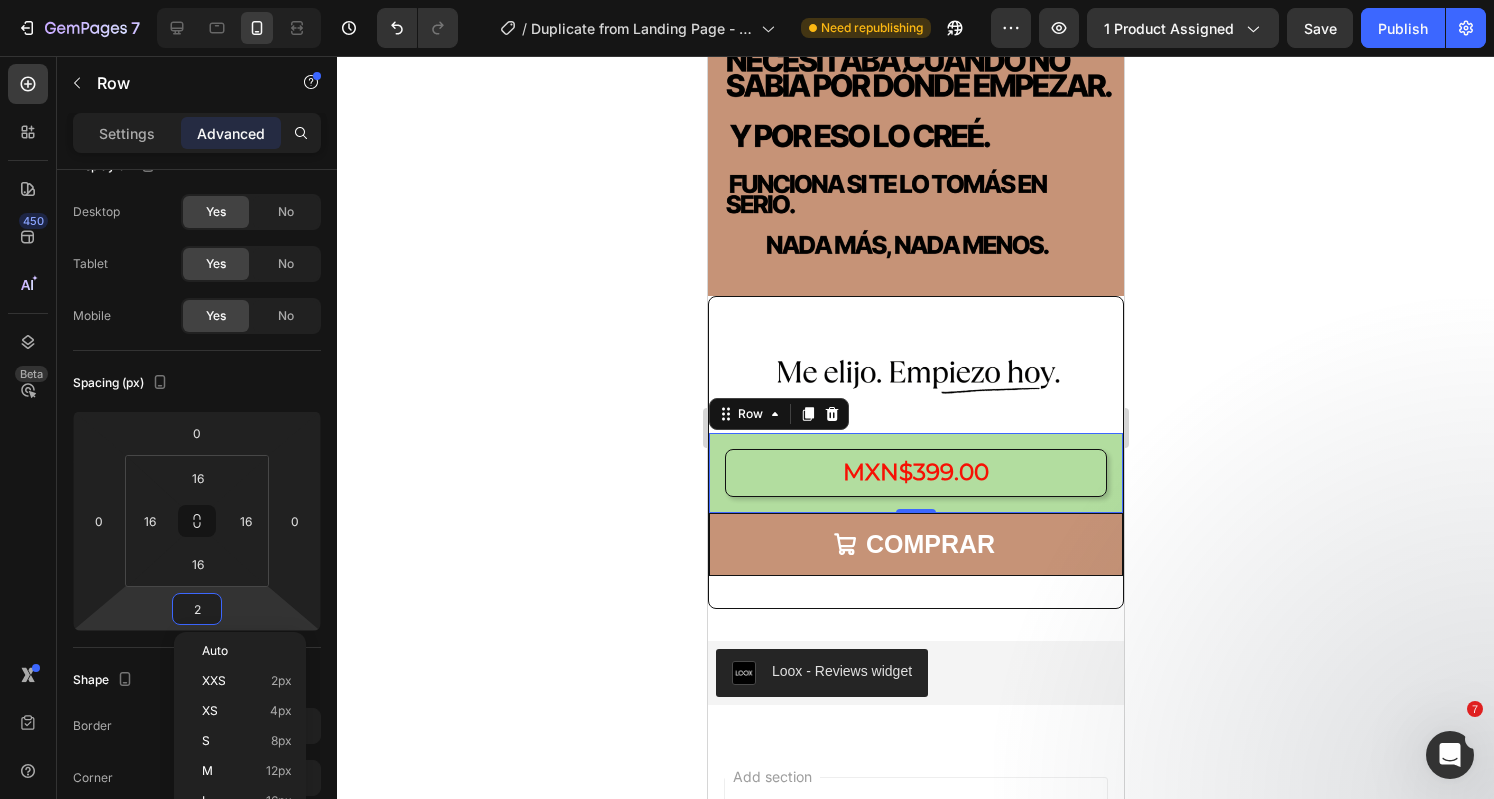 type on "20" 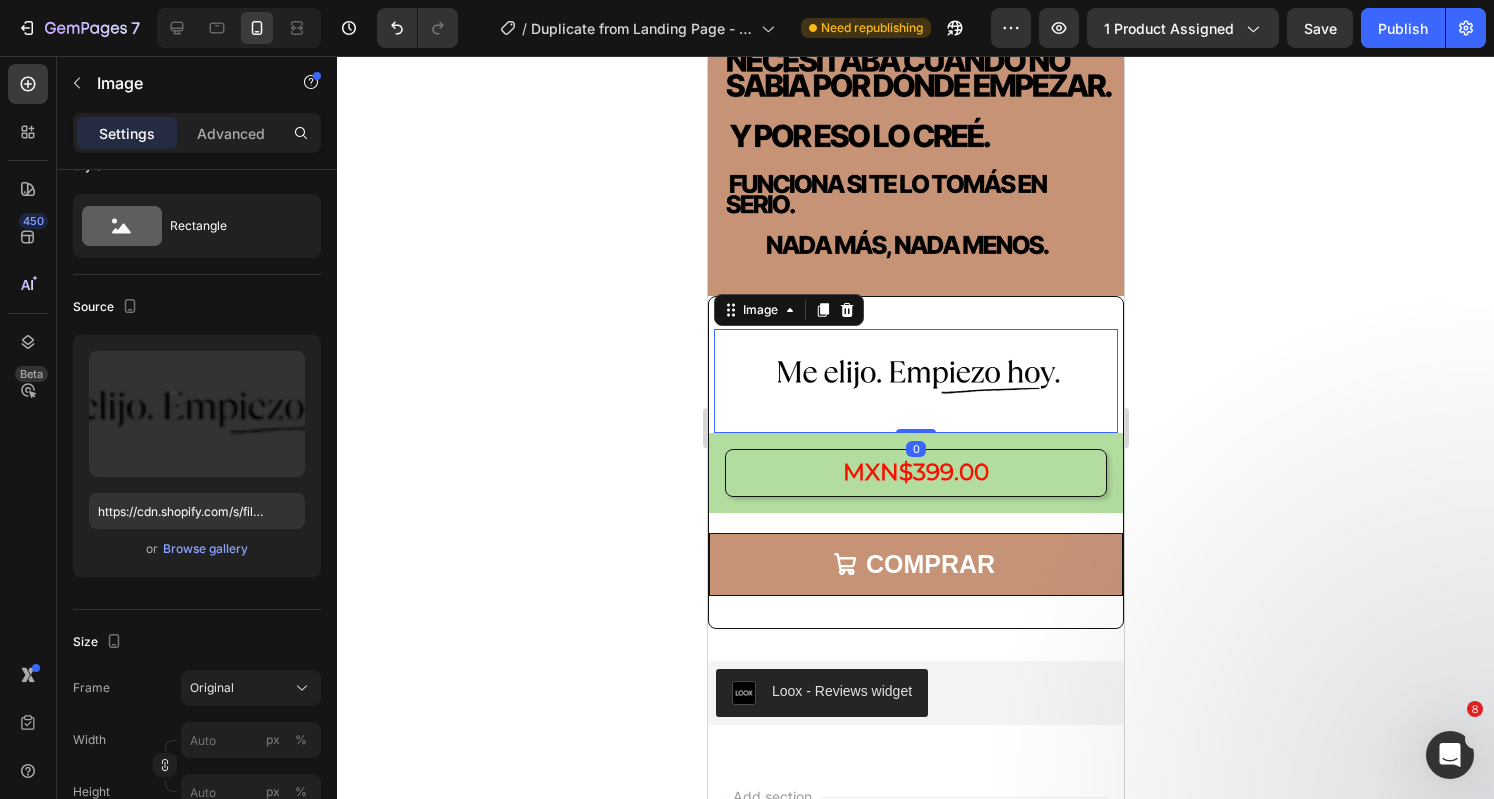 click at bounding box center [915, 378] 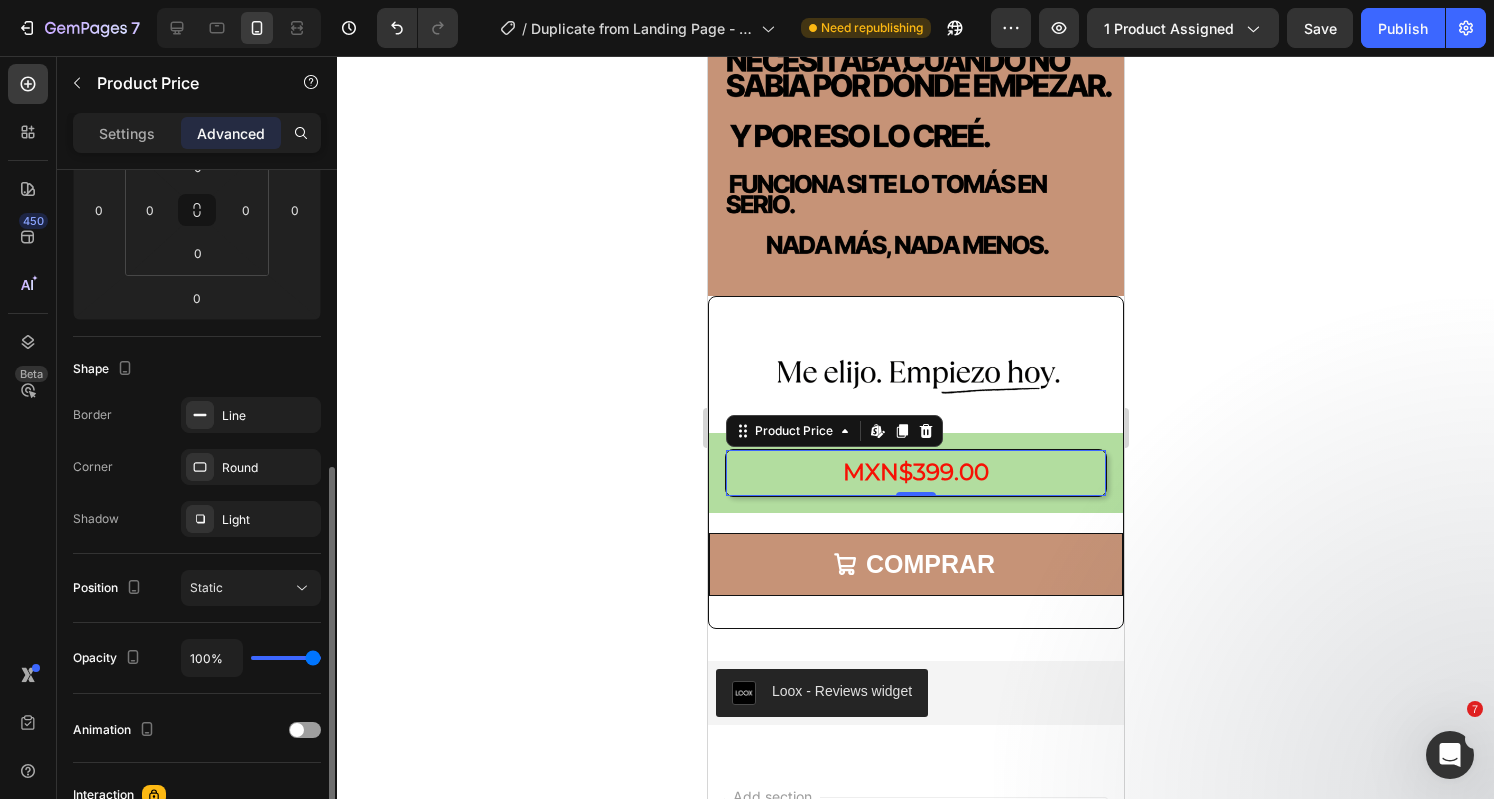 scroll, scrollTop: 340, scrollLeft: 0, axis: vertical 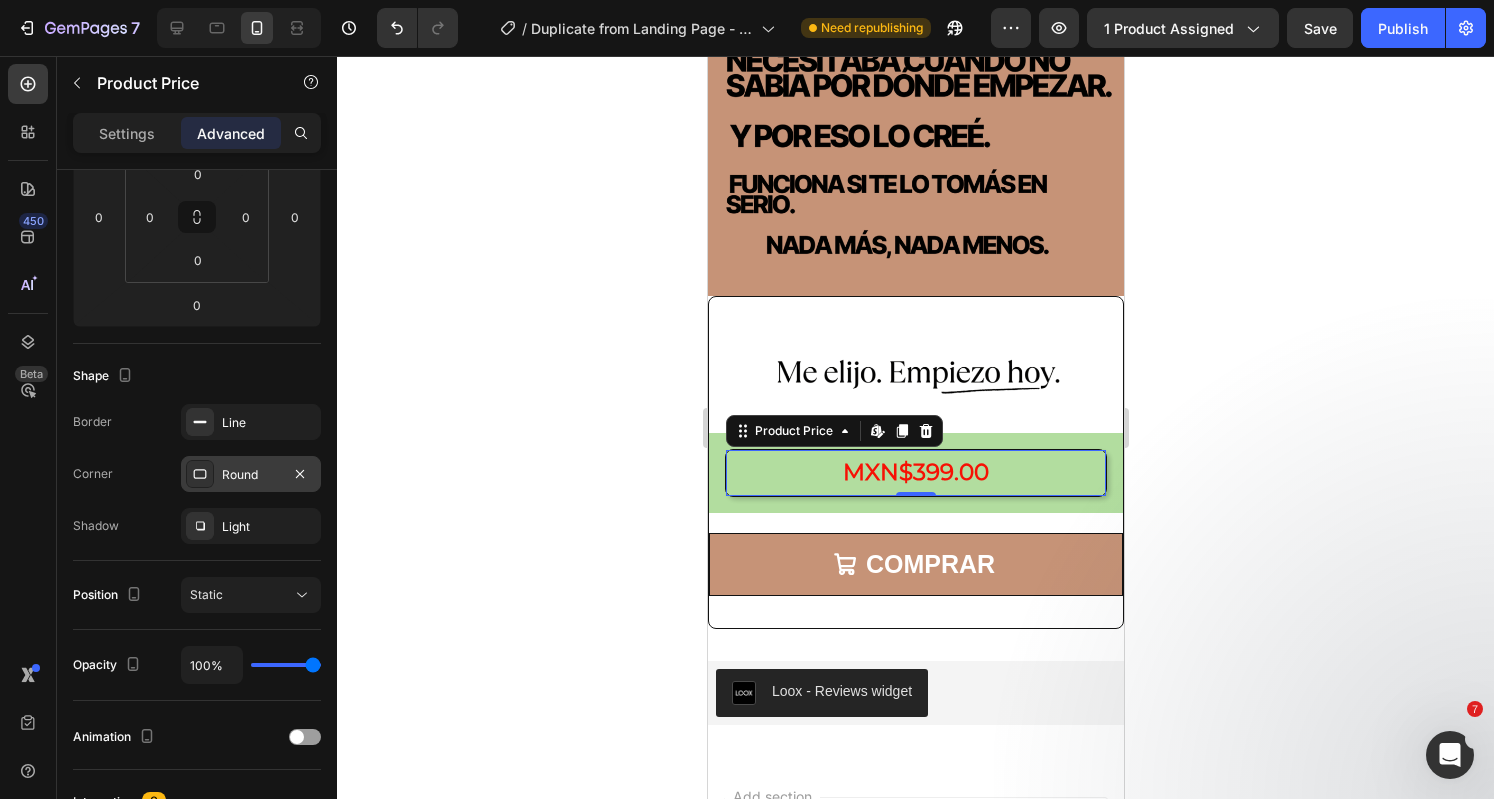 click on "Round" at bounding box center [251, 474] 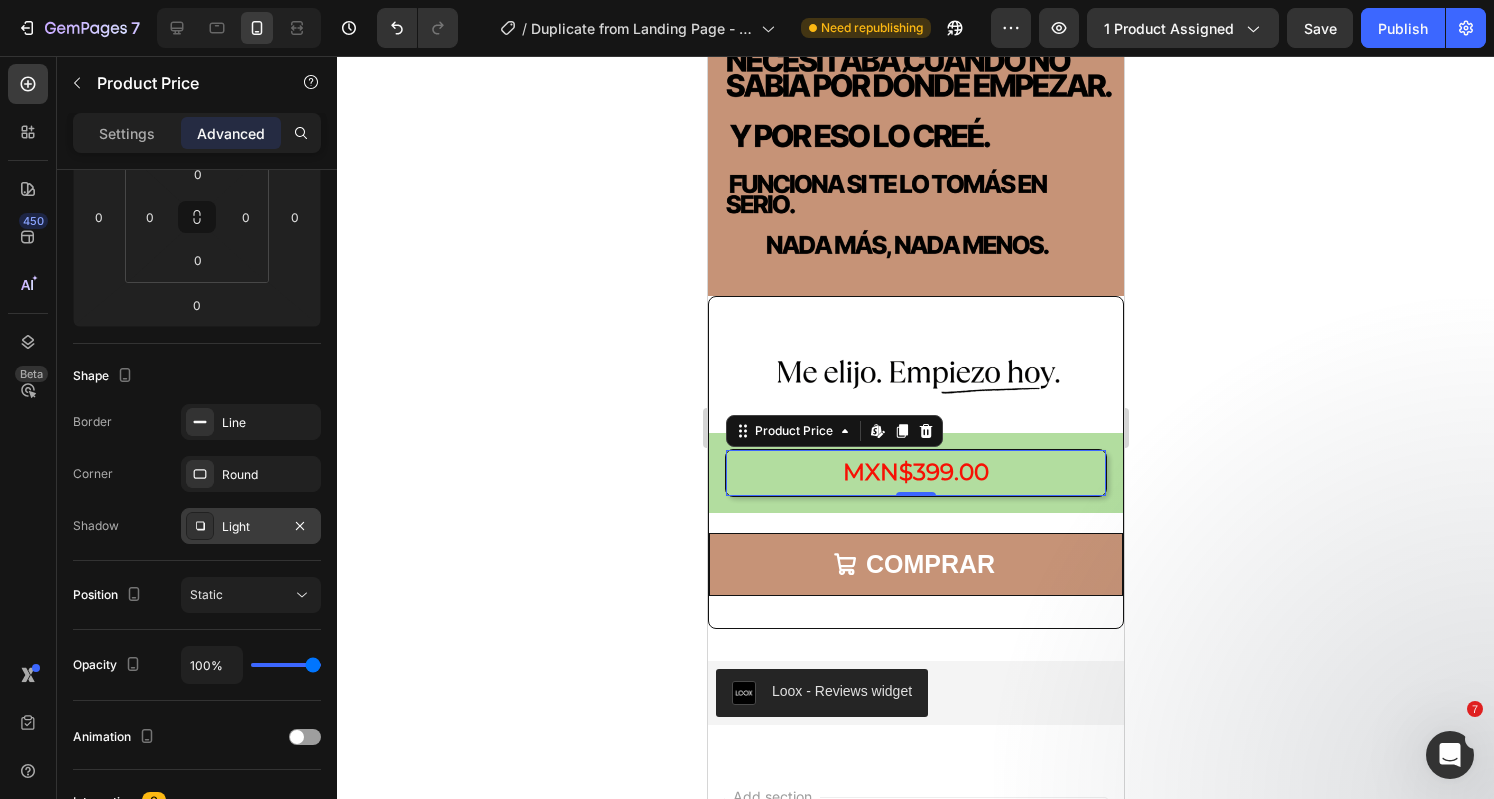 click on "Light" at bounding box center [251, 526] 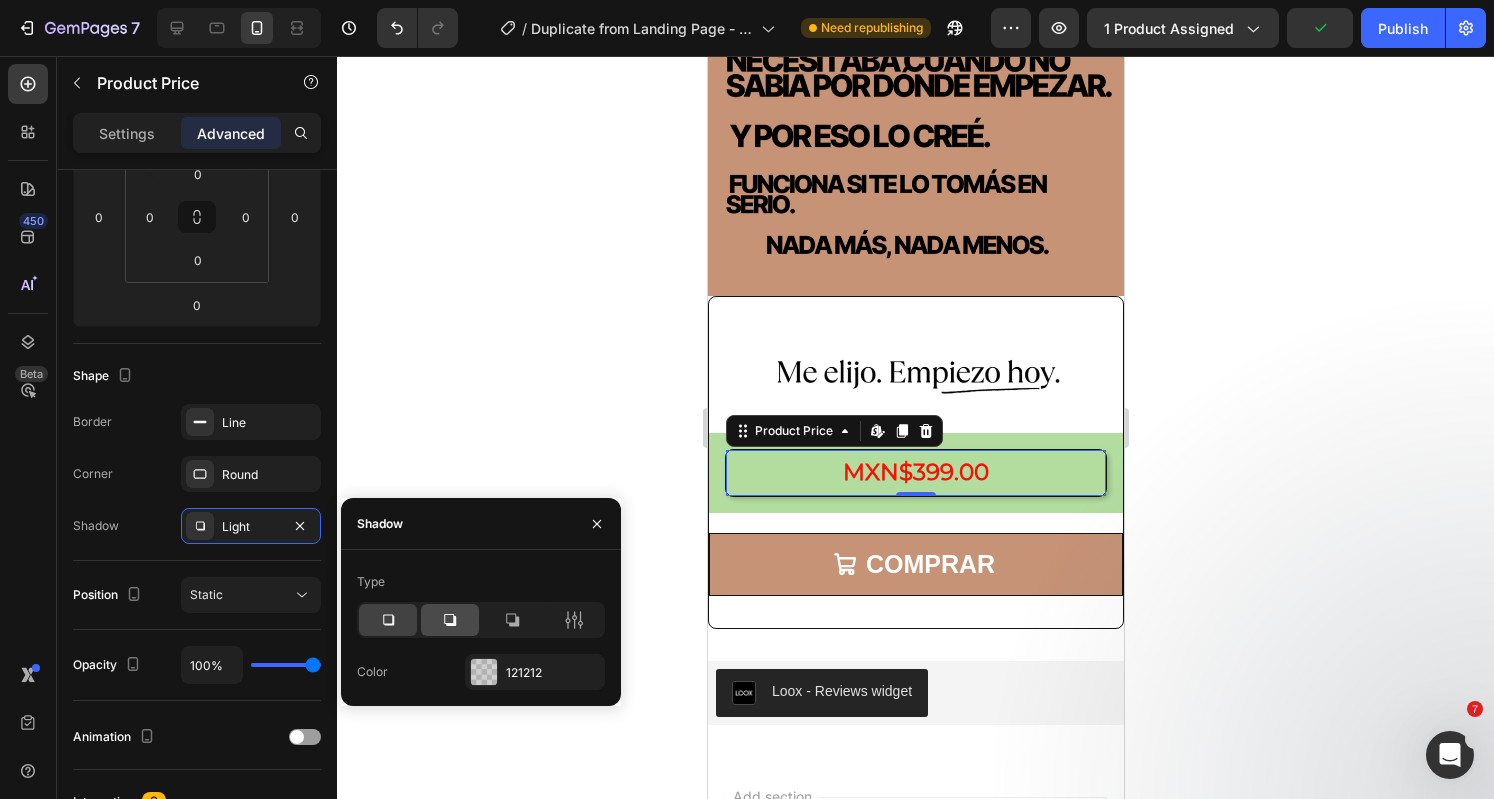 click 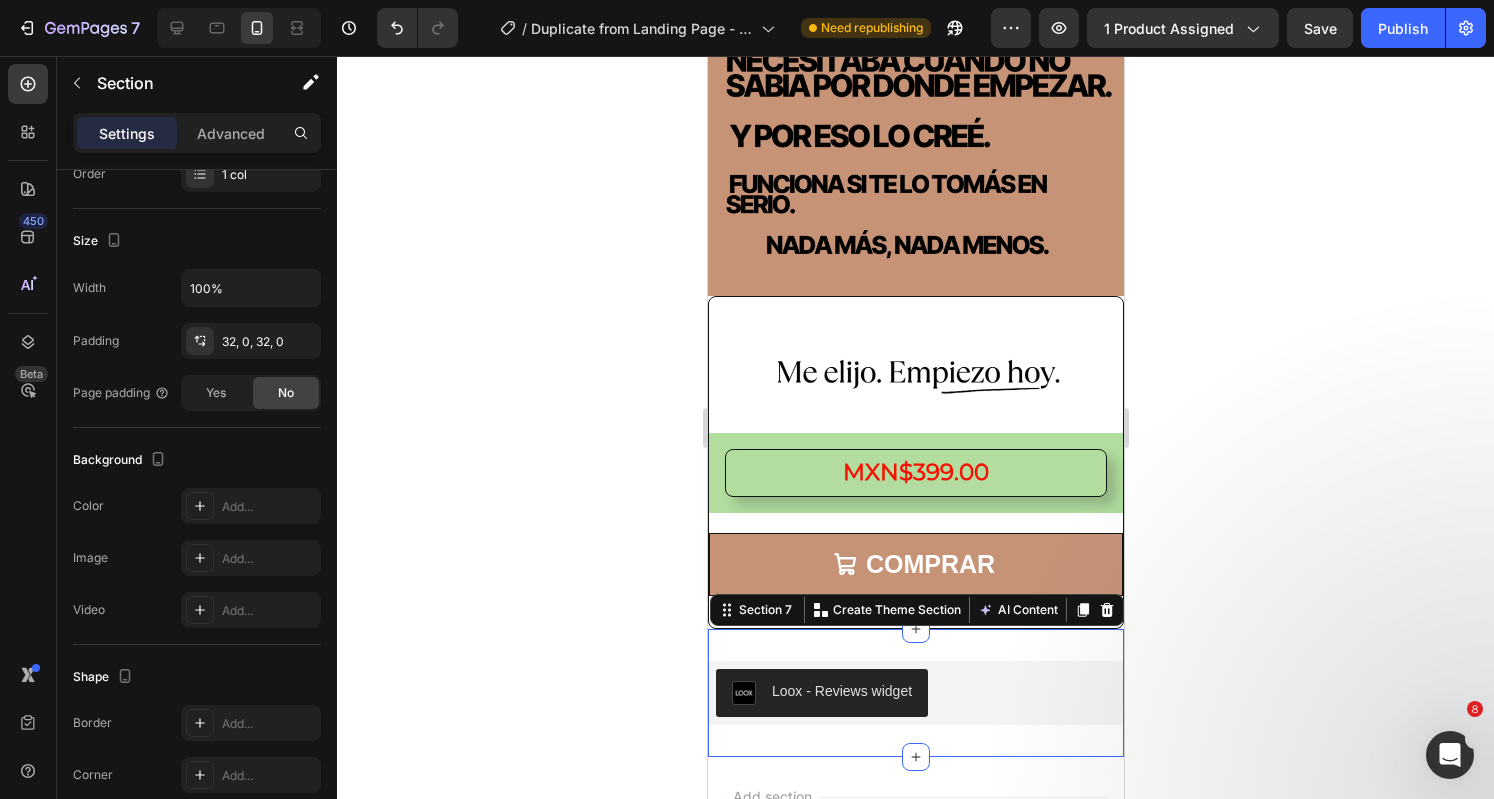 scroll, scrollTop: 0, scrollLeft: 0, axis: both 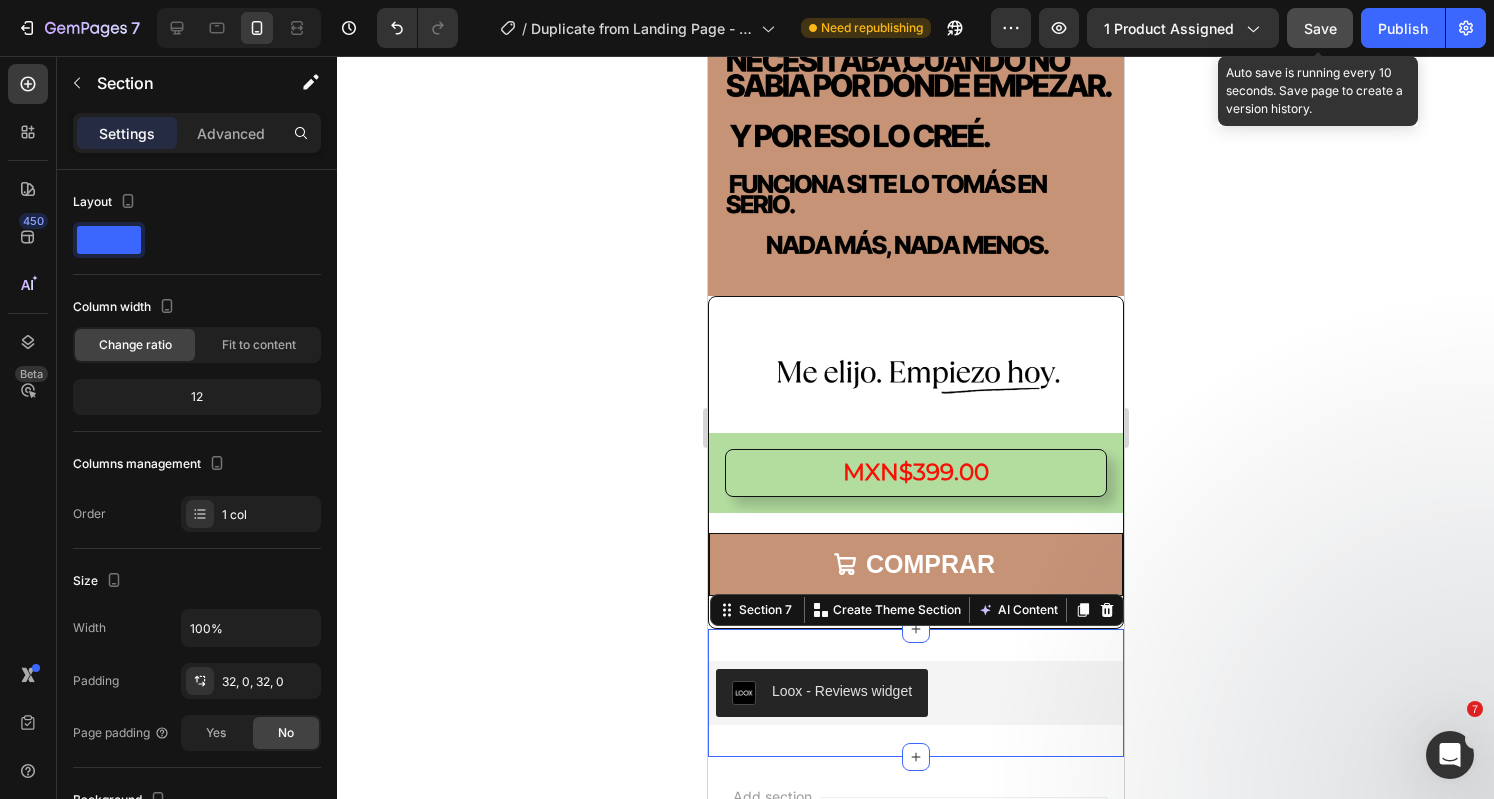 click on "Save" 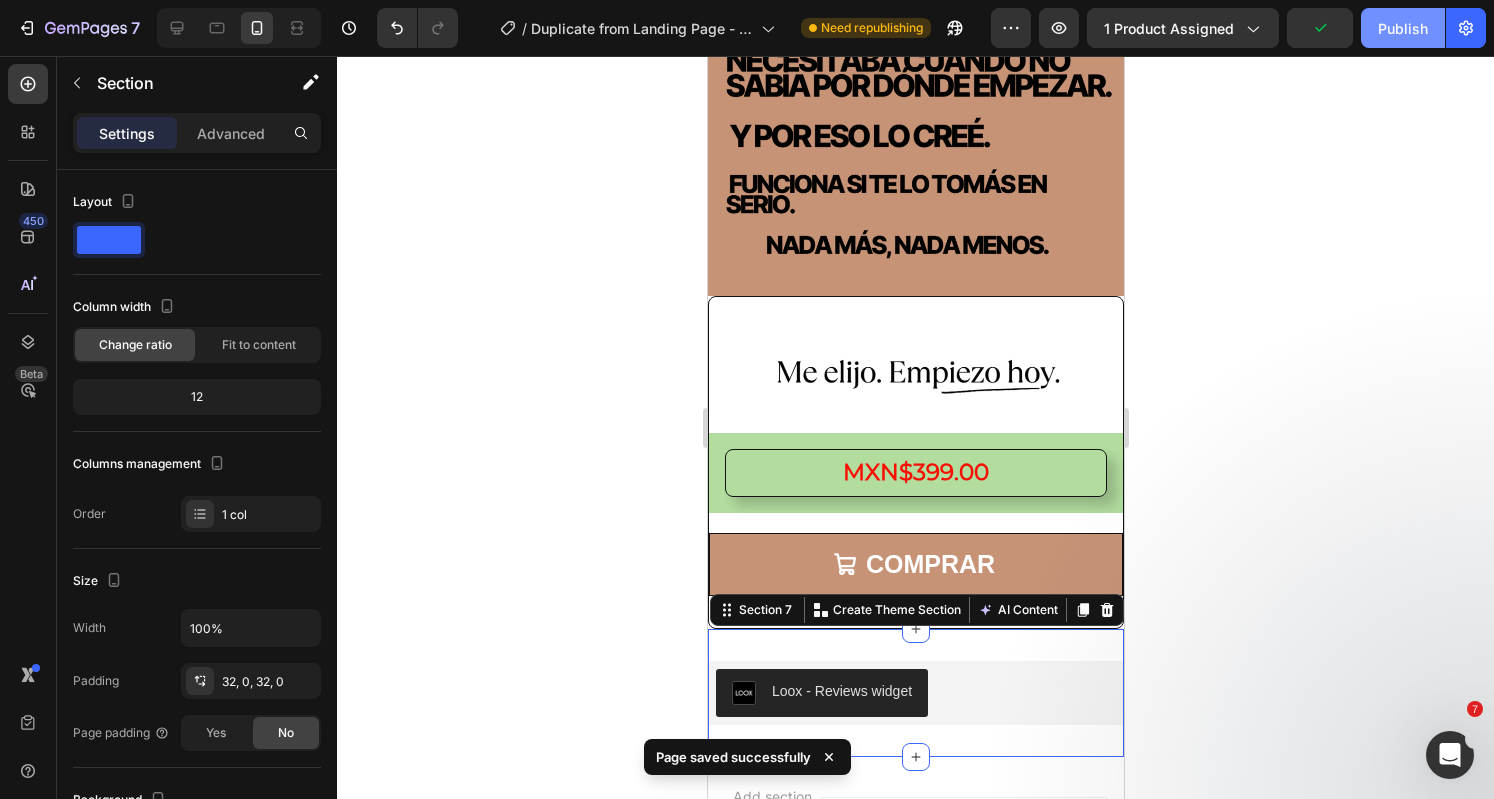 click on "Publish" 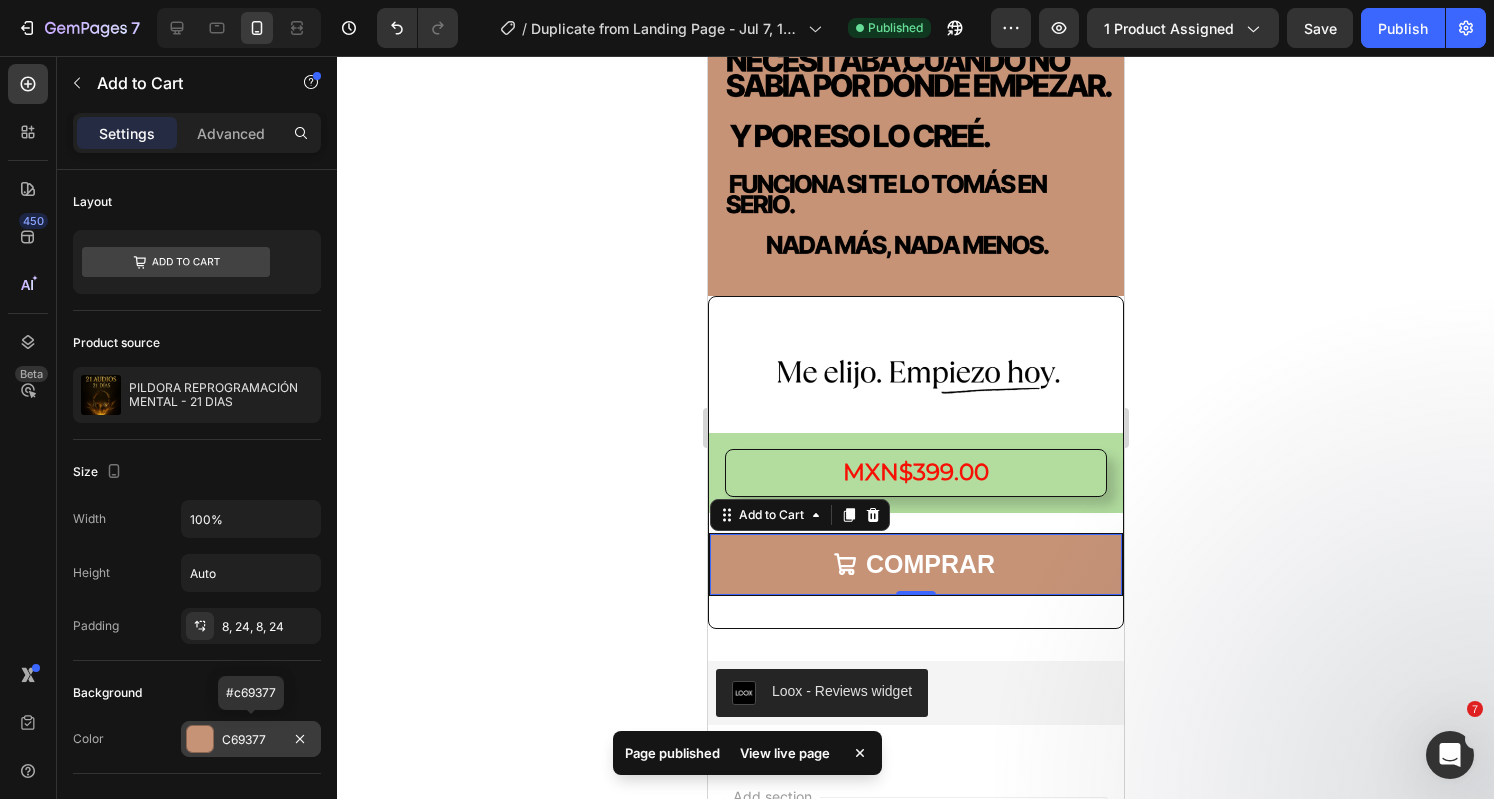 click on "C69377" at bounding box center [251, 739] 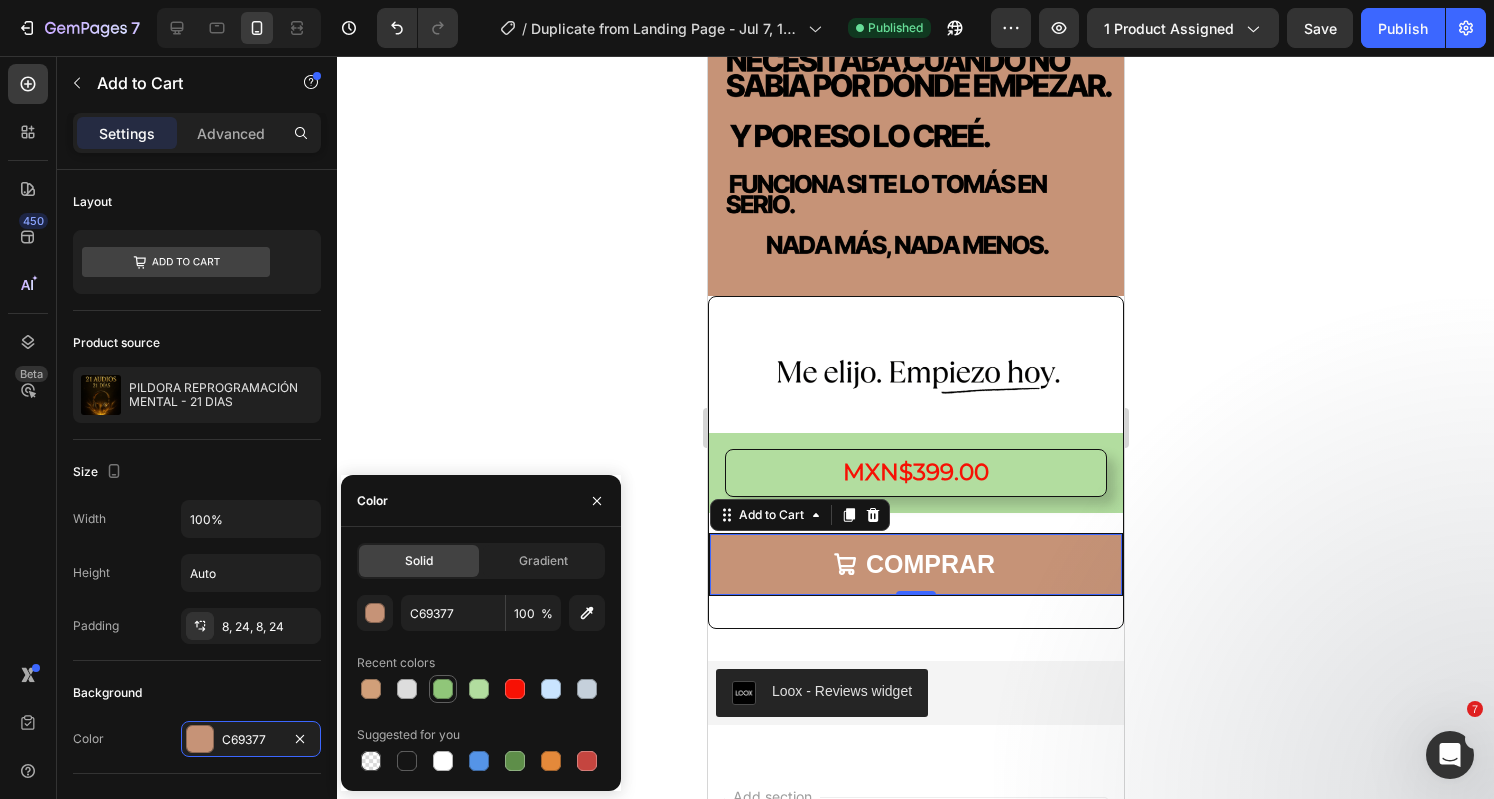click at bounding box center (443, 689) 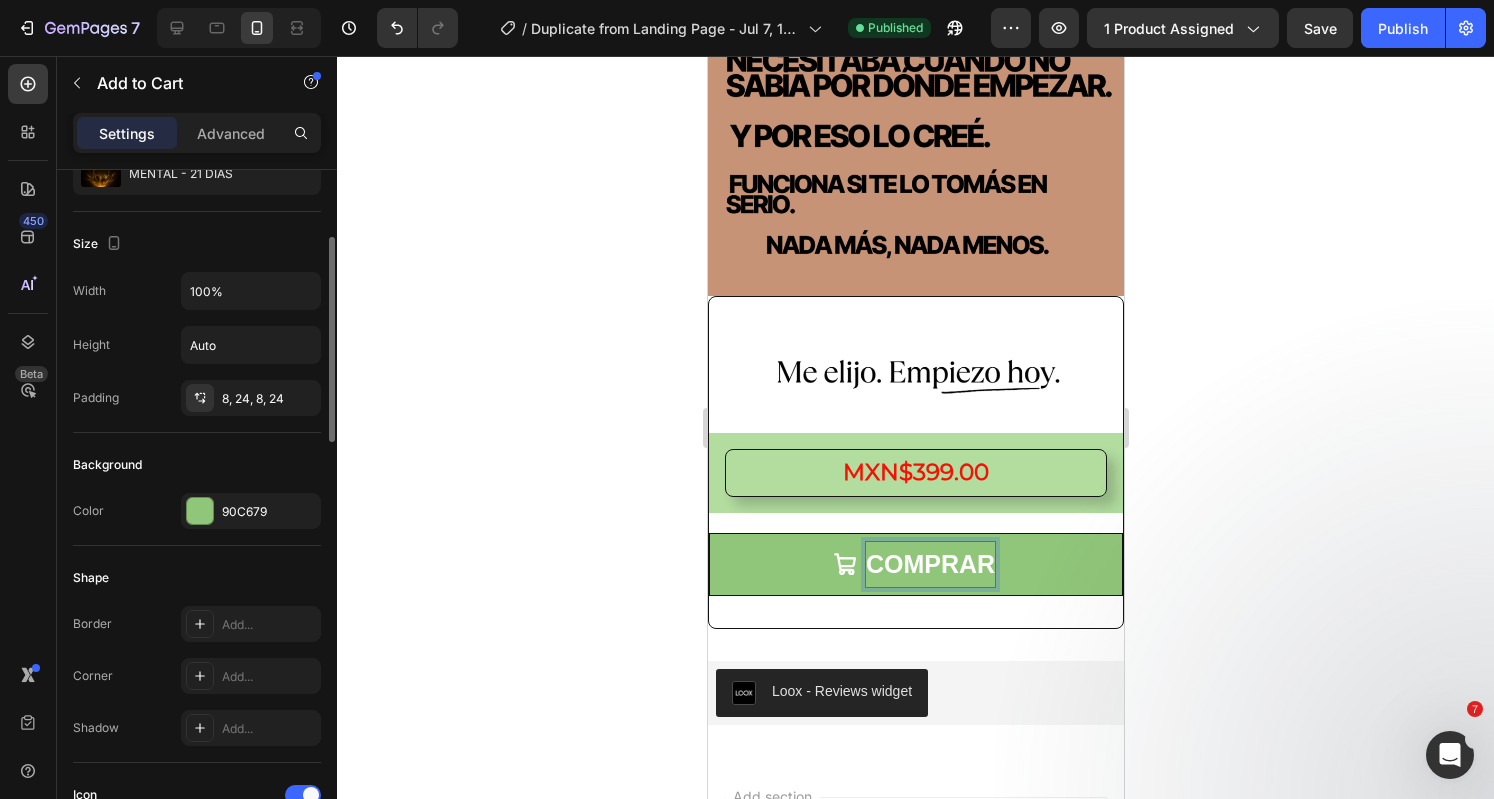 scroll, scrollTop: 227, scrollLeft: 0, axis: vertical 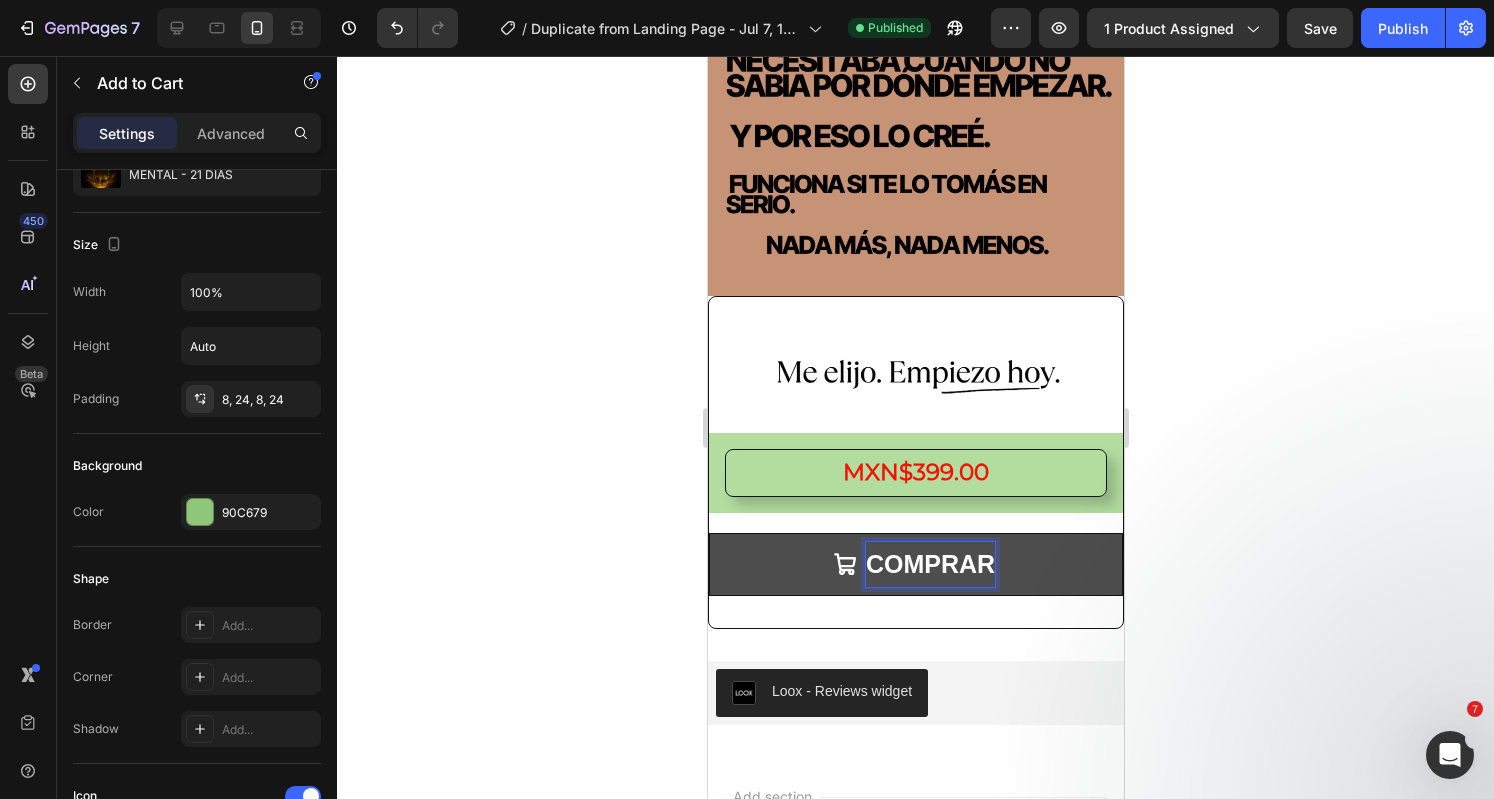 click on "COMPRAR" at bounding box center [929, 564] 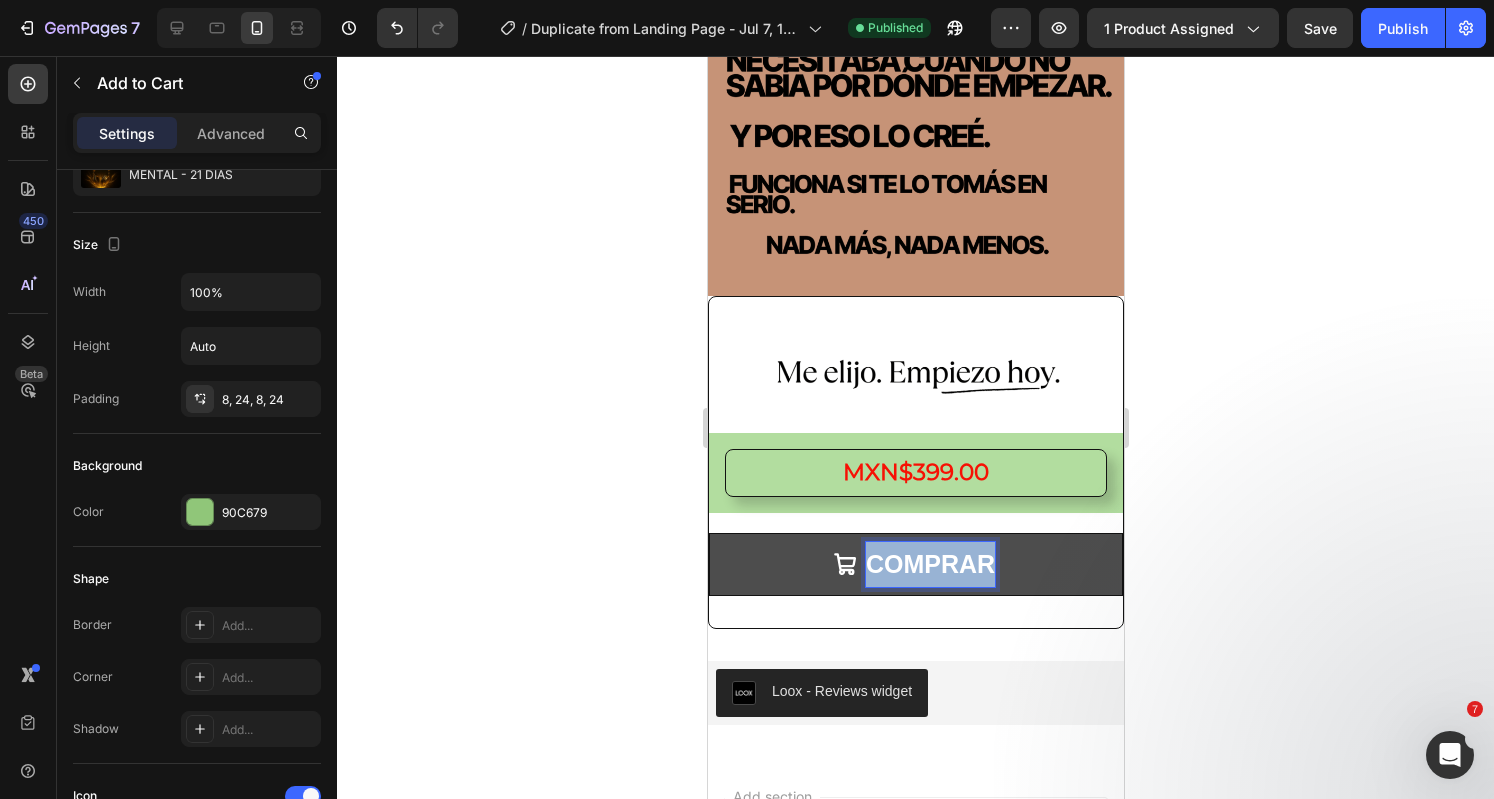 click on "COMPRAR" at bounding box center (929, 564) 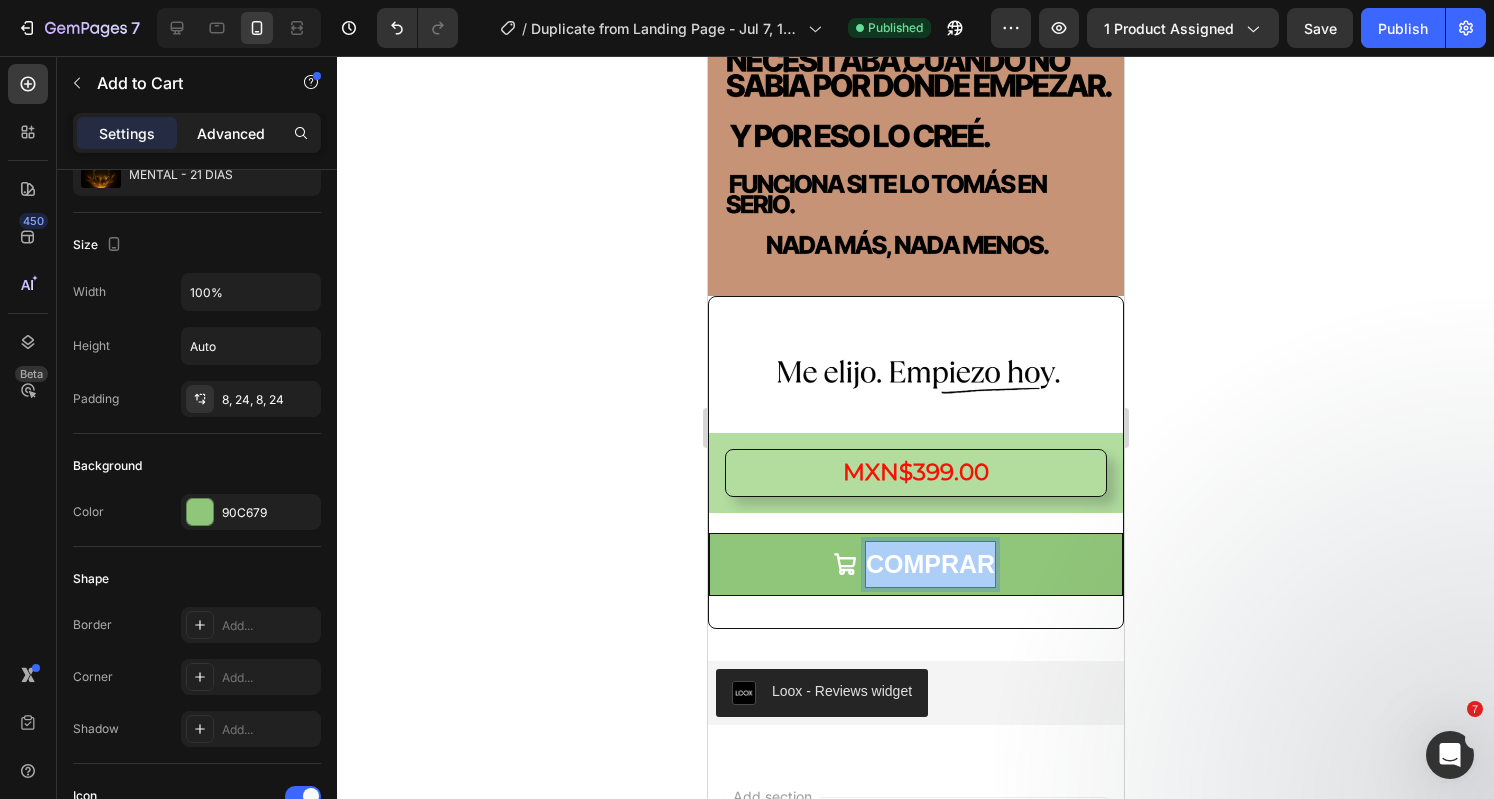 click on "Advanced" at bounding box center [231, 133] 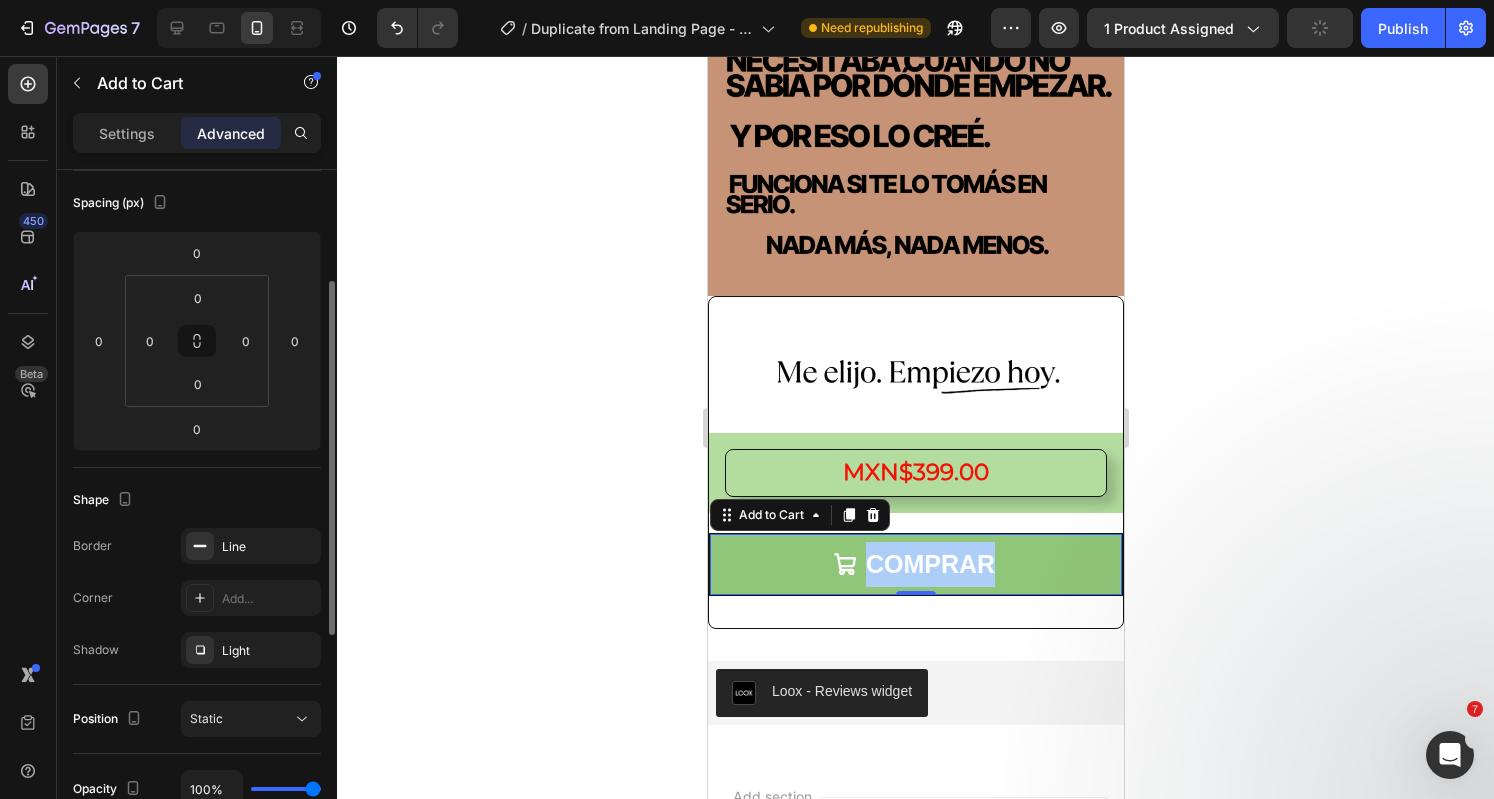scroll, scrollTop: 214, scrollLeft: 0, axis: vertical 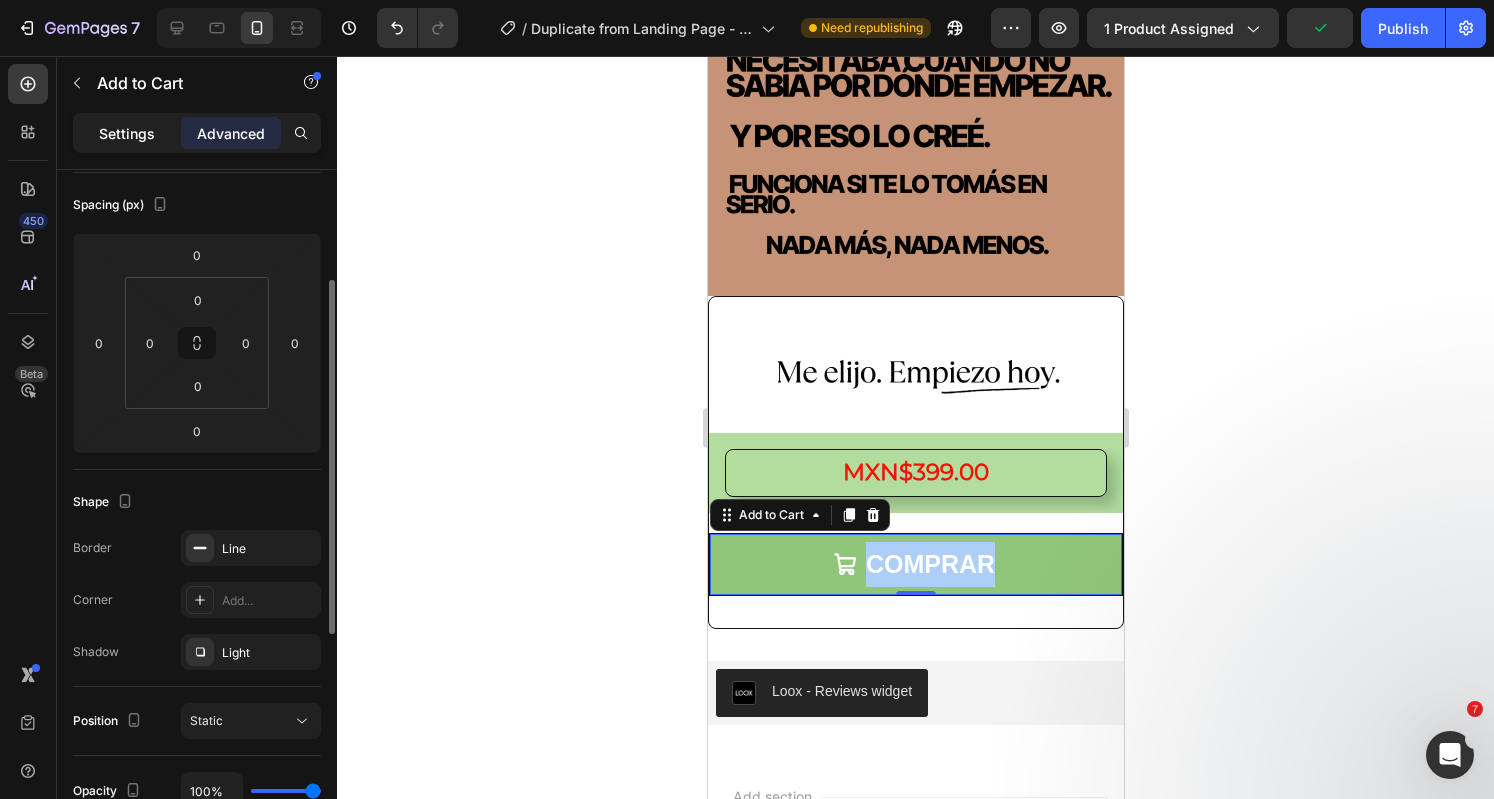 click on "Settings" 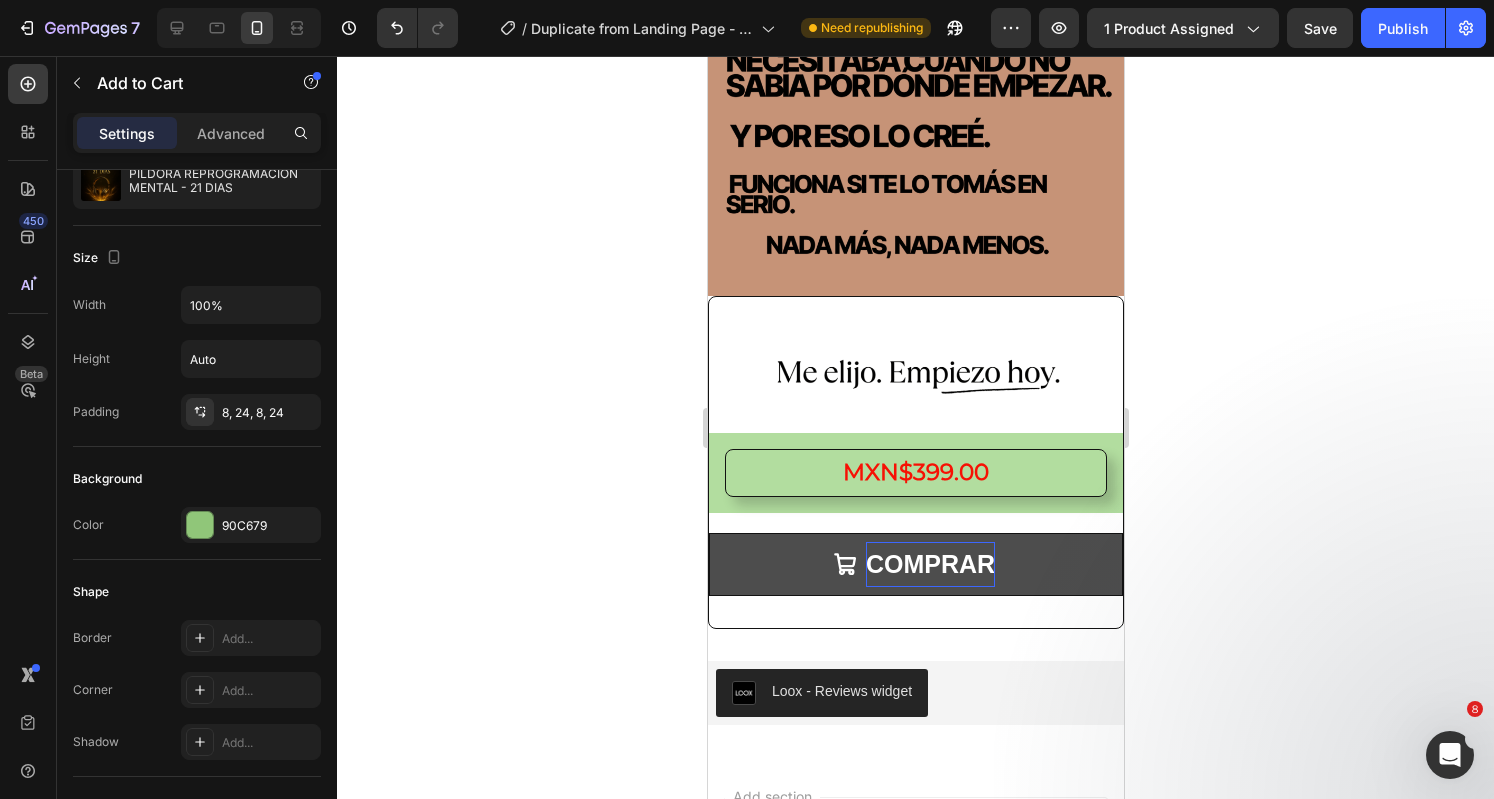 click on "COMPRAR" at bounding box center [915, 564] 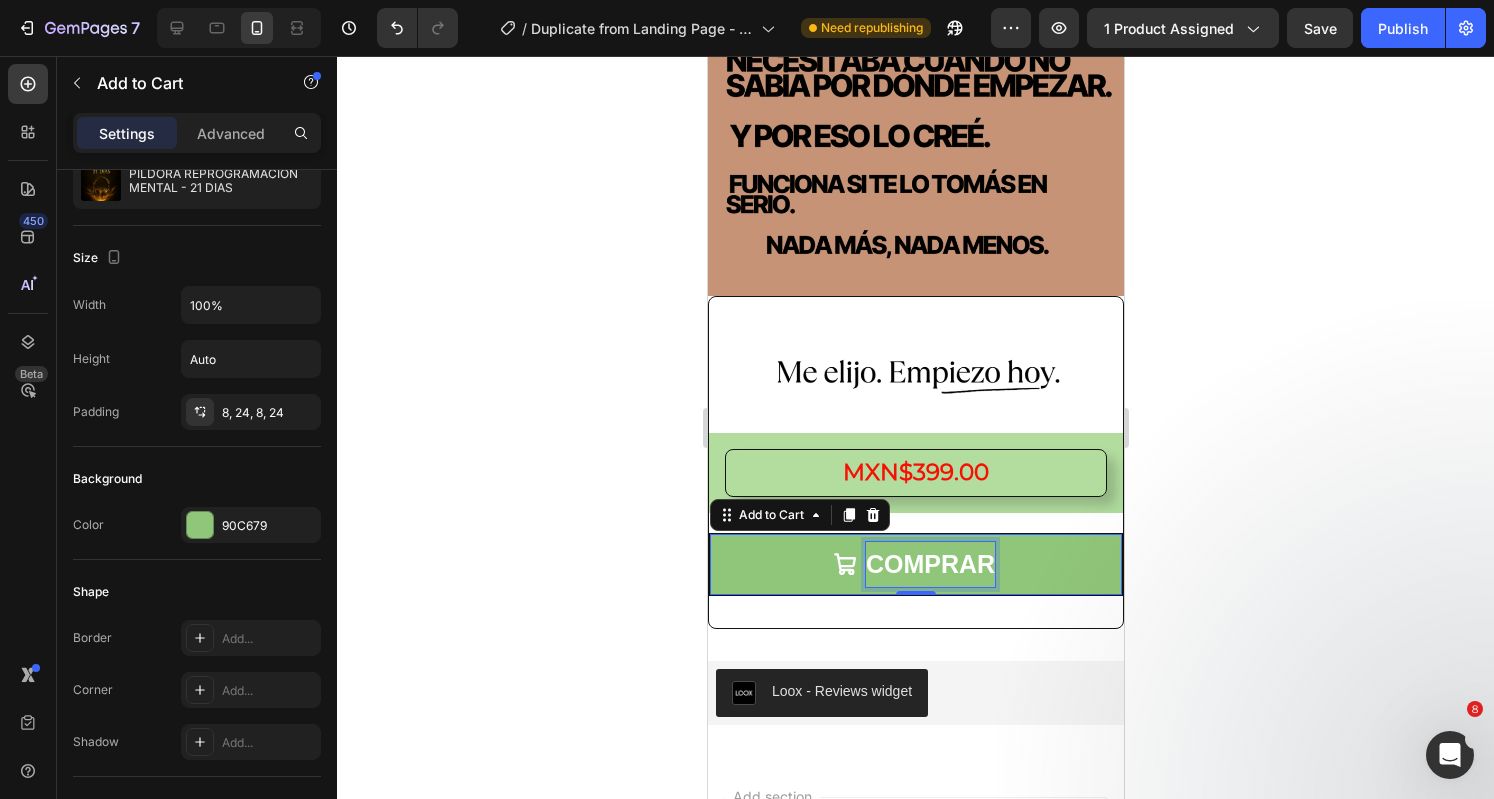 click on "COMPRAR" at bounding box center [929, 564] 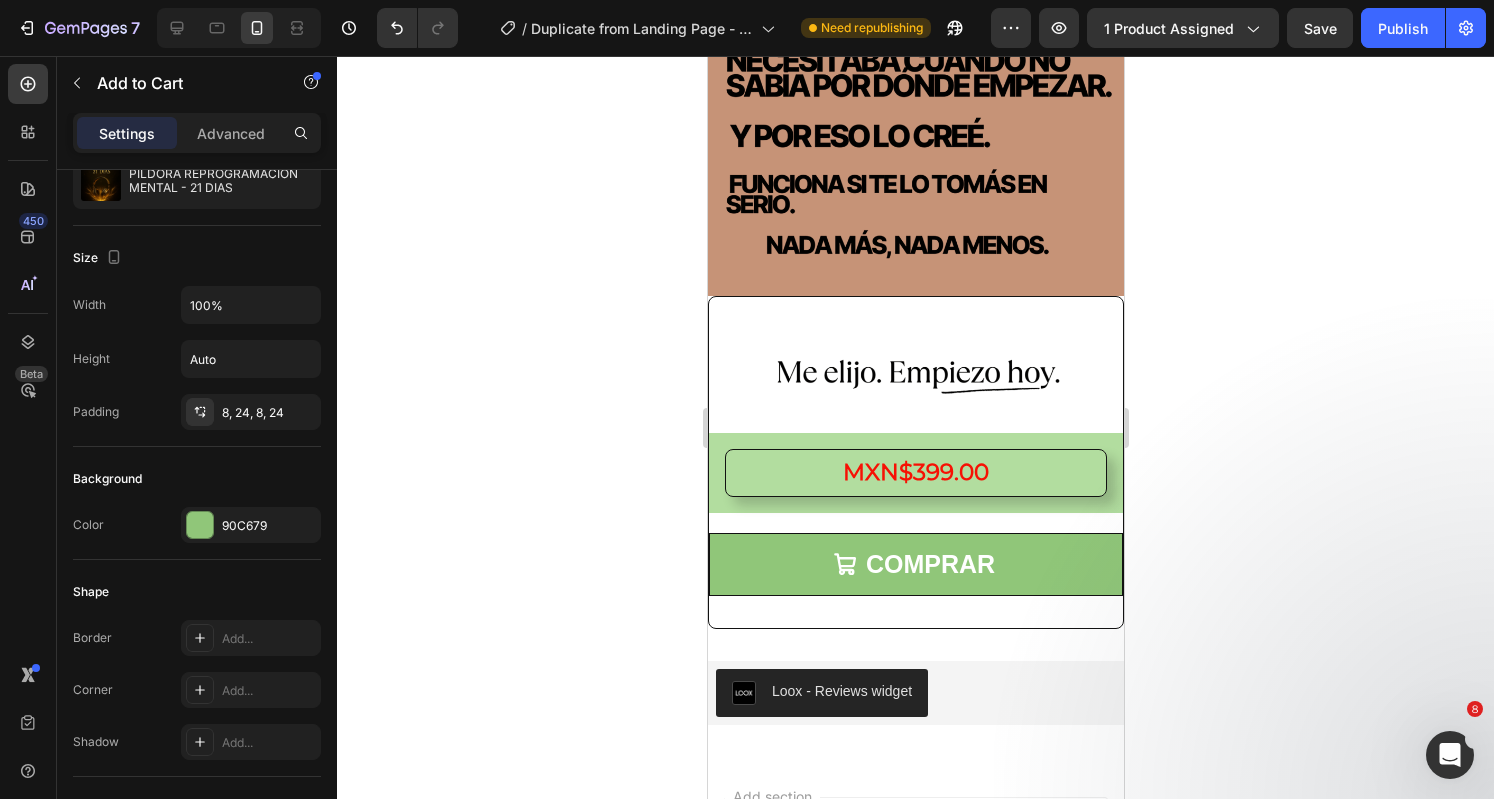 click 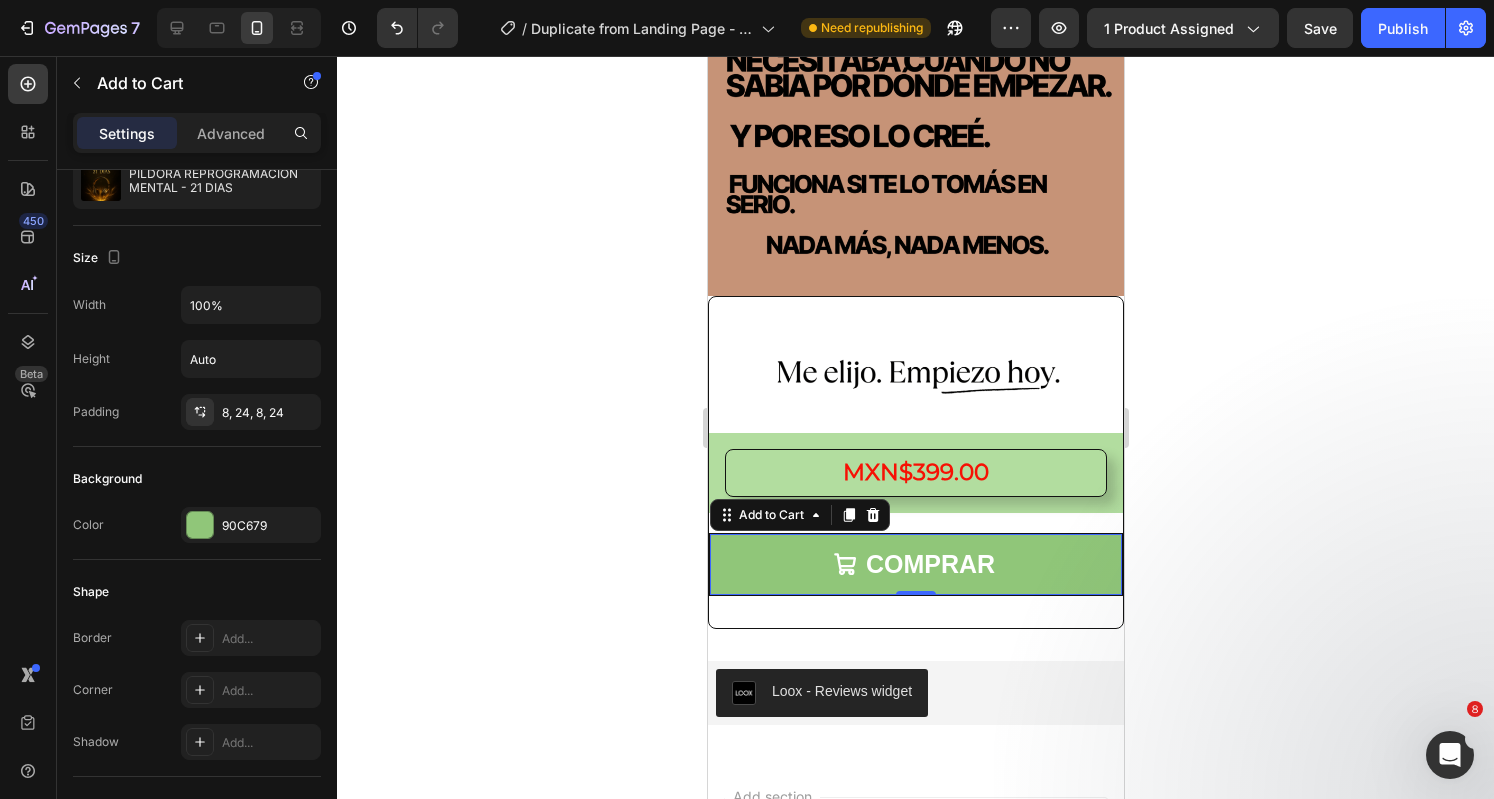 click on "COMPRAR" at bounding box center [915, 564] 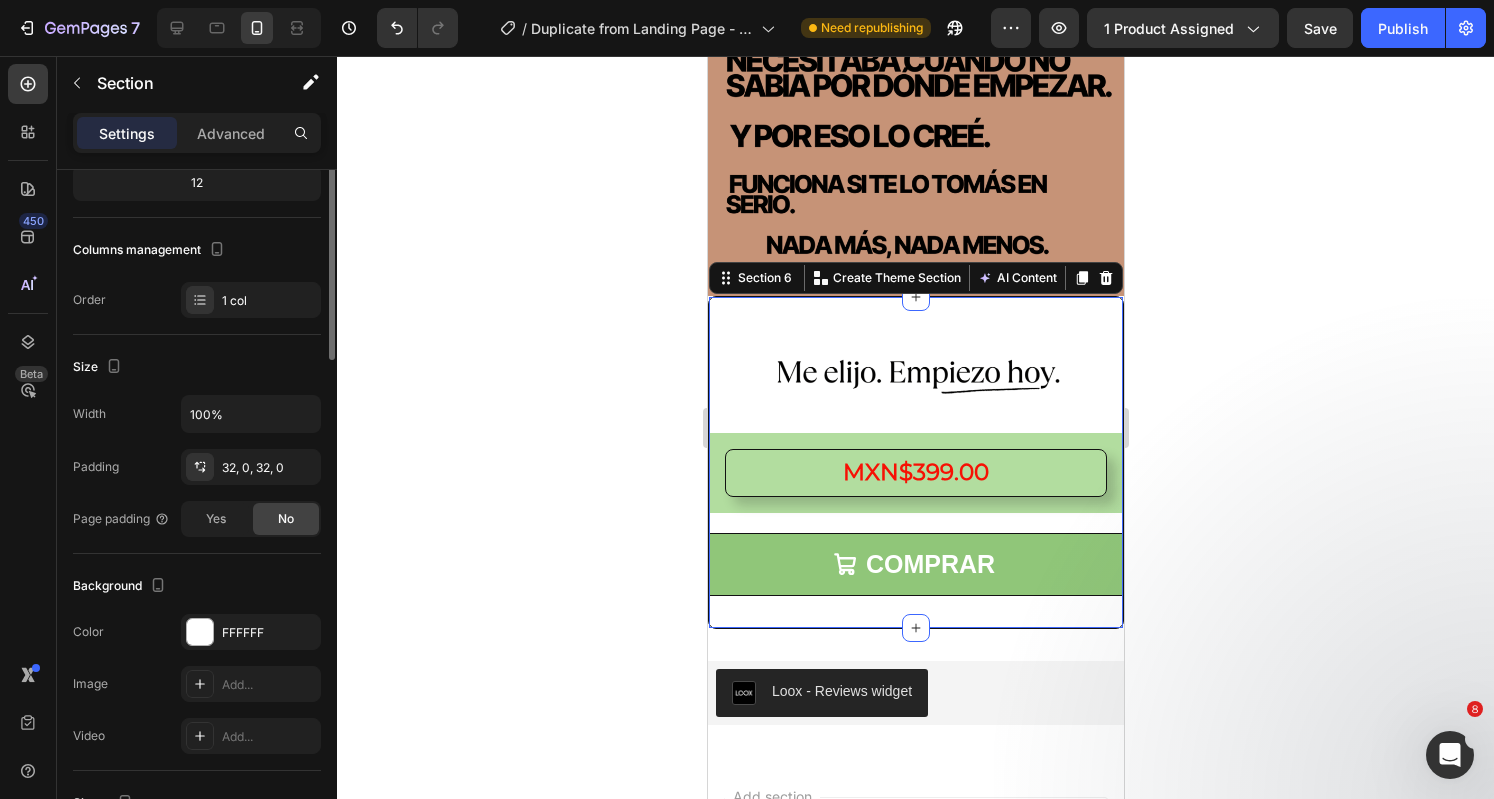 scroll, scrollTop: 0, scrollLeft: 0, axis: both 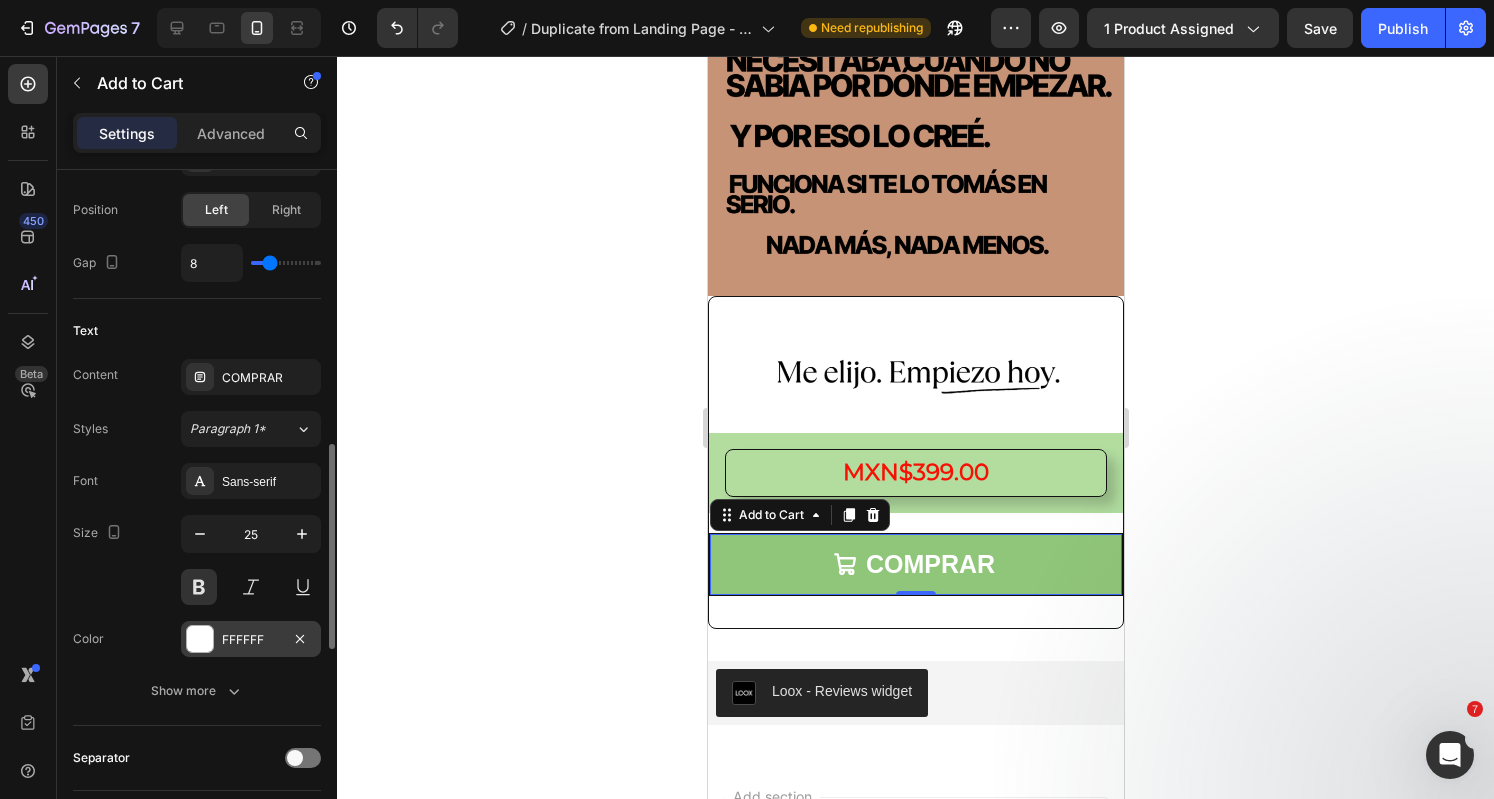 click at bounding box center [200, 639] 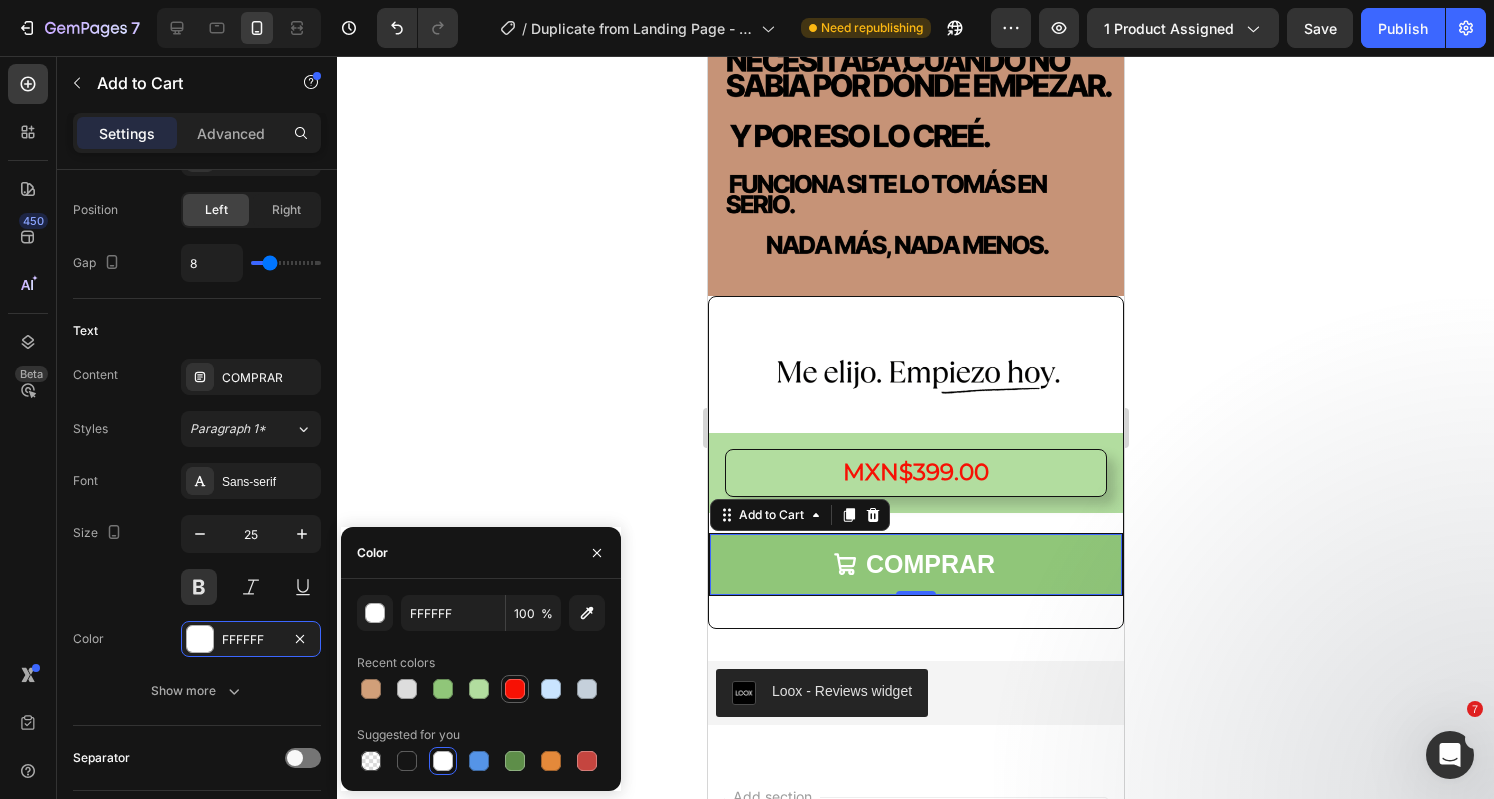 click at bounding box center [515, 689] 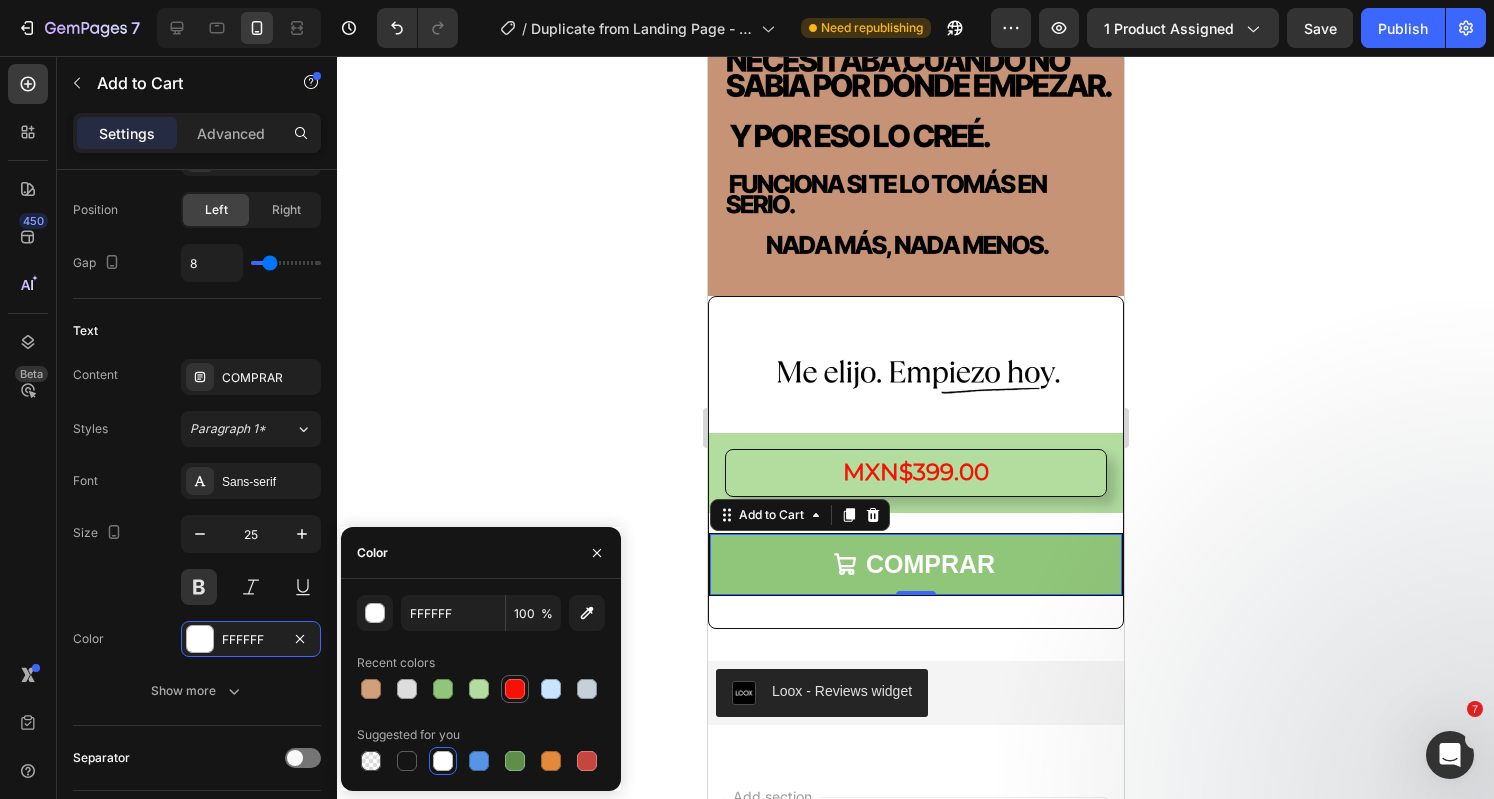 type on "F71104" 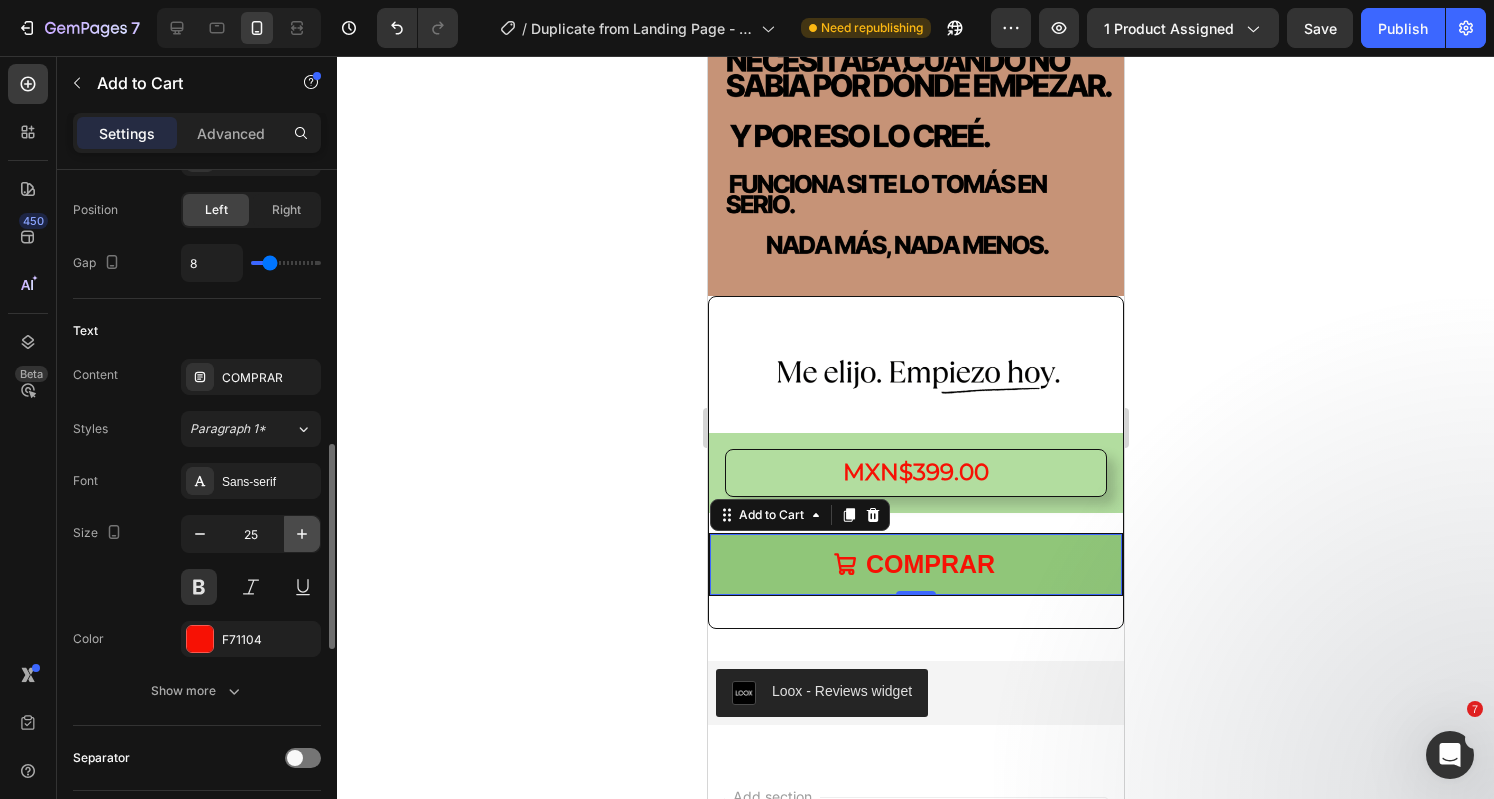 click at bounding box center (302, 534) 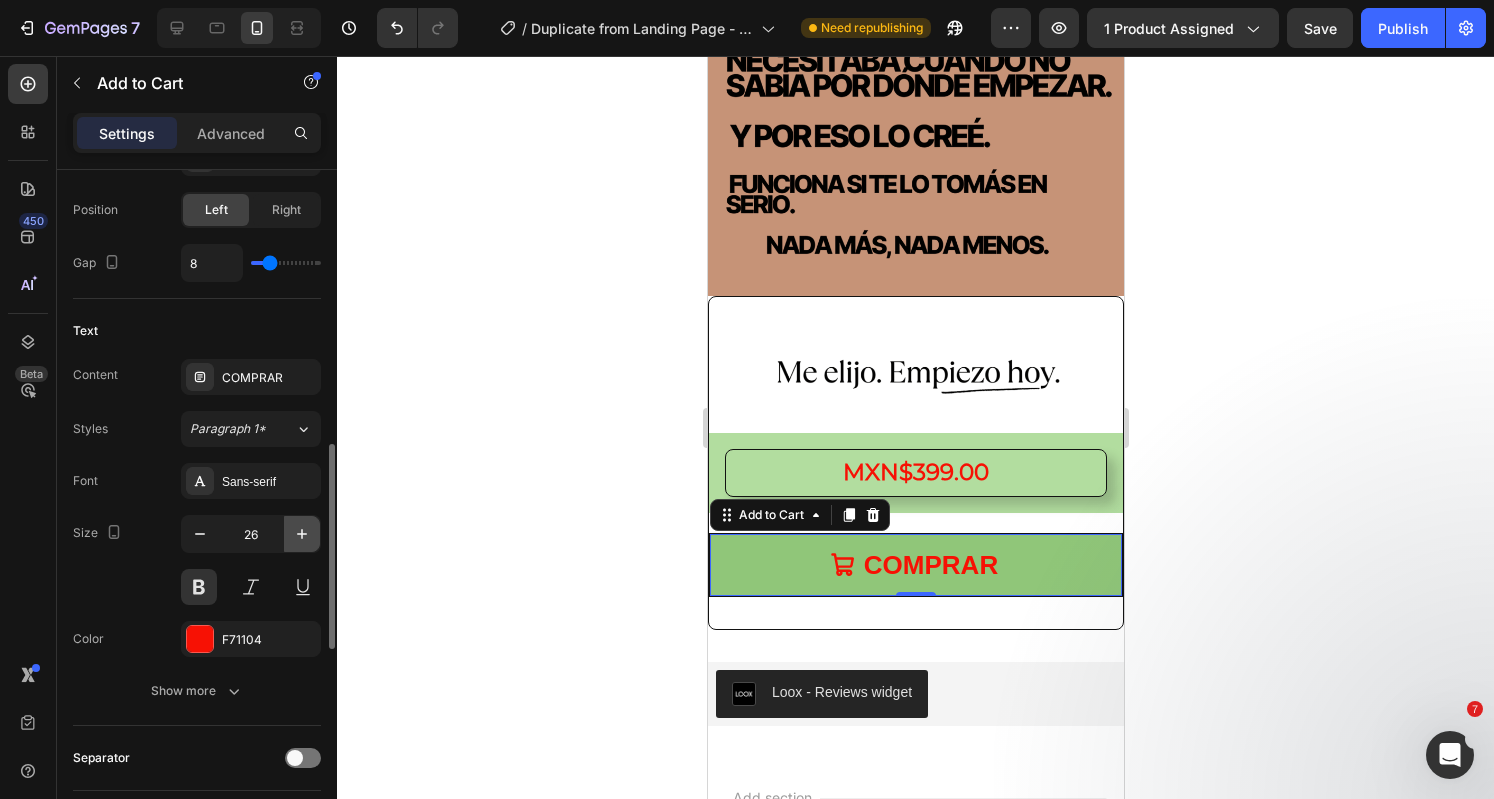 click at bounding box center [302, 534] 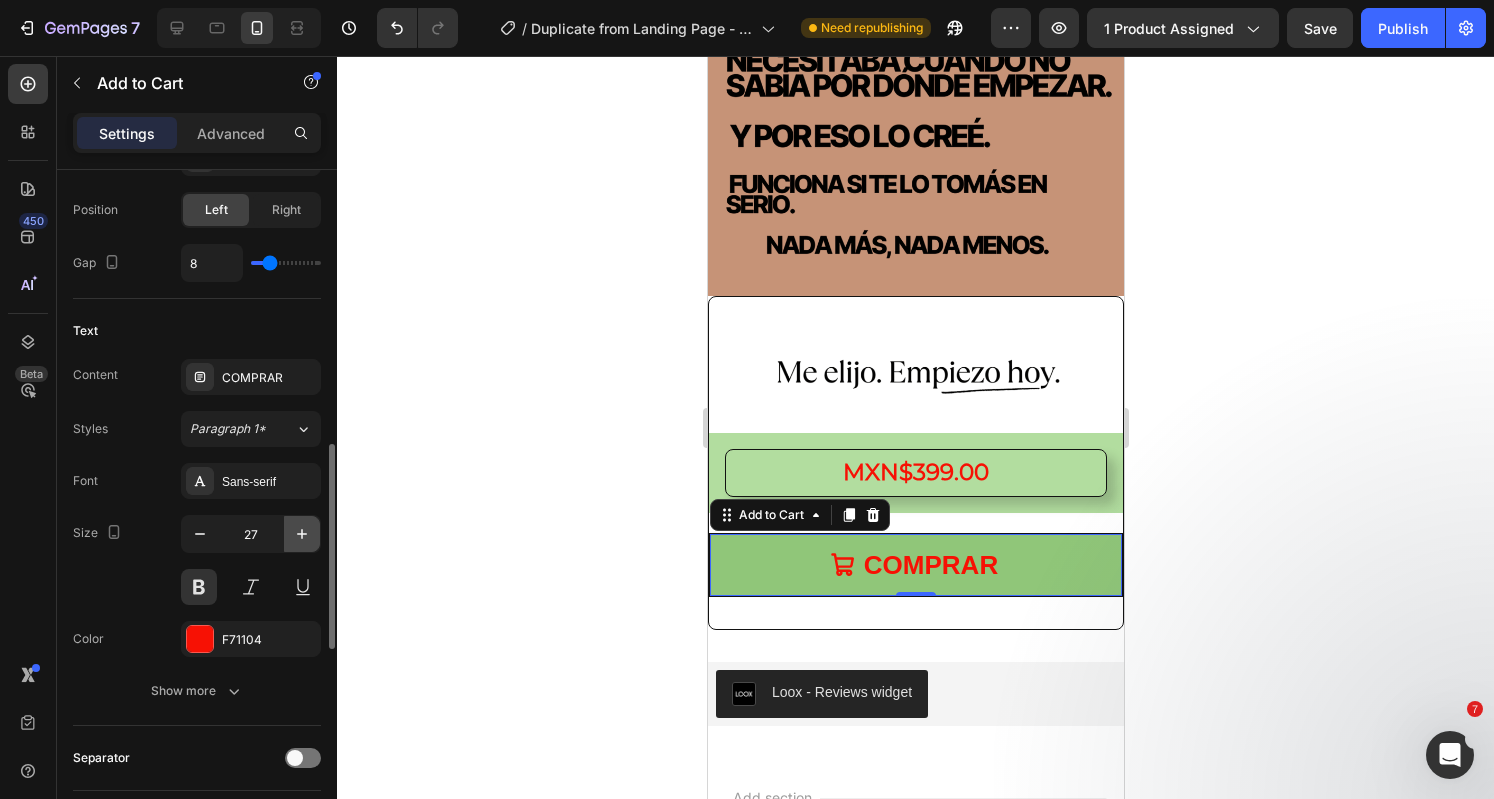 click at bounding box center [302, 534] 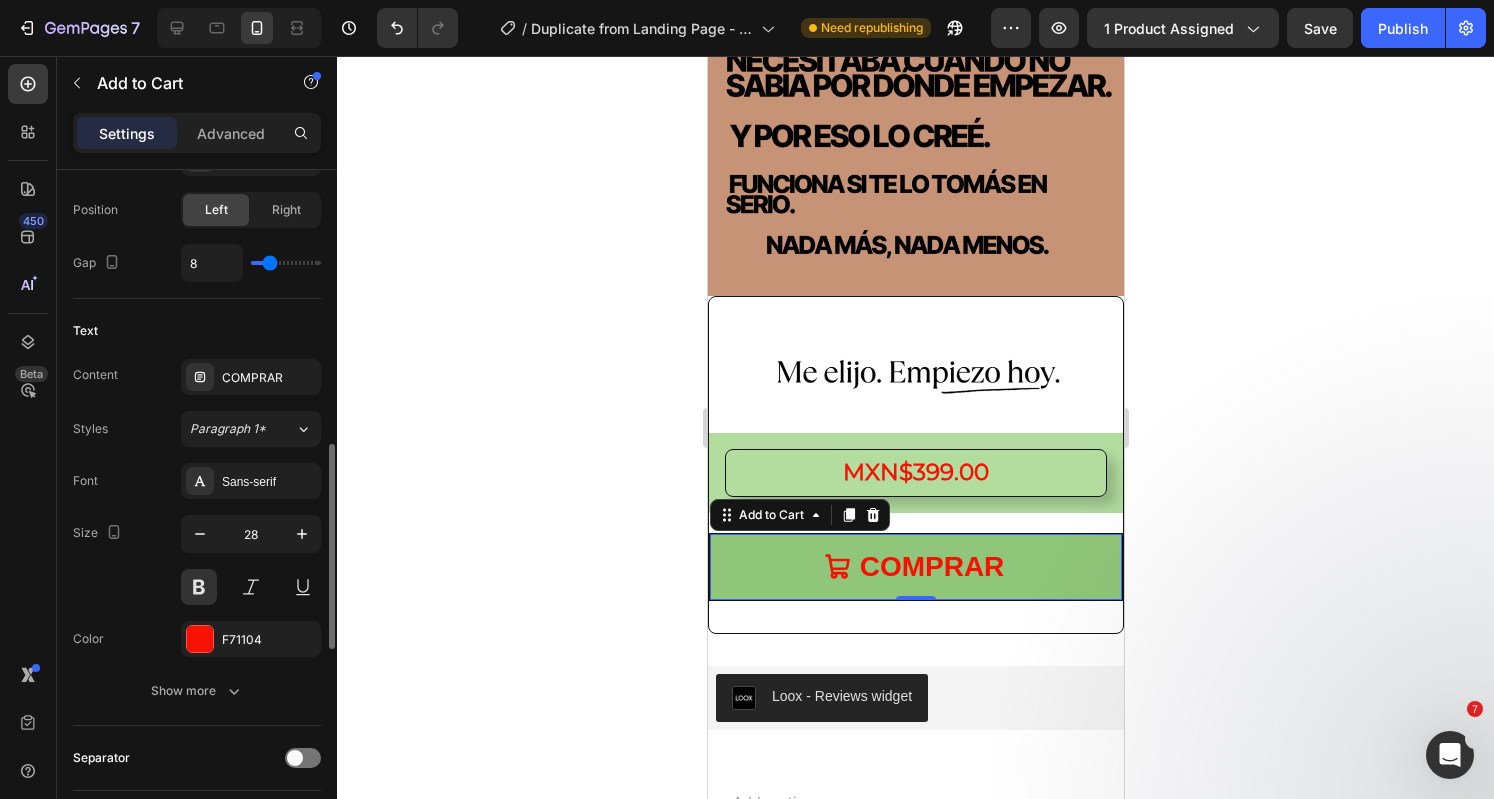 click on "28" 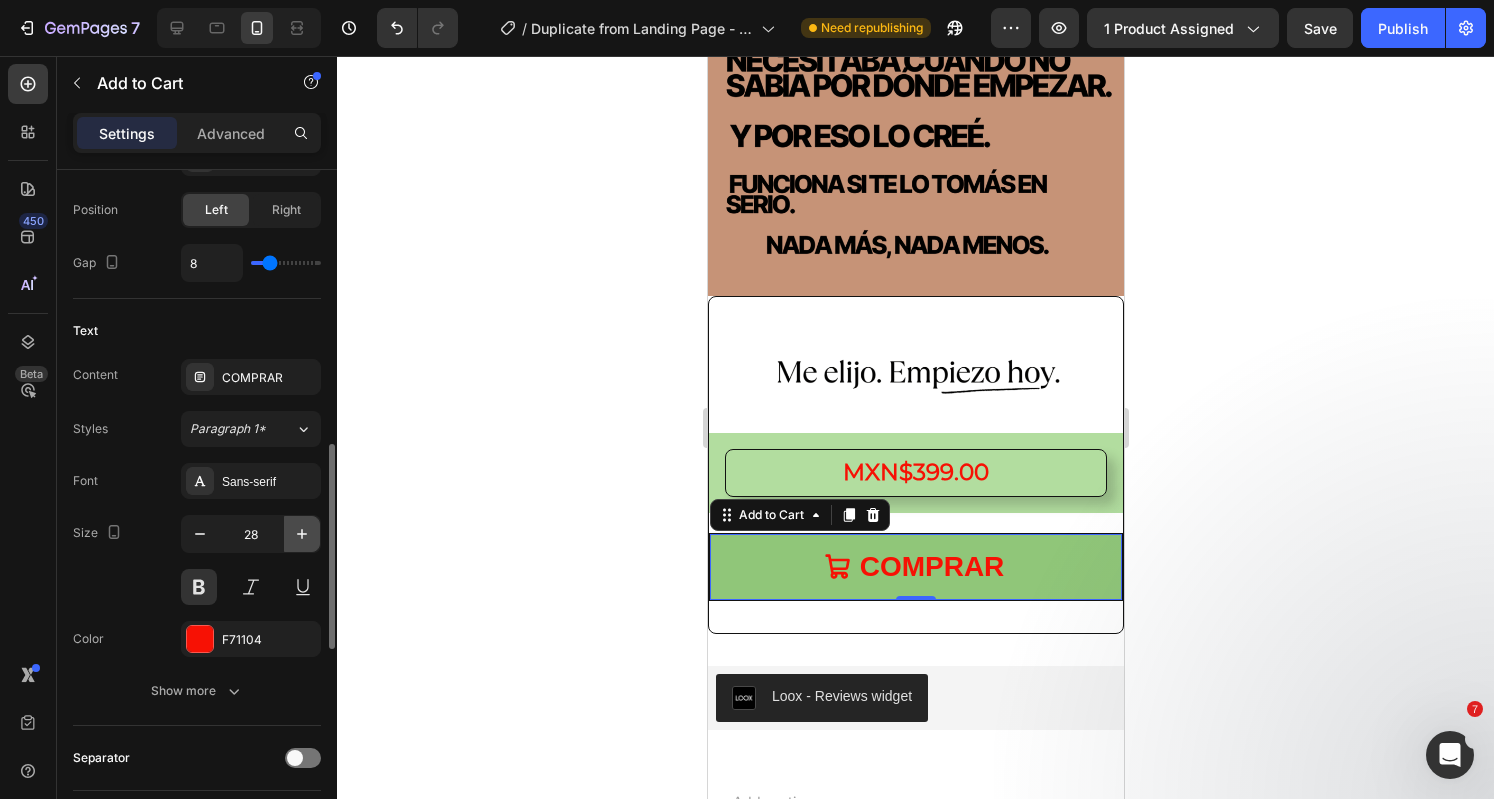 click at bounding box center (302, 534) 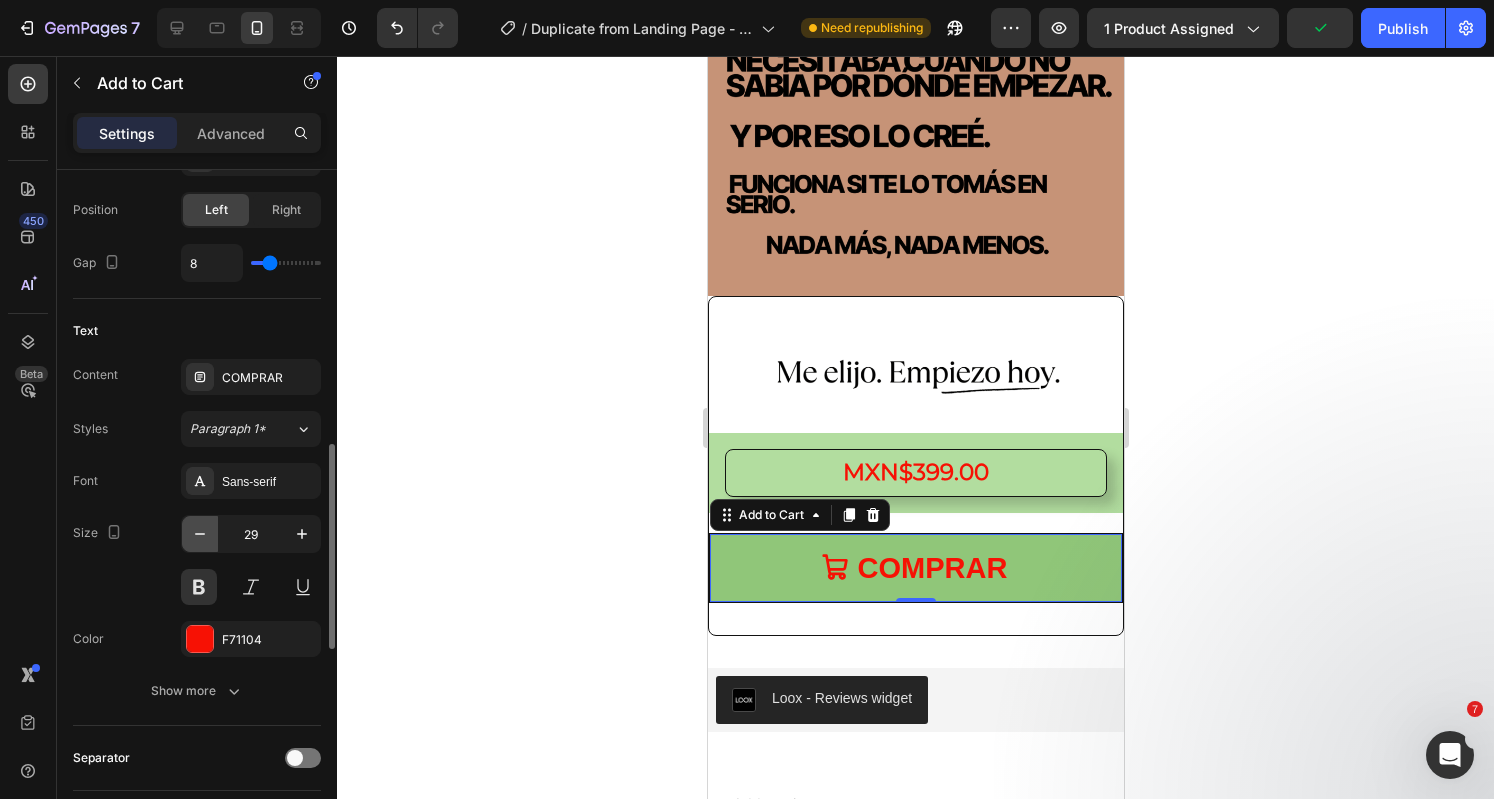 click at bounding box center (200, 534) 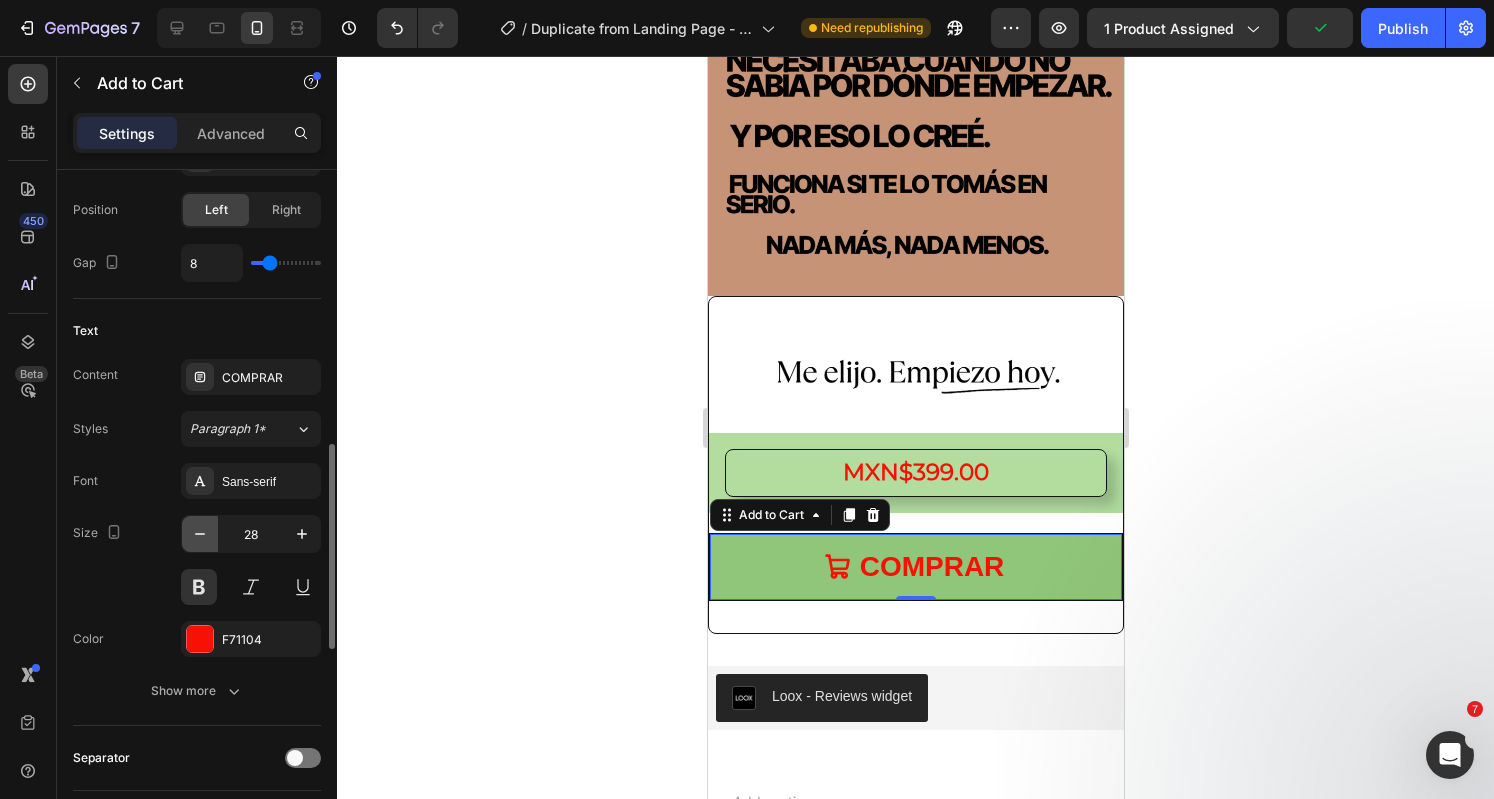 click at bounding box center [200, 534] 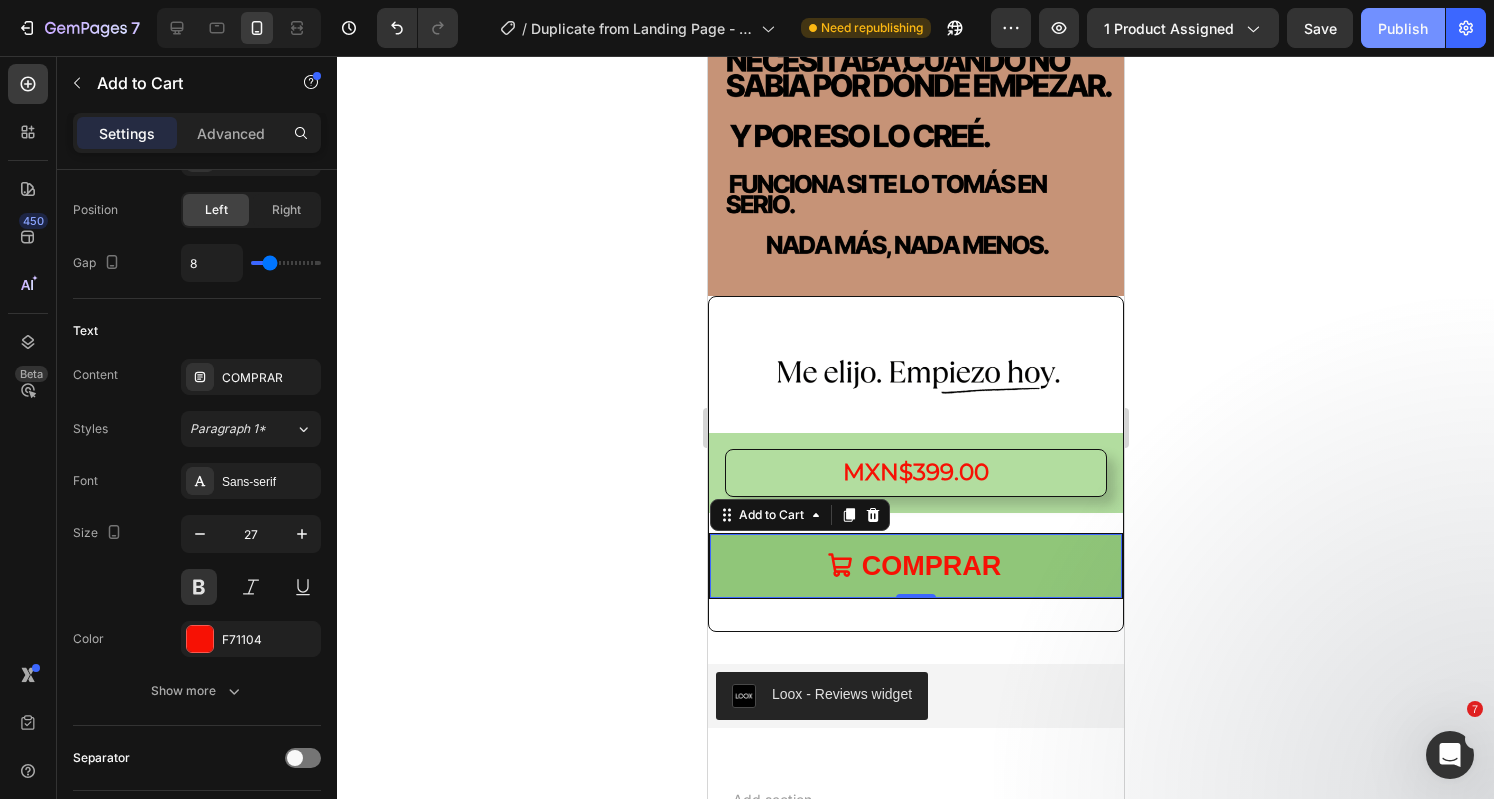 click on "Publish" at bounding box center (1403, 28) 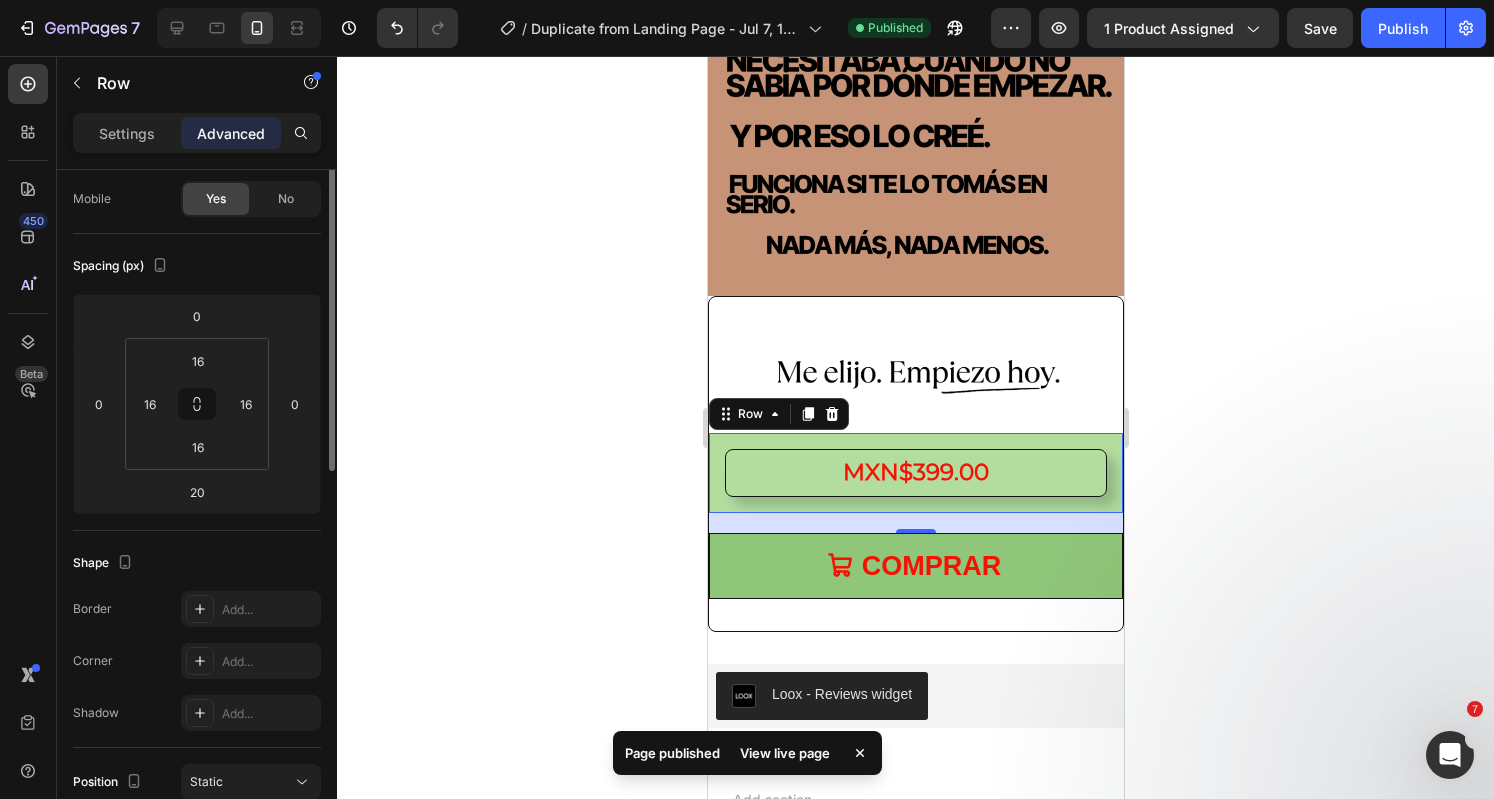 scroll, scrollTop: 0, scrollLeft: 0, axis: both 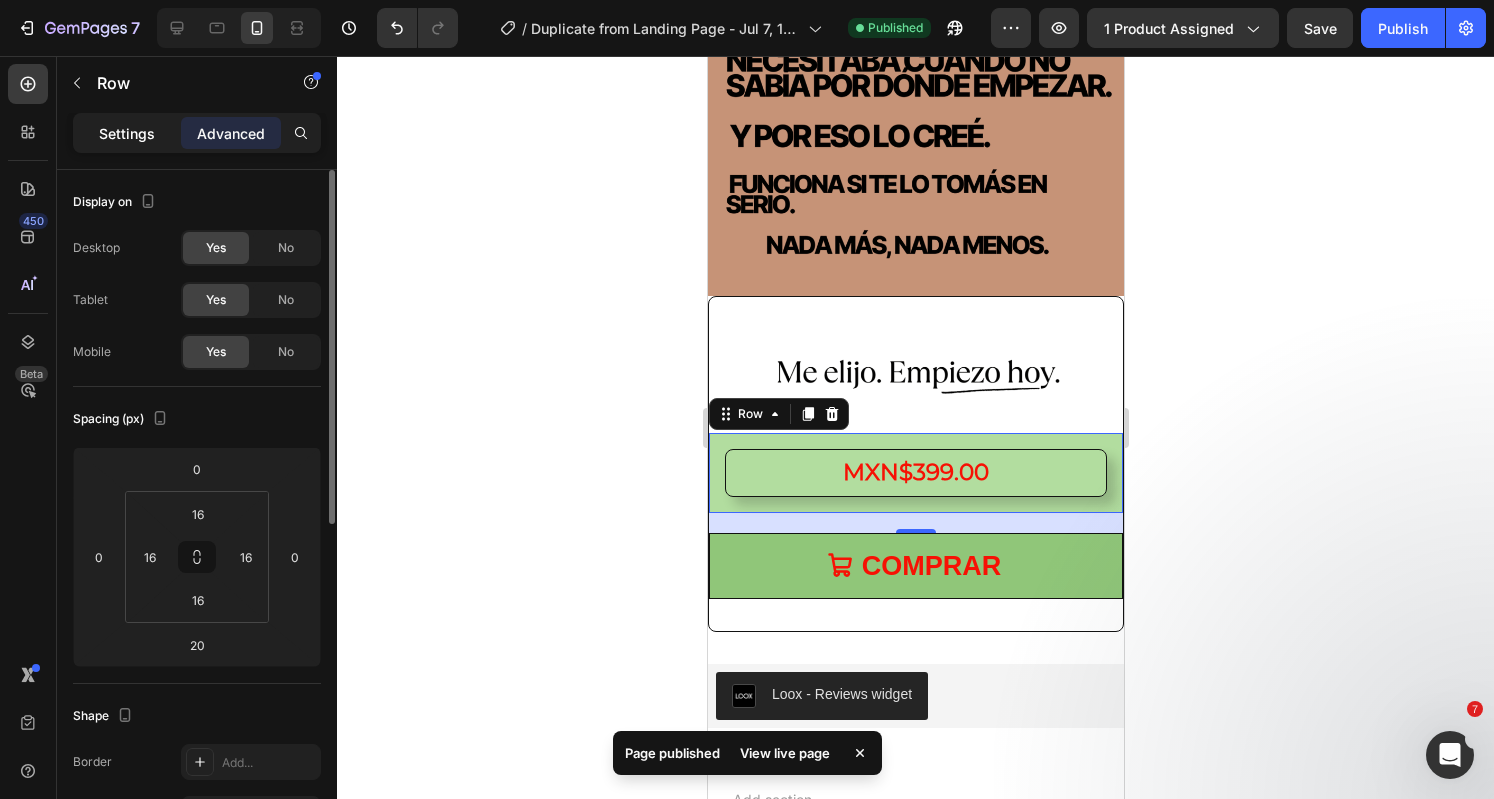 click on "Settings" at bounding box center [127, 133] 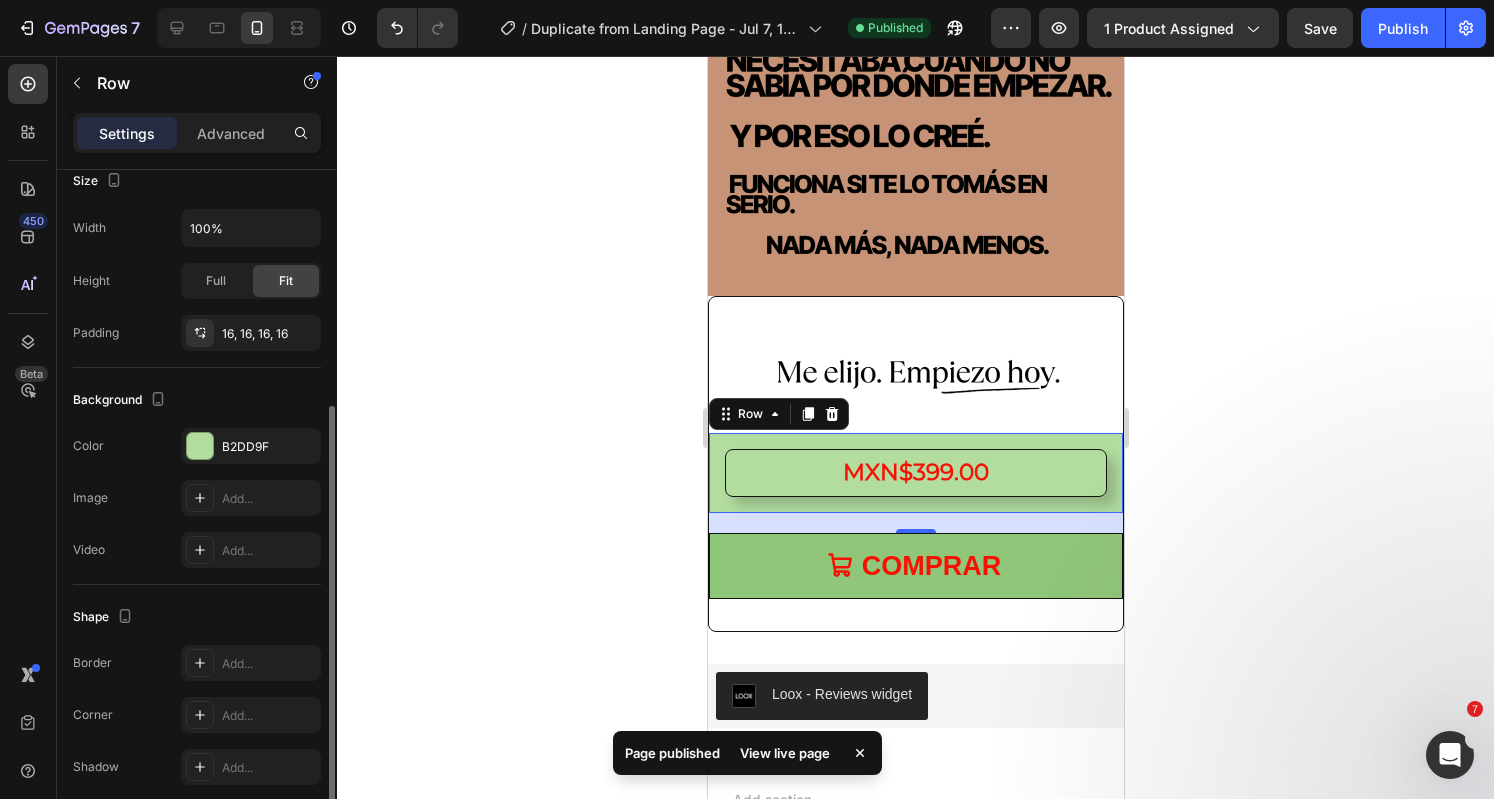 scroll, scrollTop: 402, scrollLeft: 0, axis: vertical 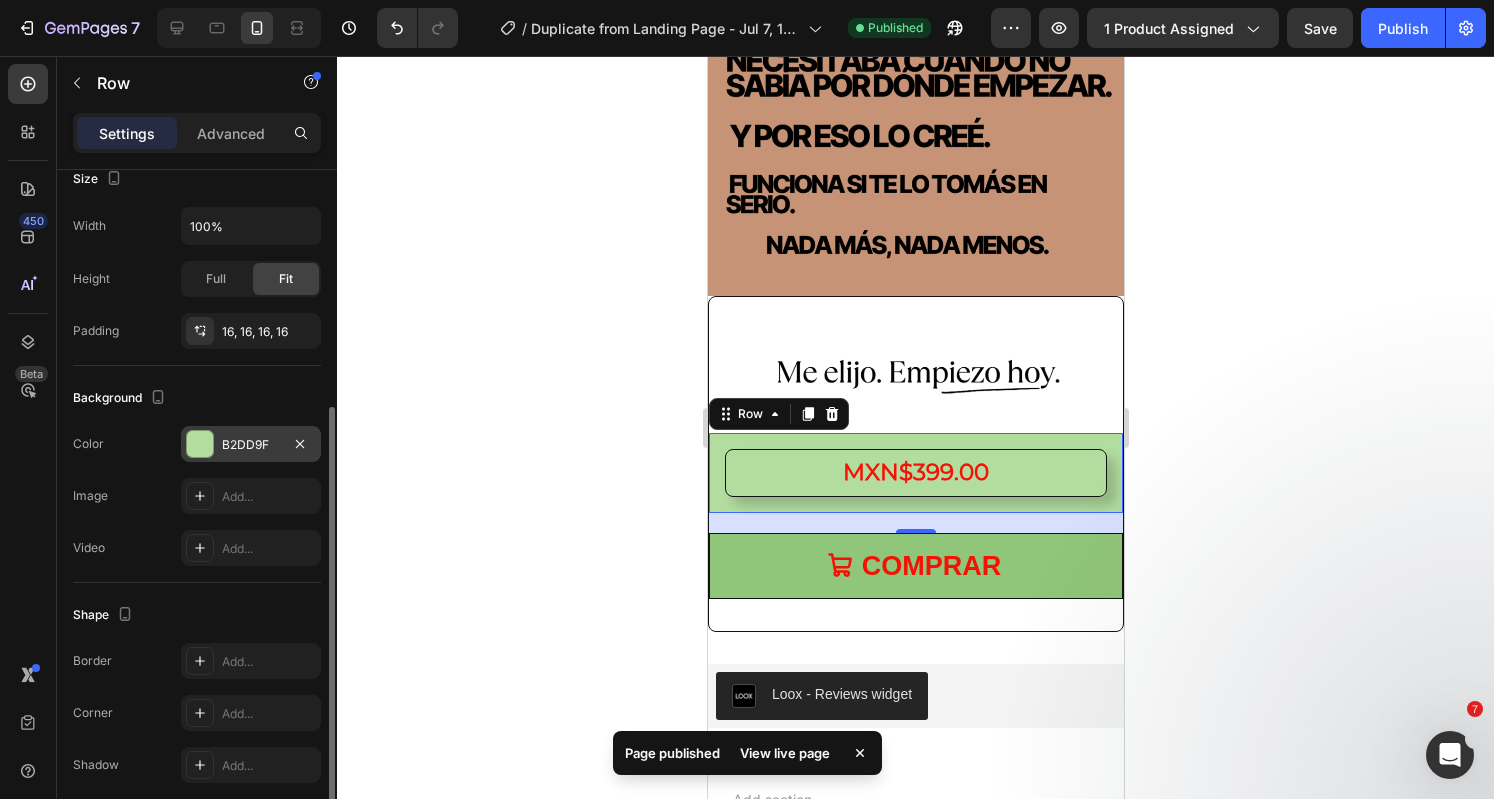 click at bounding box center (200, 444) 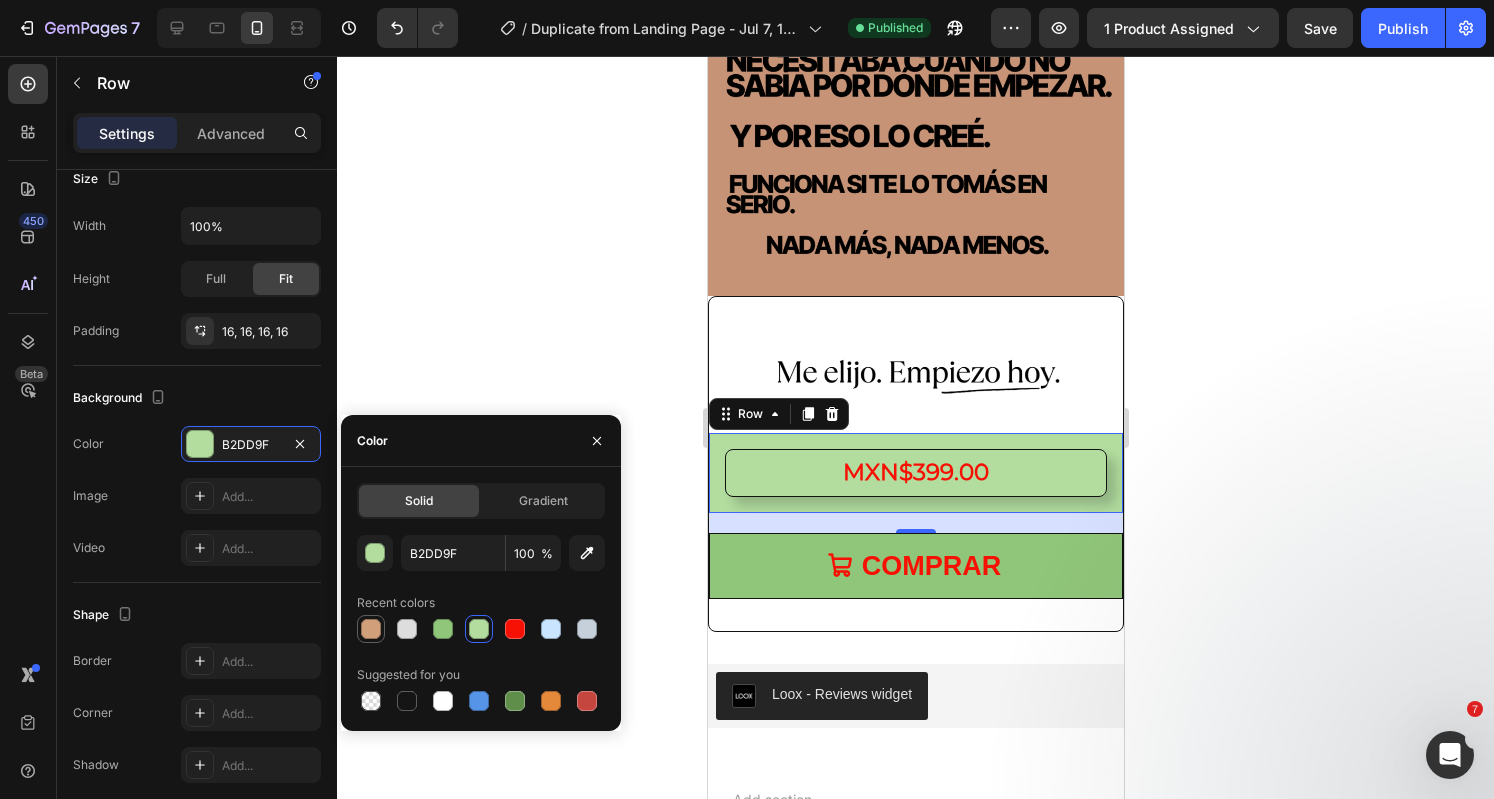 click at bounding box center [371, 629] 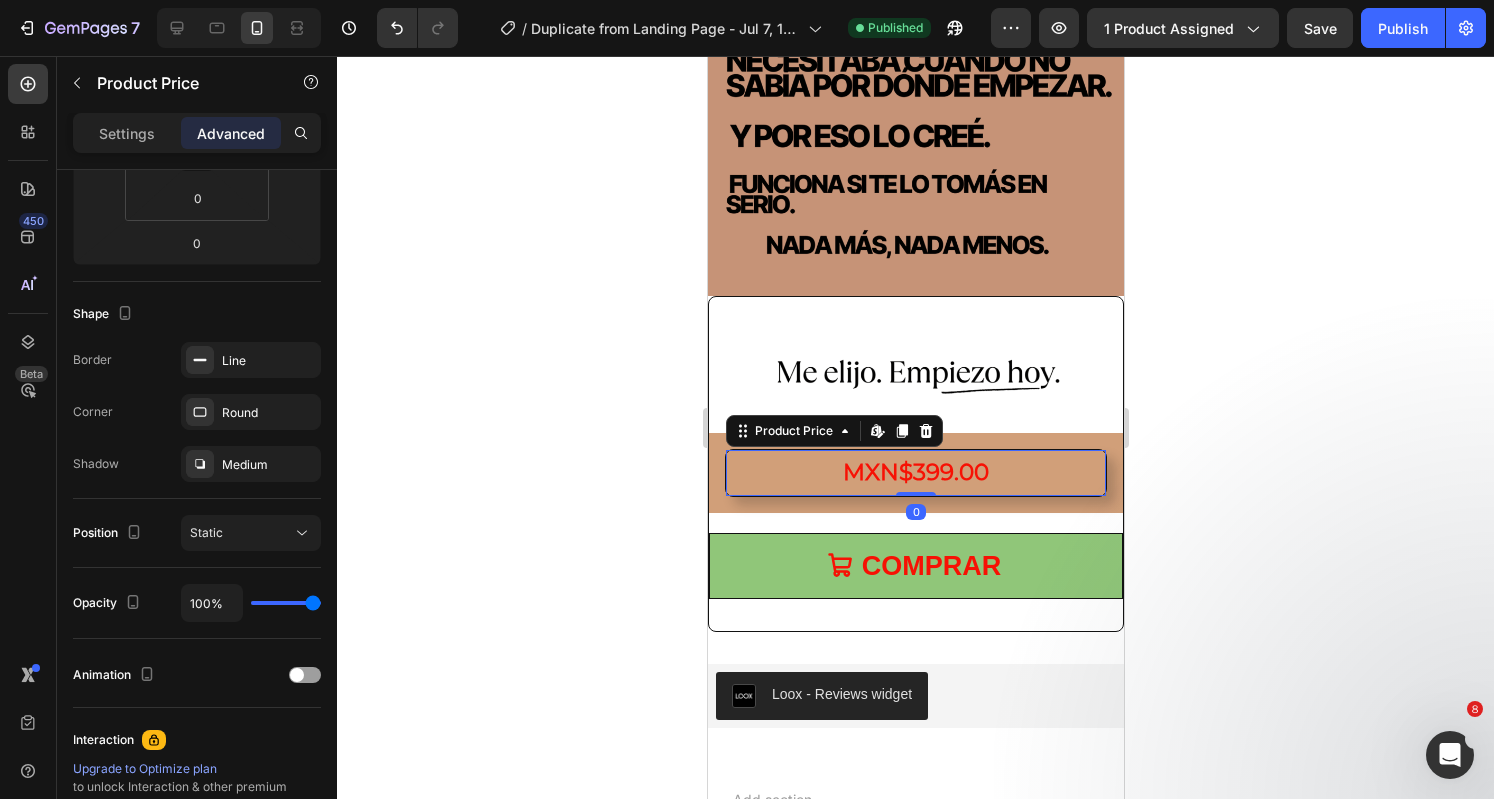 scroll, scrollTop: 0, scrollLeft: 0, axis: both 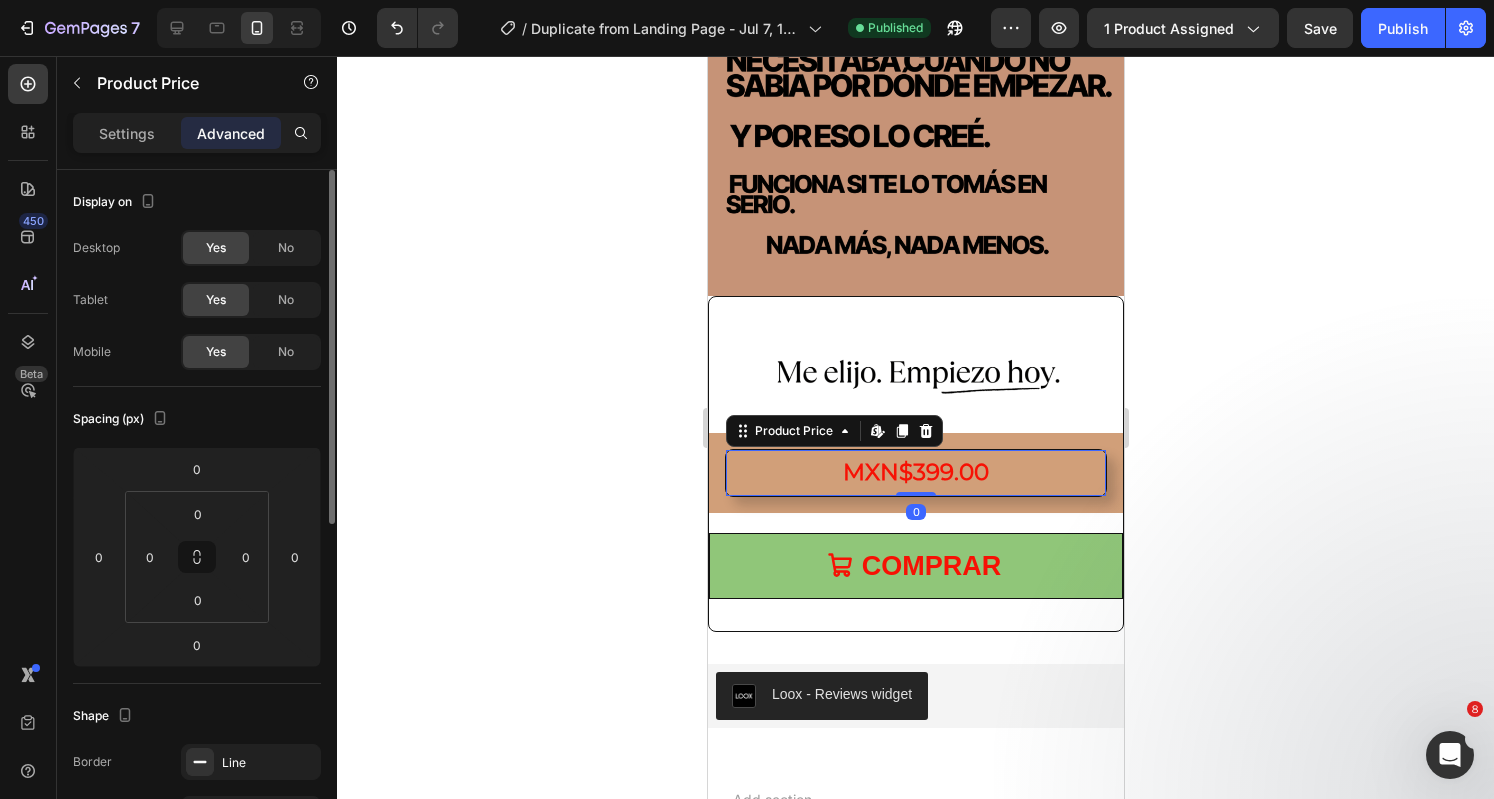 click on "MXN$399.00" at bounding box center [915, 472] 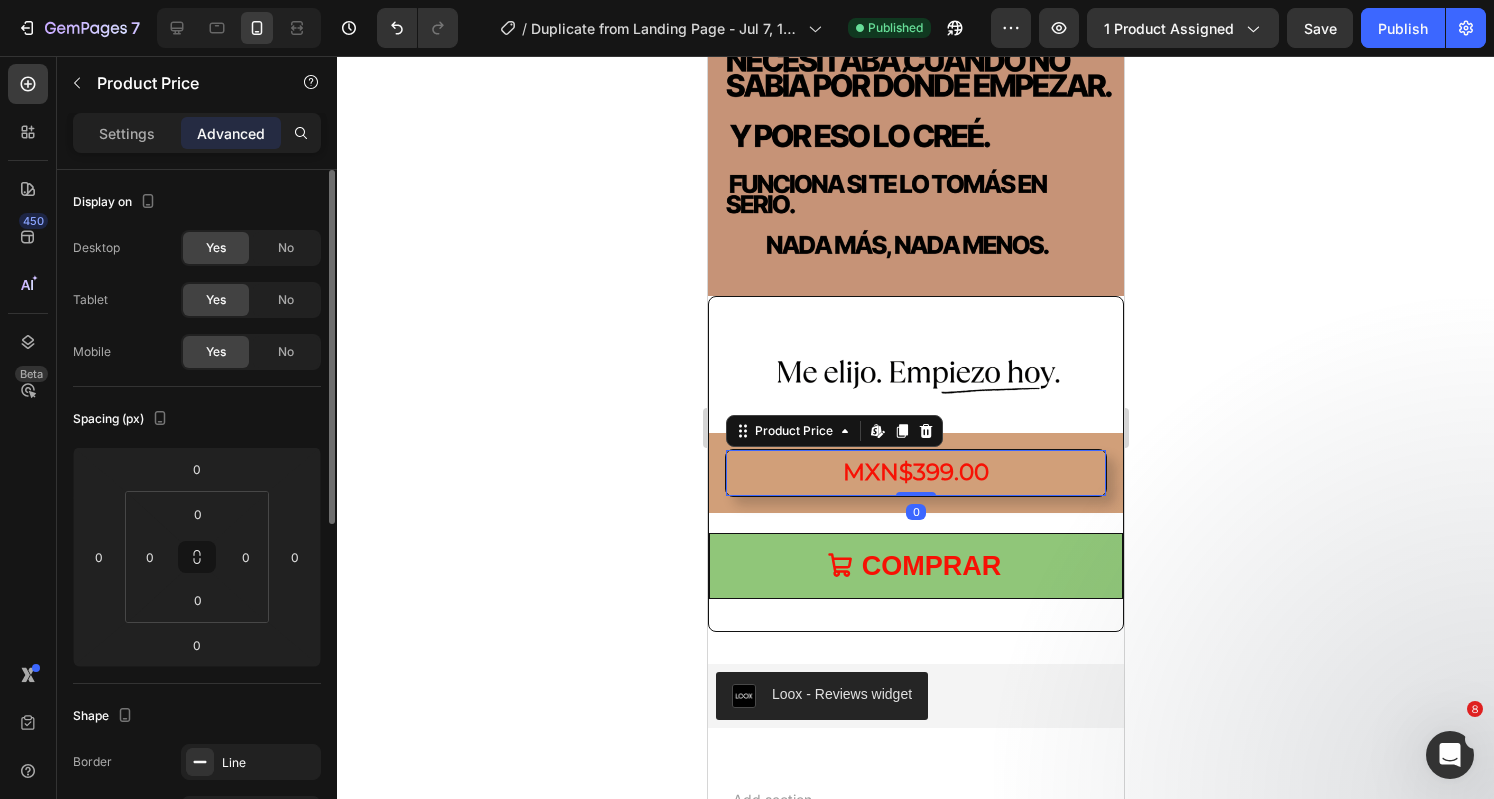 click on "MXN$399.00" at bounding box center (915, 472) 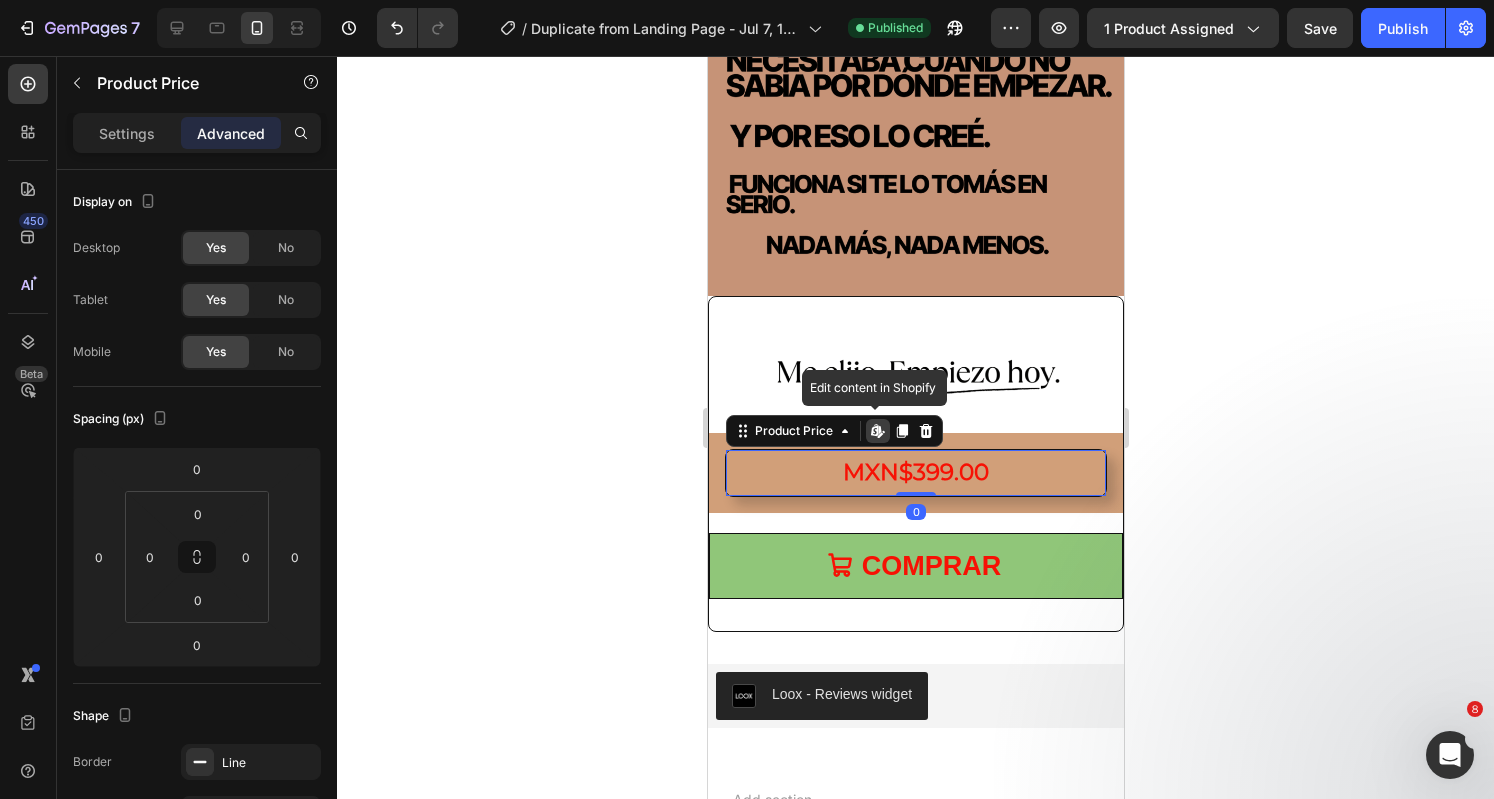 click on "MXN$399.00" at bounding box center [915, 472] 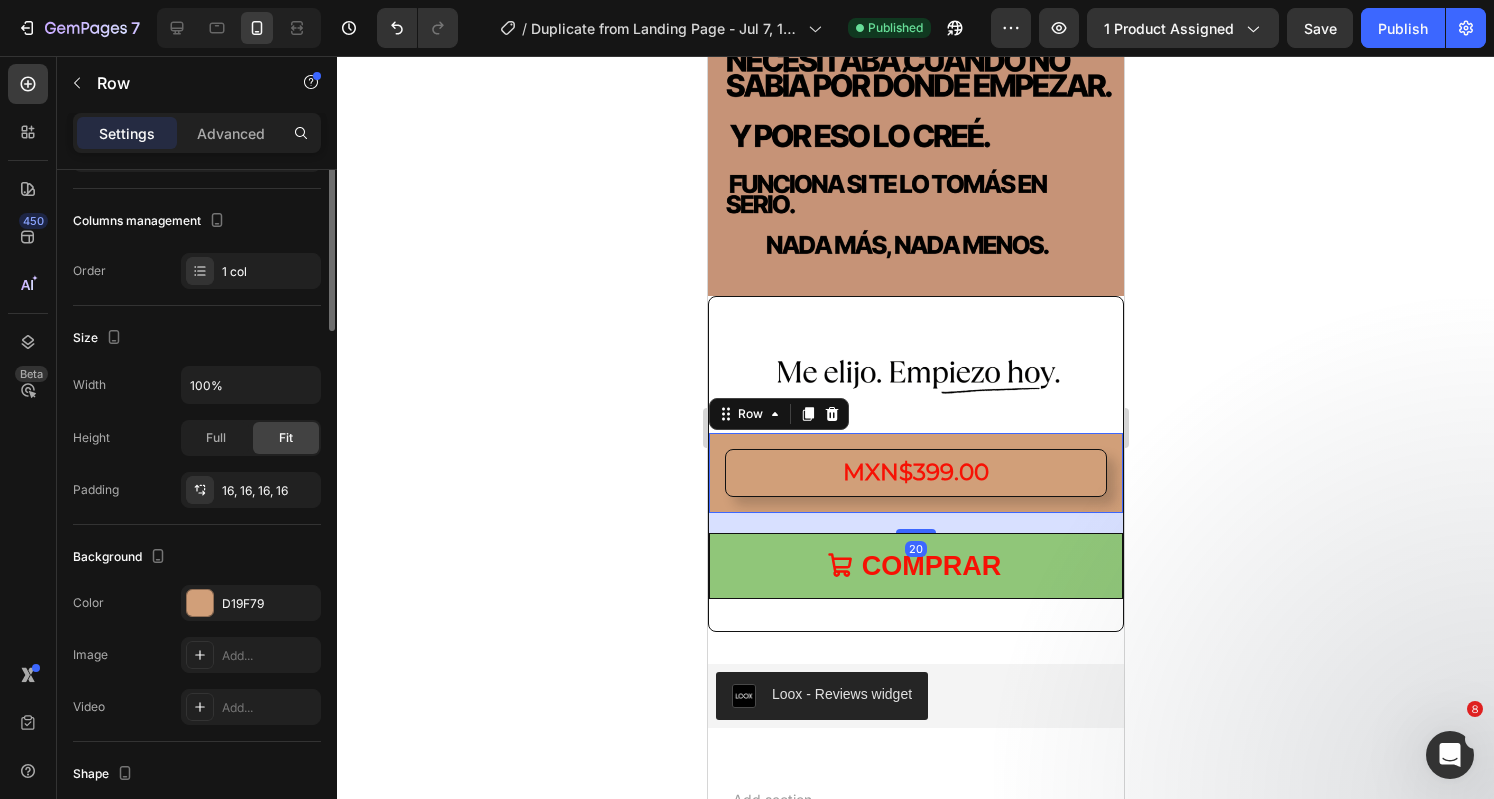 scroll, scrollTop: 0, scrollLeft: 0, axis: both 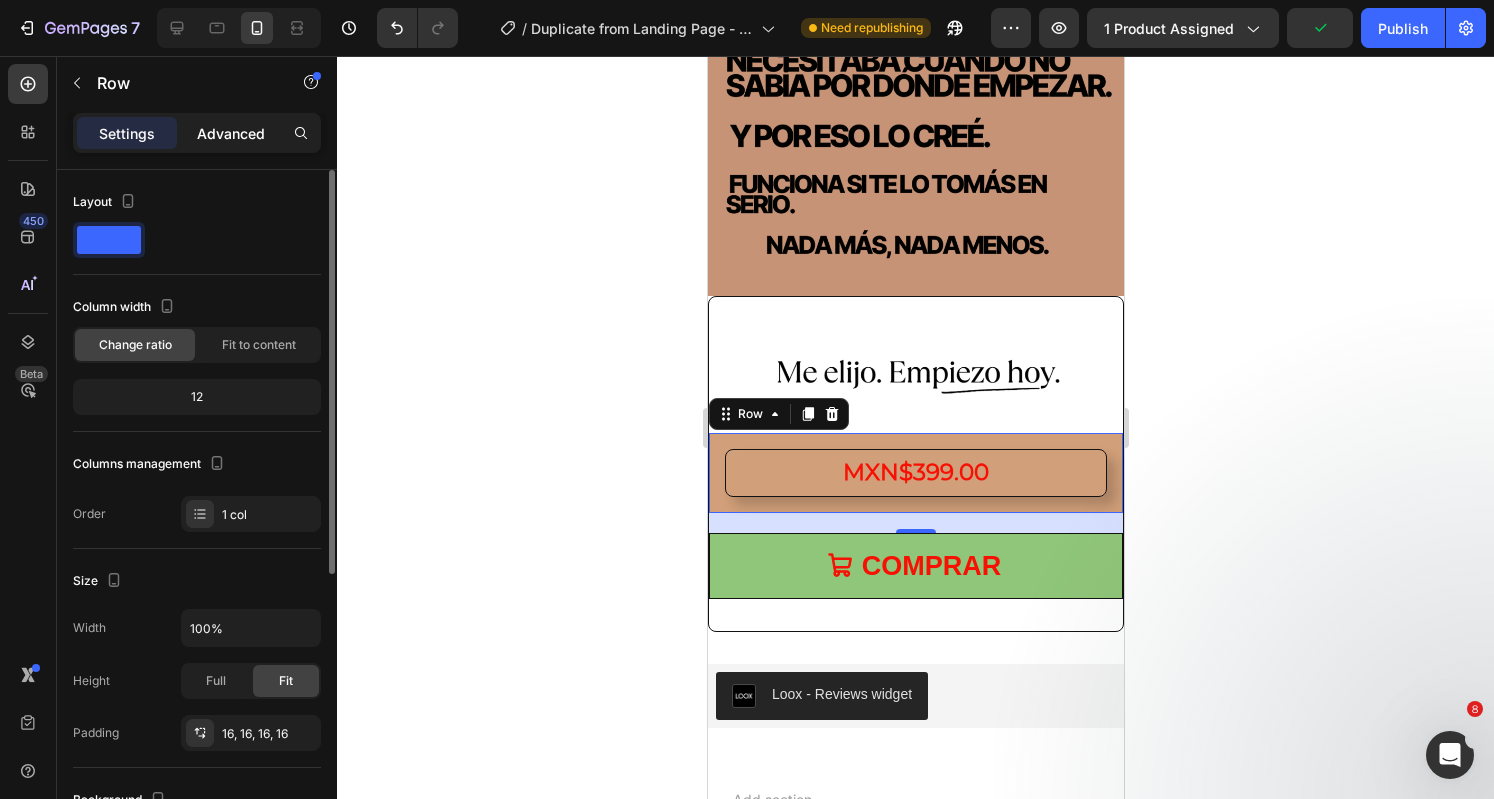 click on "Advanced" at bounding box center (231, 133) 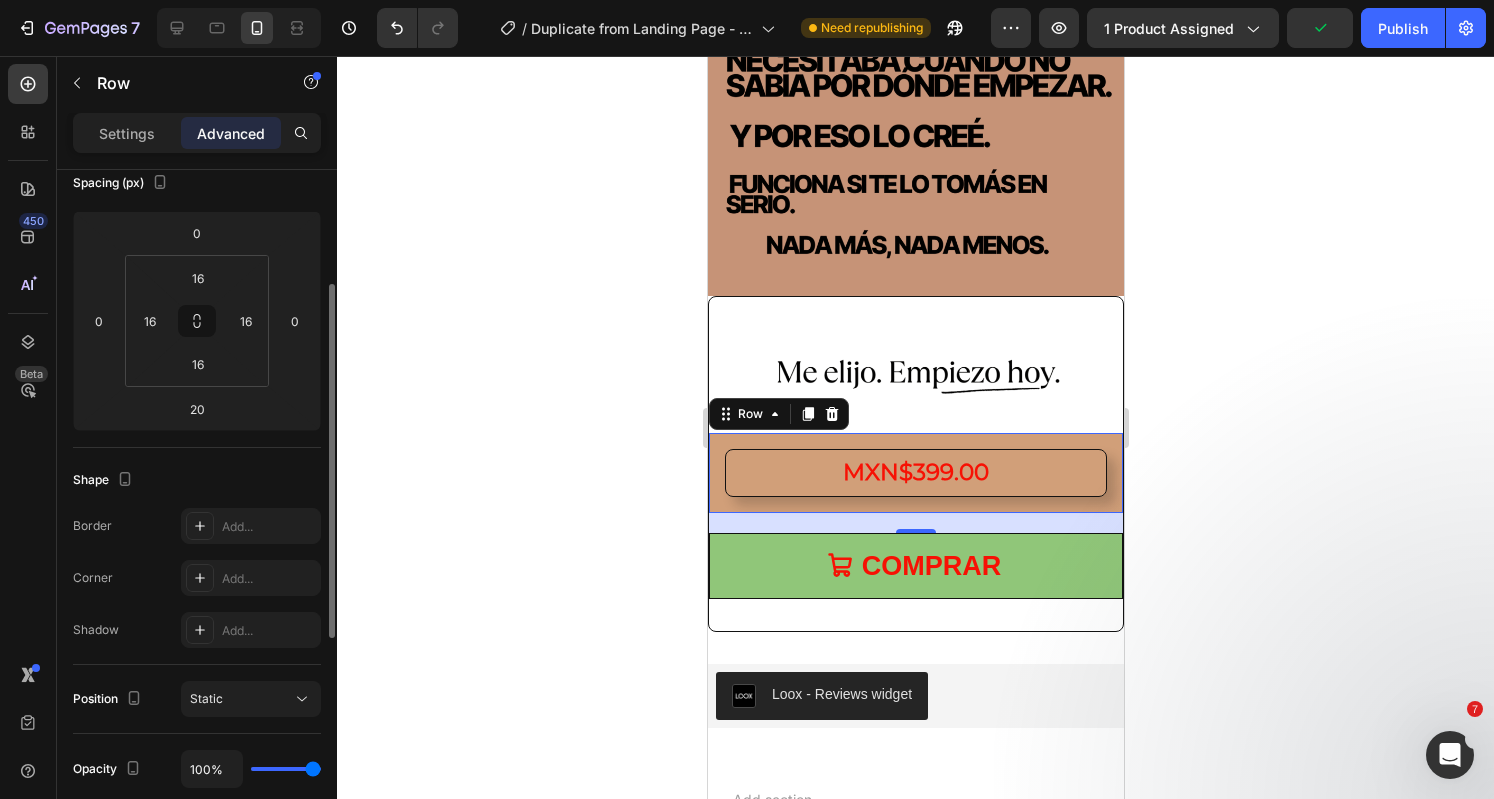 scroll, scrollTop: 228, scrollLeft: 0, axis: vertical 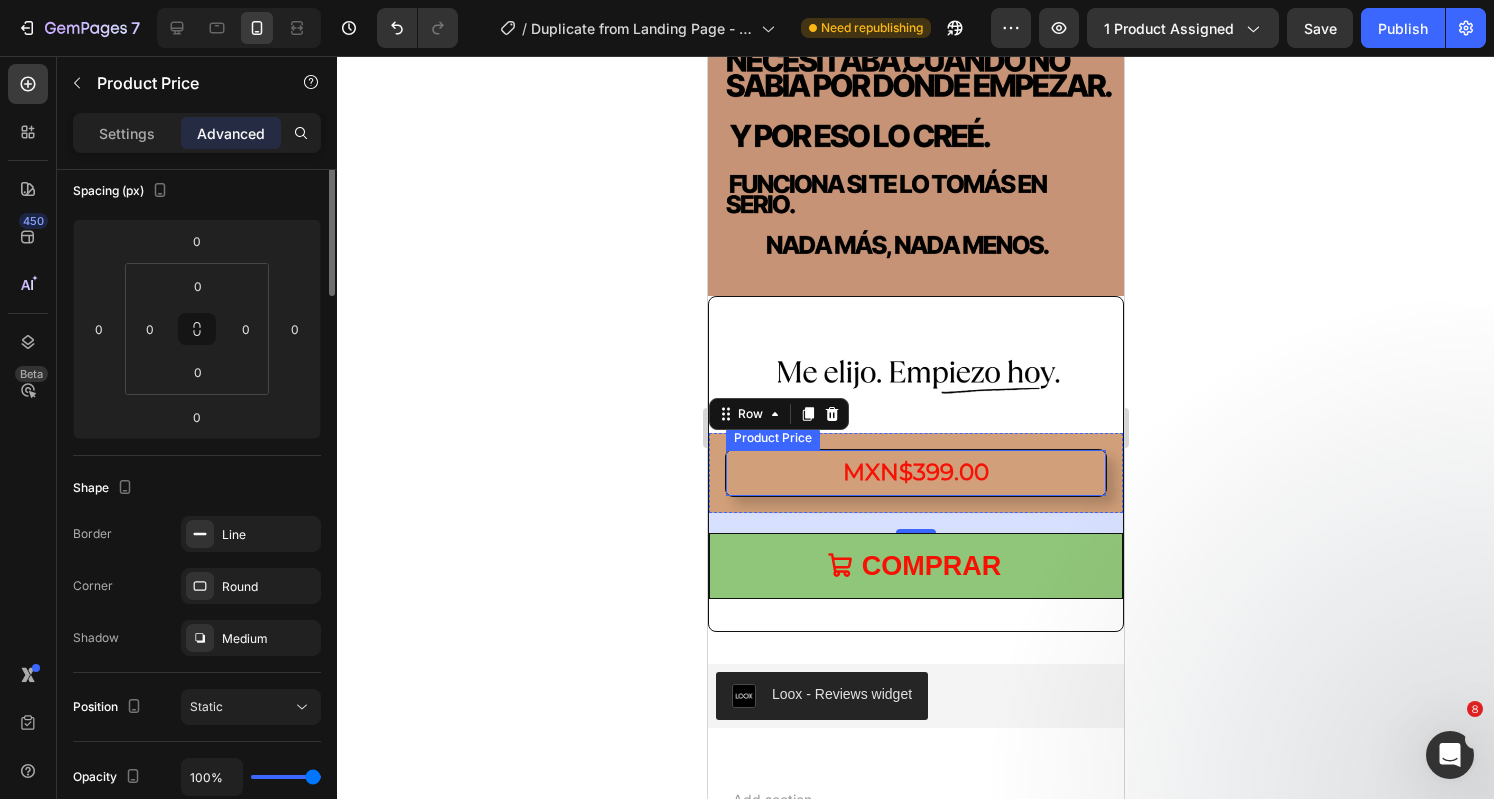 click on "MXN$399.00" at bounding box center (915, 472) 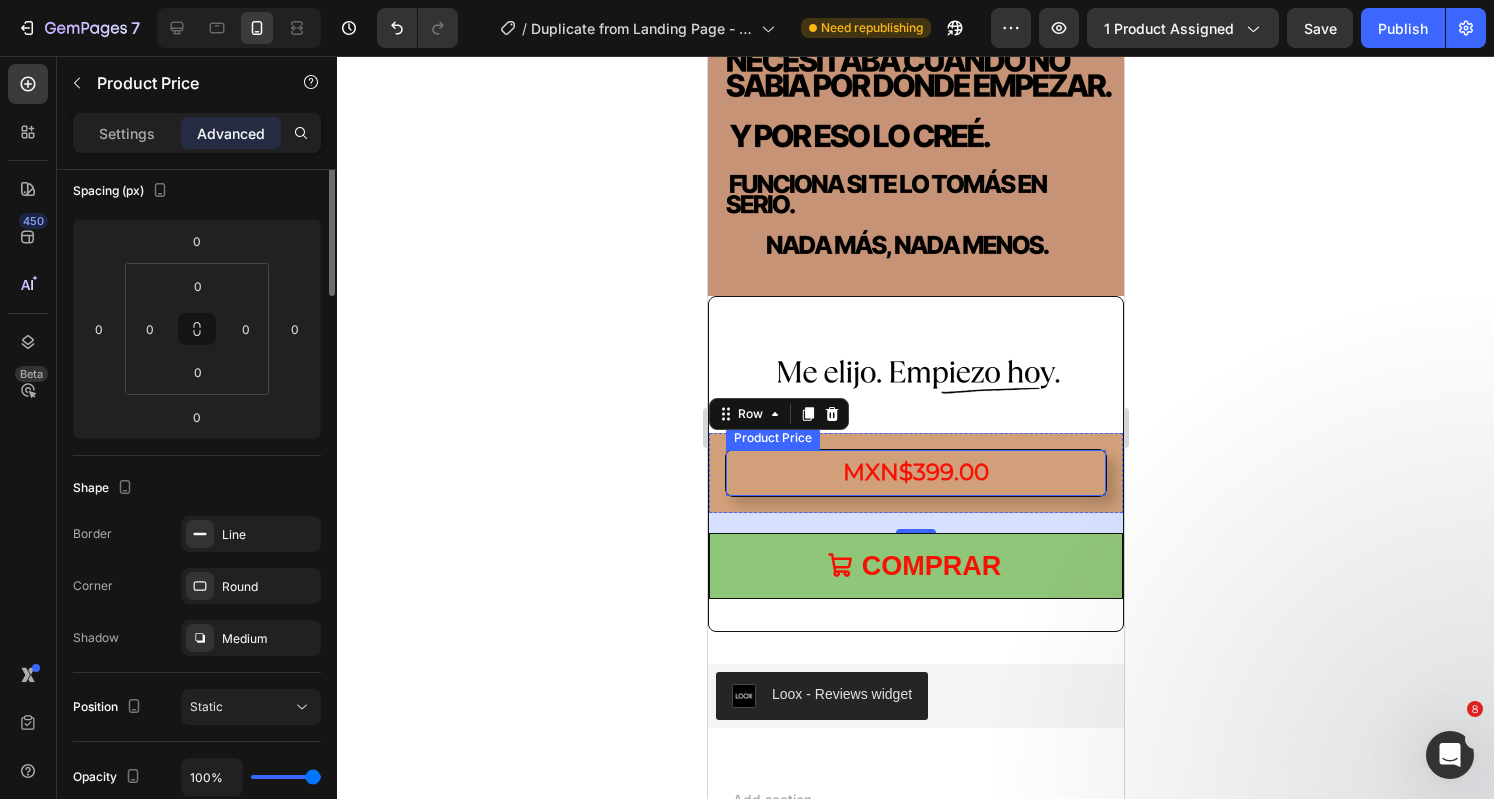 scroll, scrollTop: 0, scrollLeft: 0, axis: both 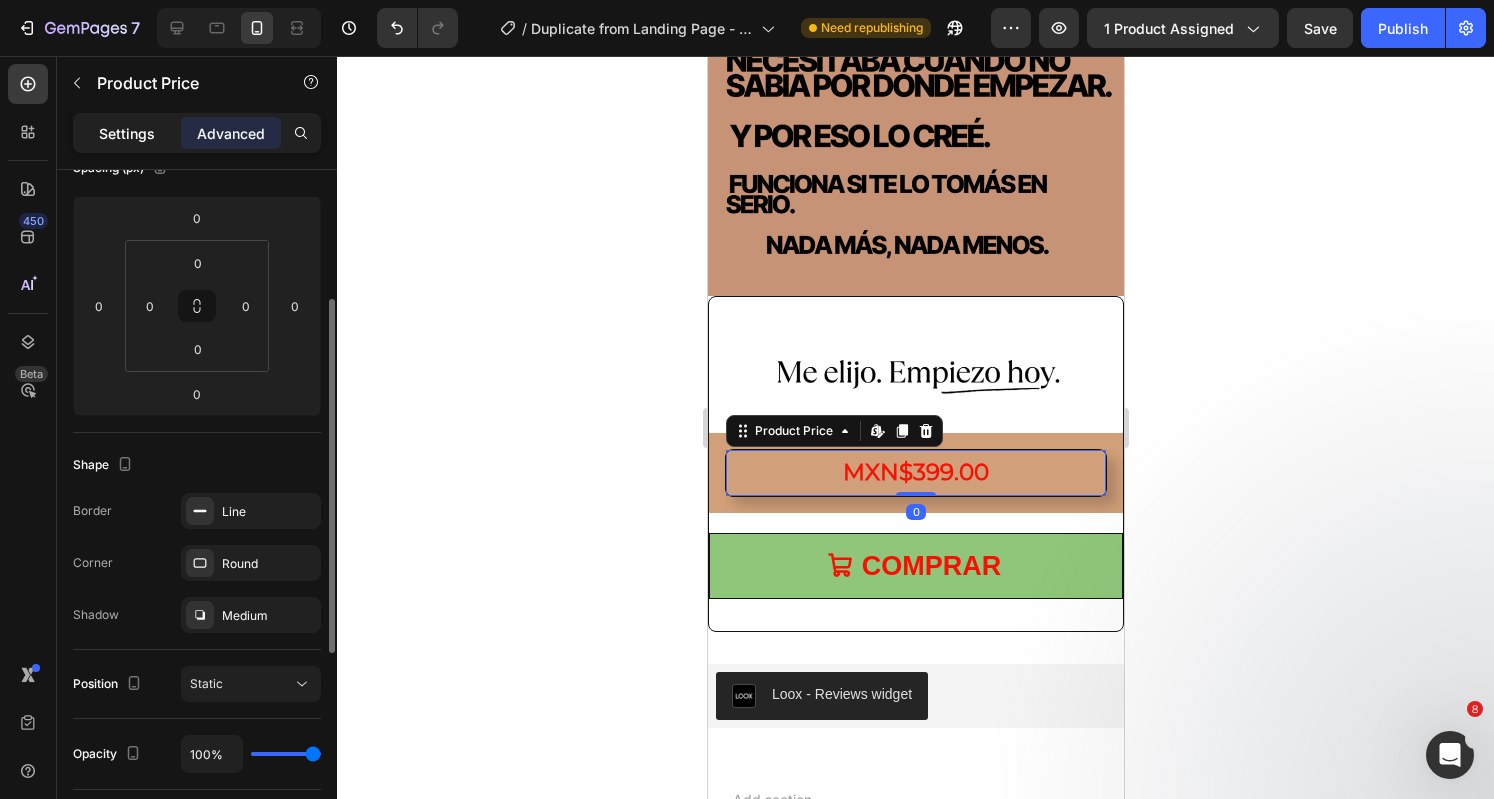click on "Settings" at bounding box center (127, 133) 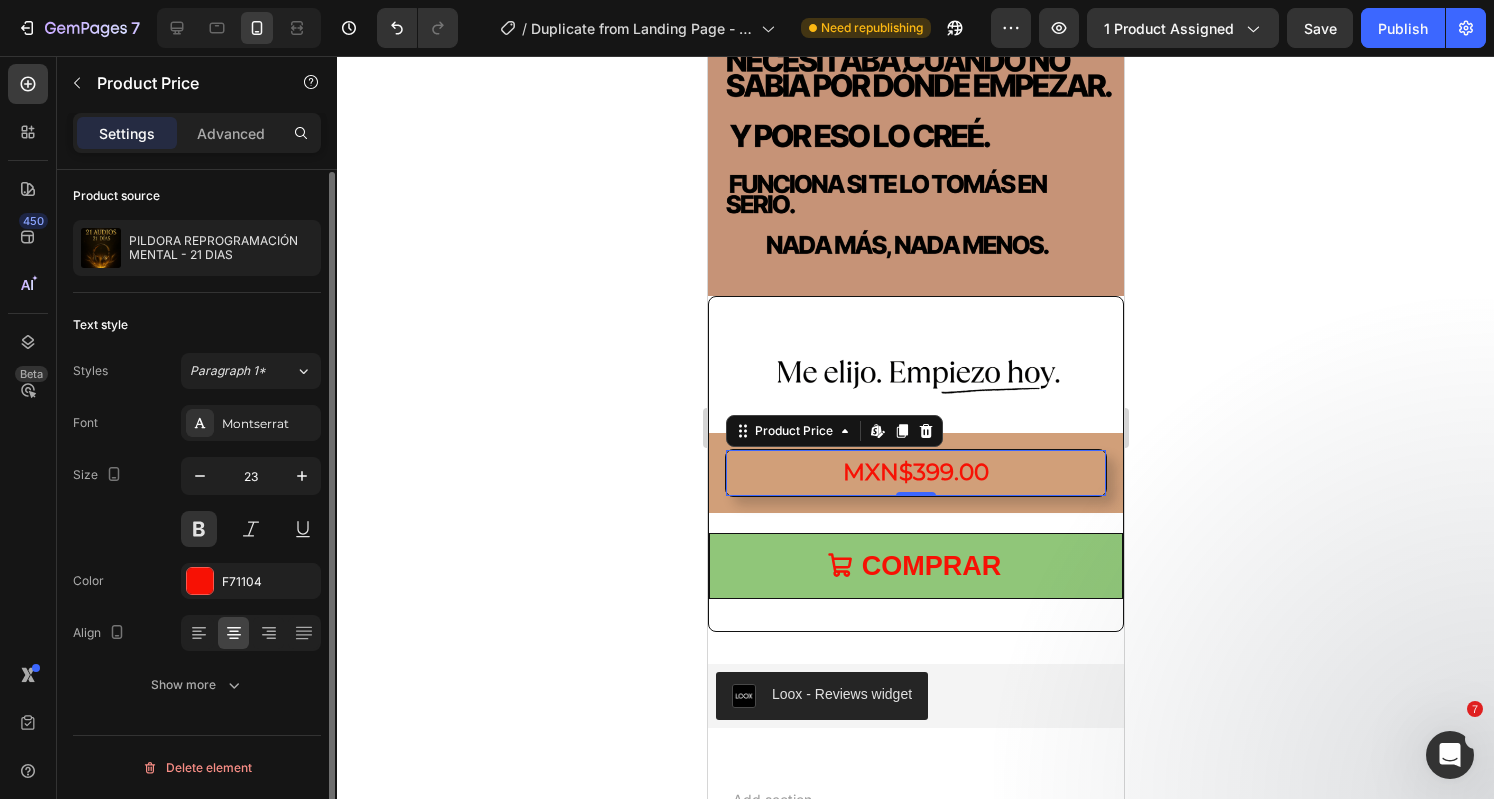 scroll, scrollTop: 4, scrollLeft: 0, axis: vertical 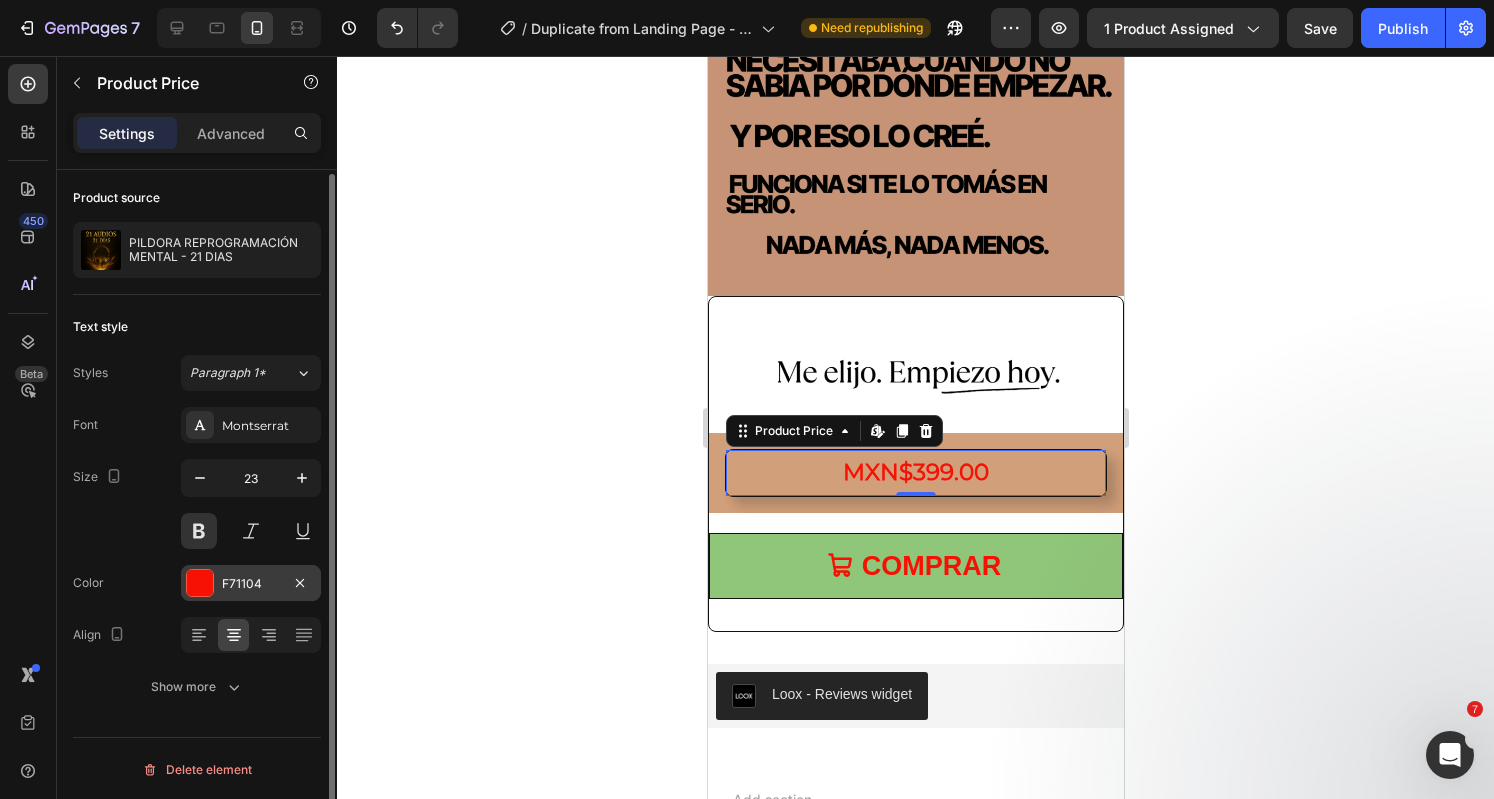 click at bounding box center [200, 583] 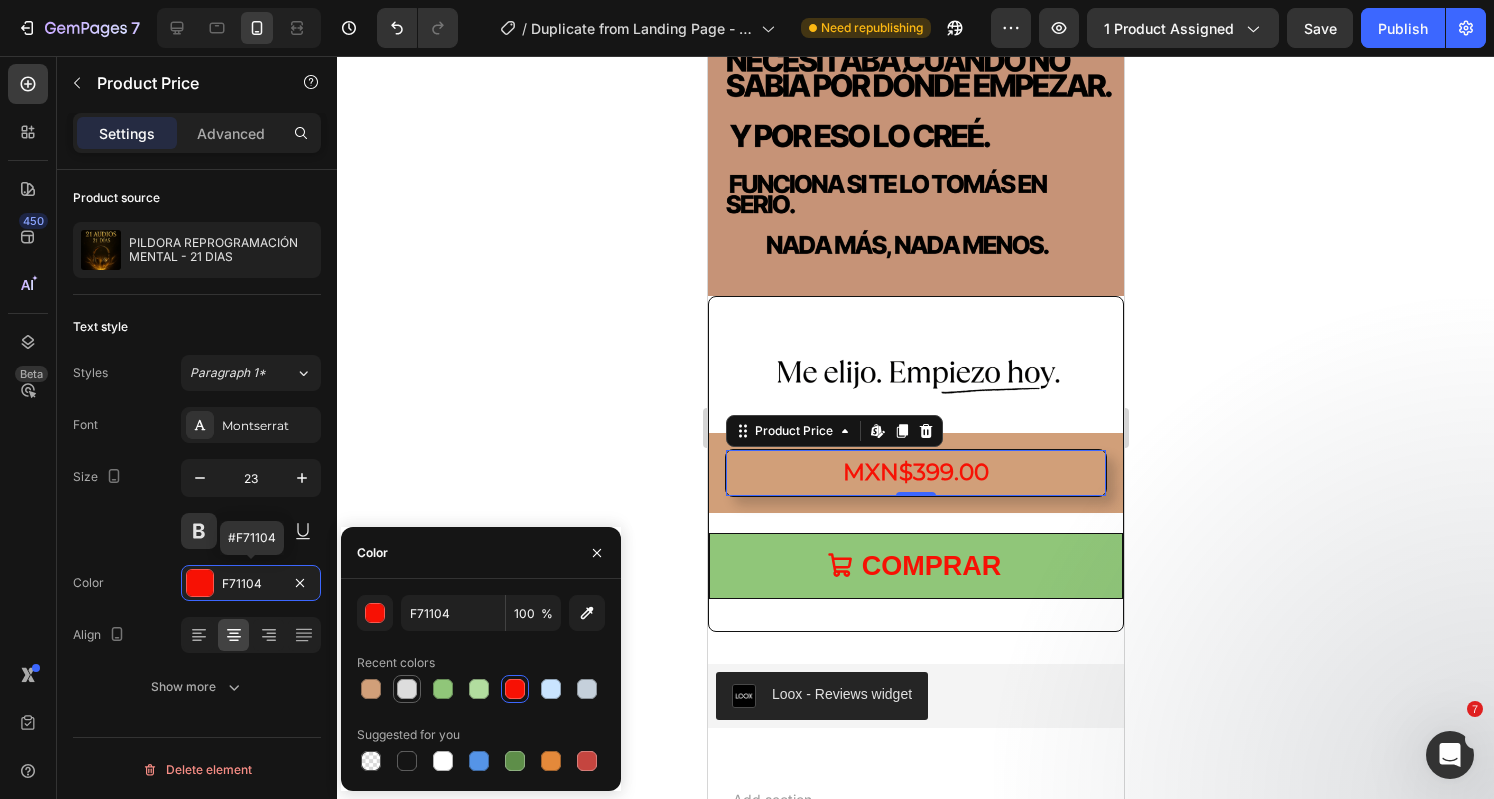 click at bounding box center (407, 689) 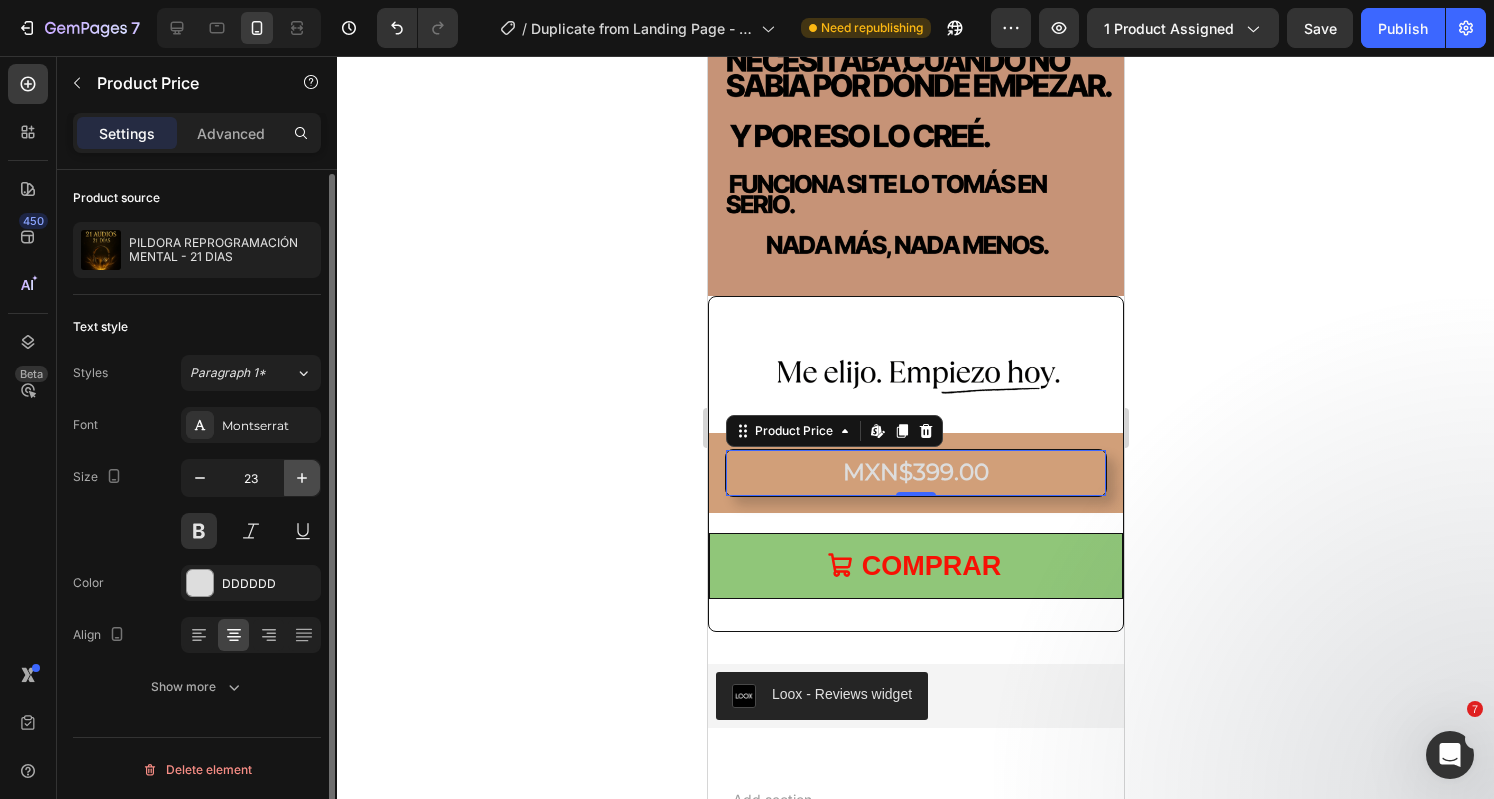 click 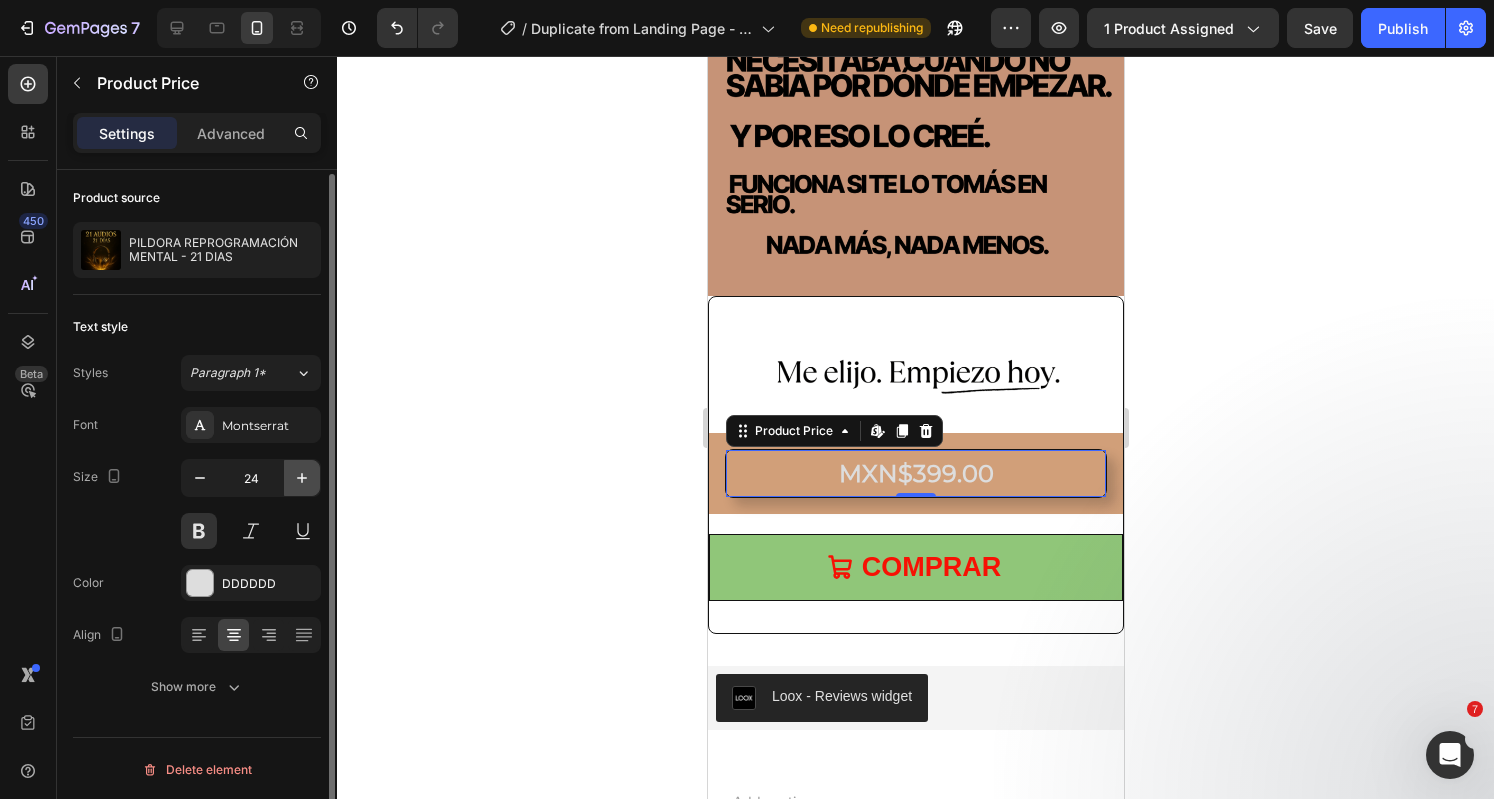 click 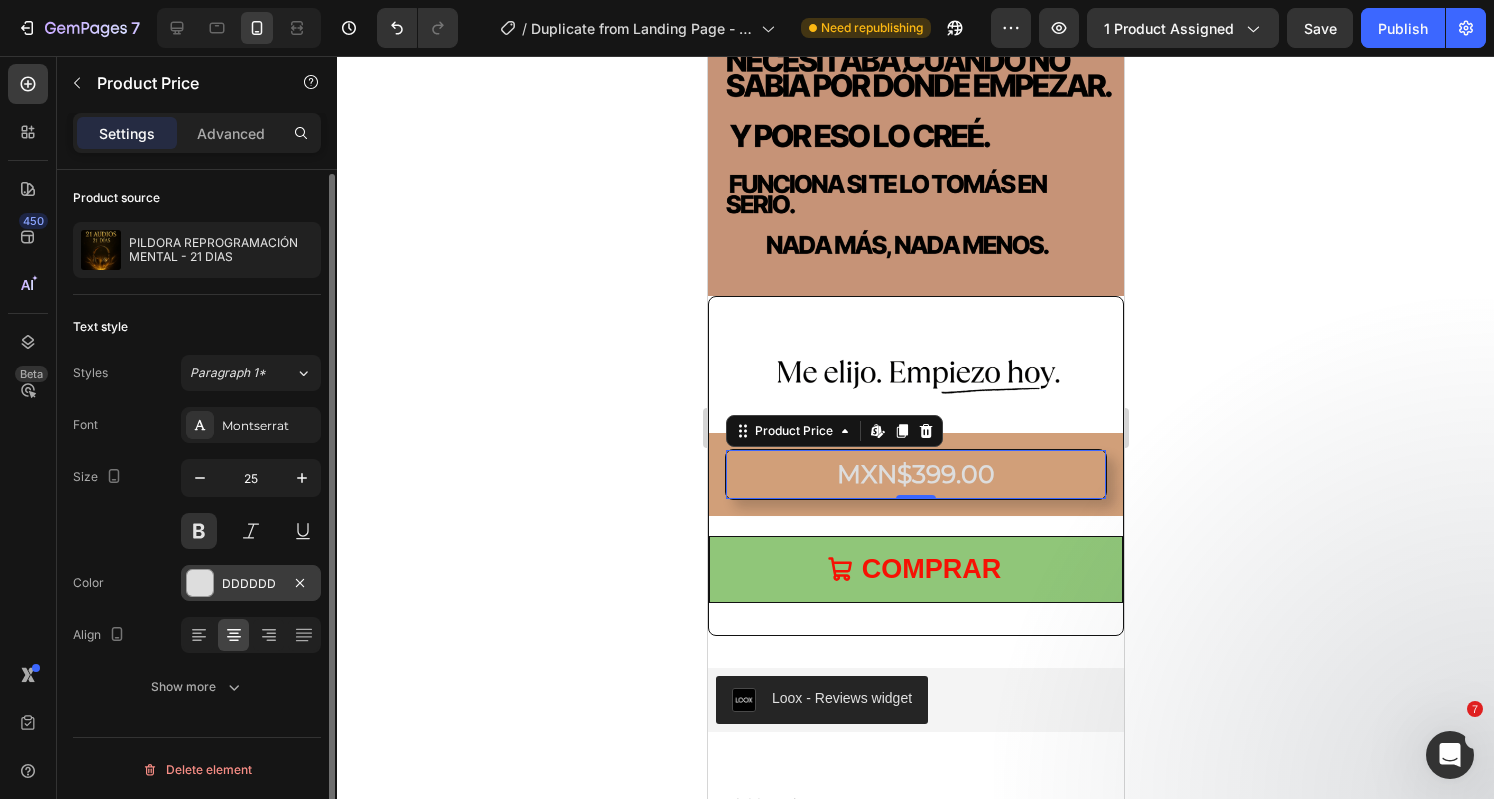 click at bounding box center (200, 583) 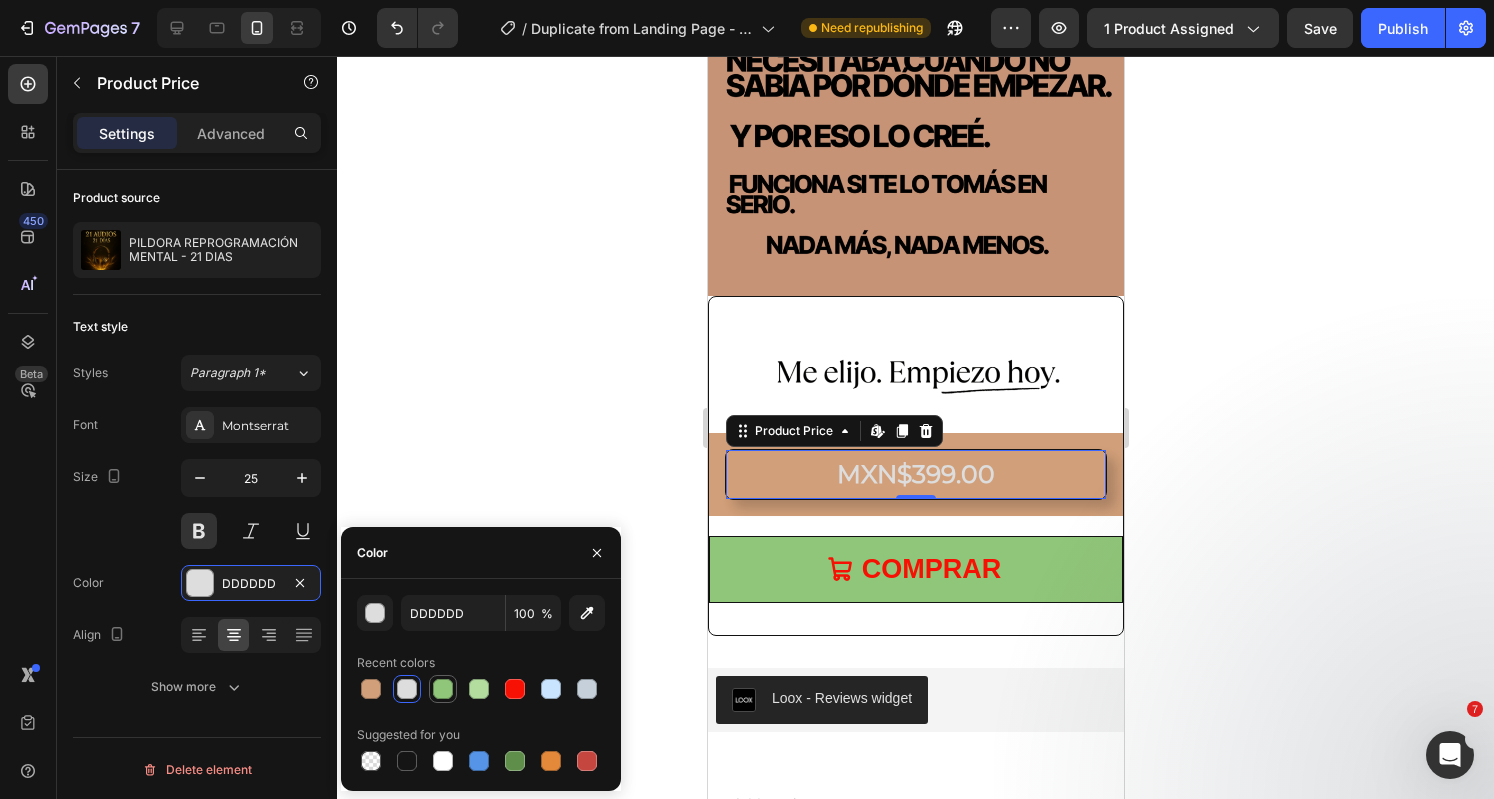 click at bounding box center [443, 689] 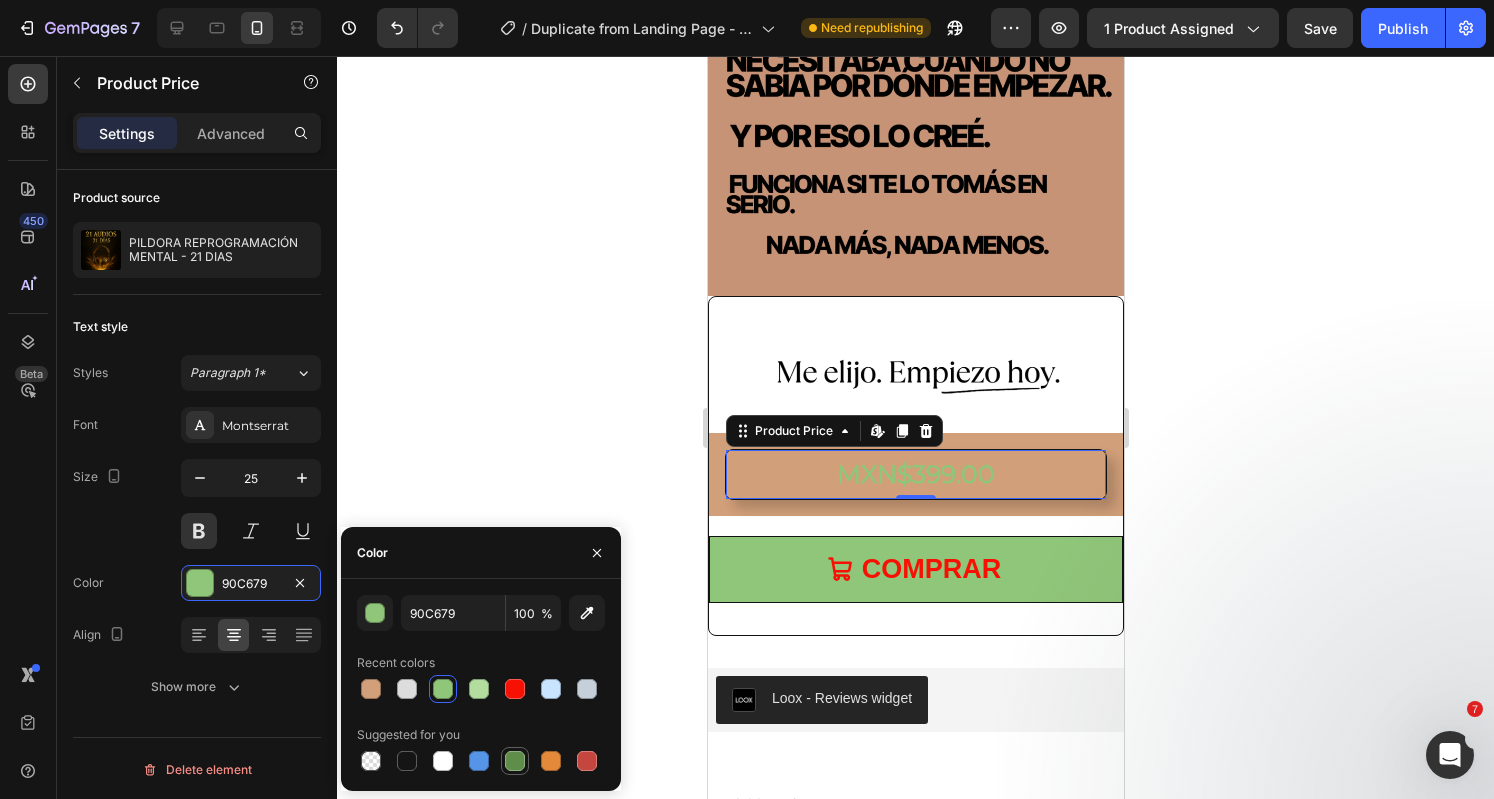 click at bounding box center [515, 761] 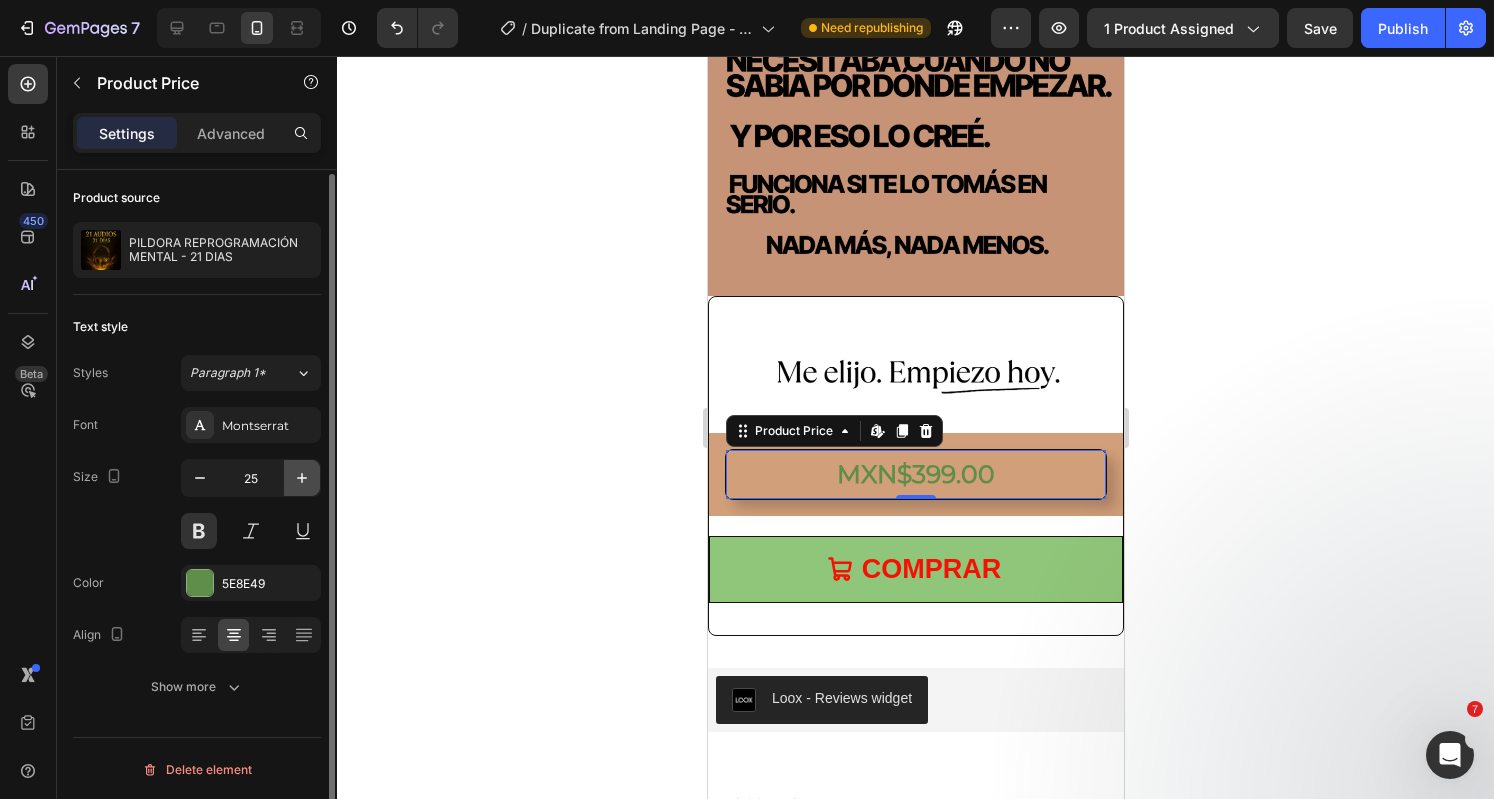 click 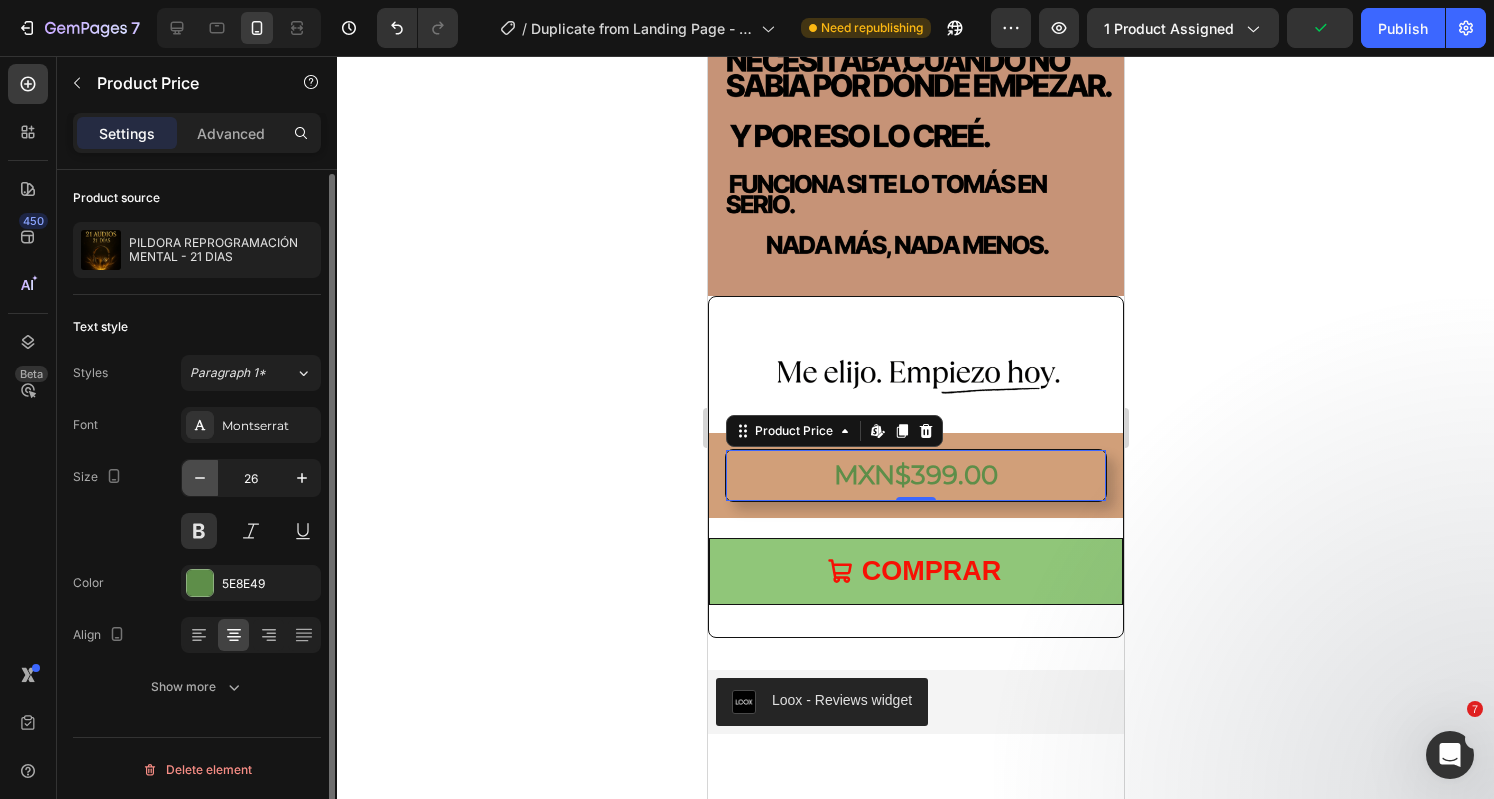 click 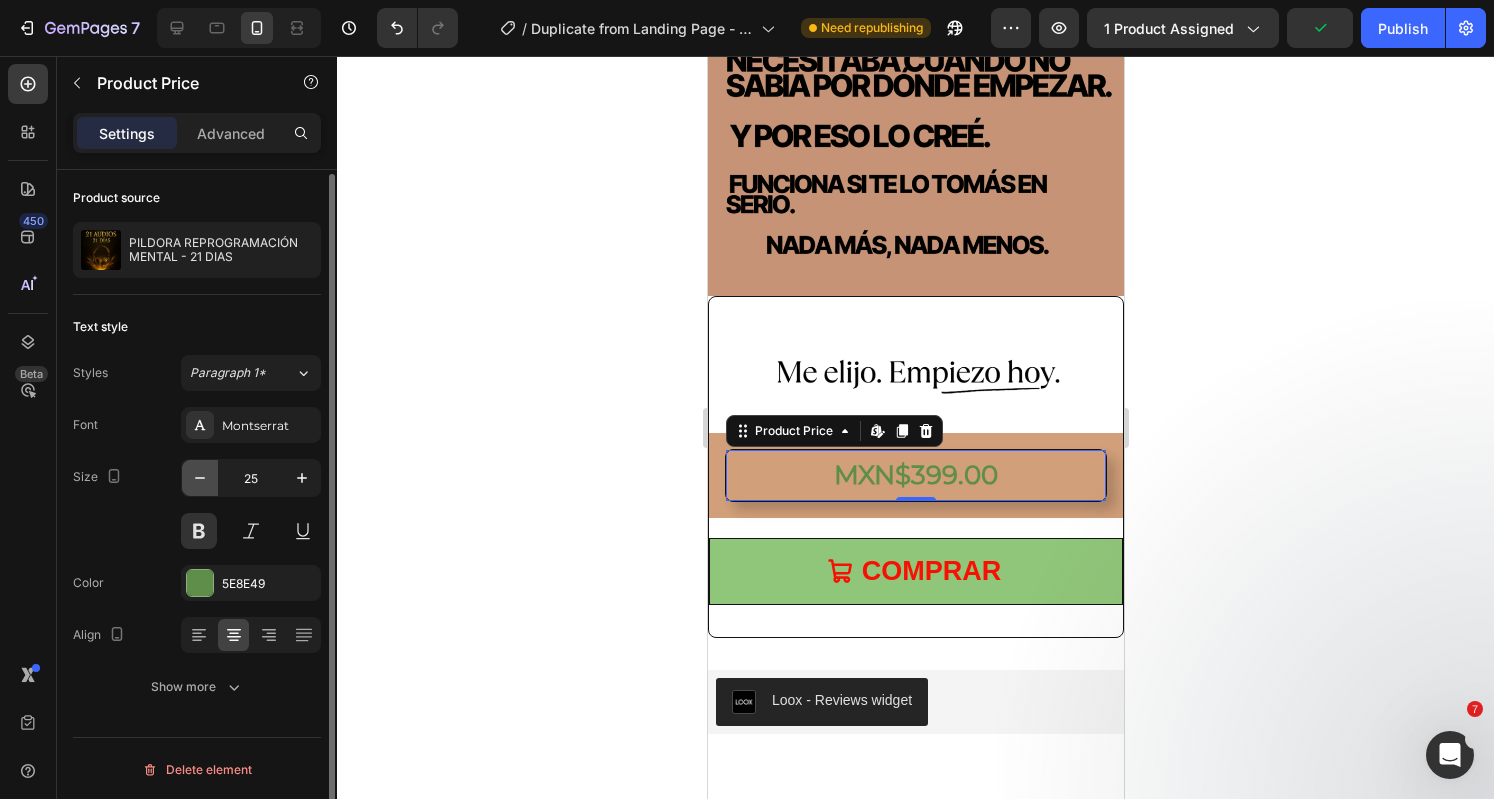 click 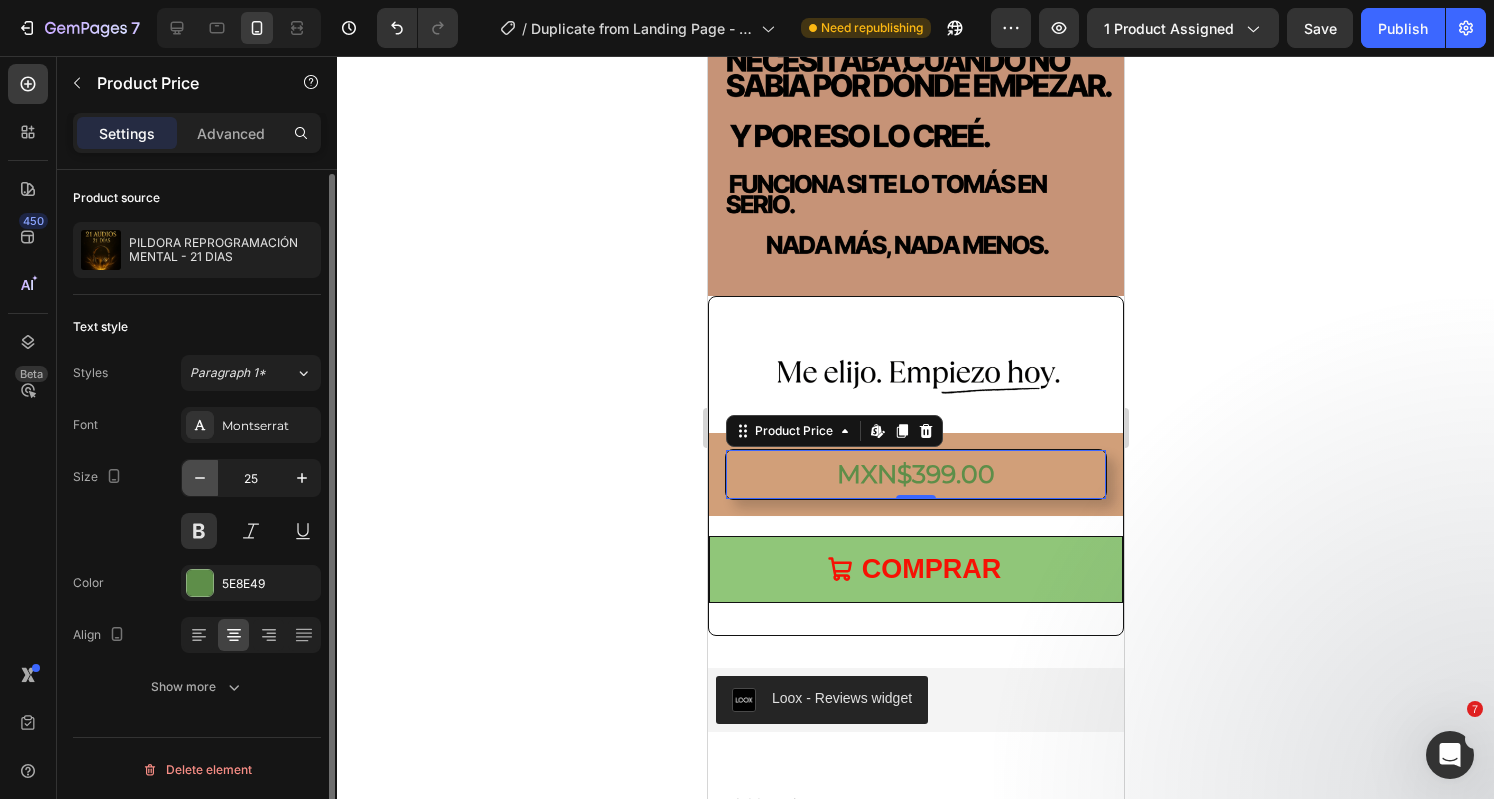 type on "24" 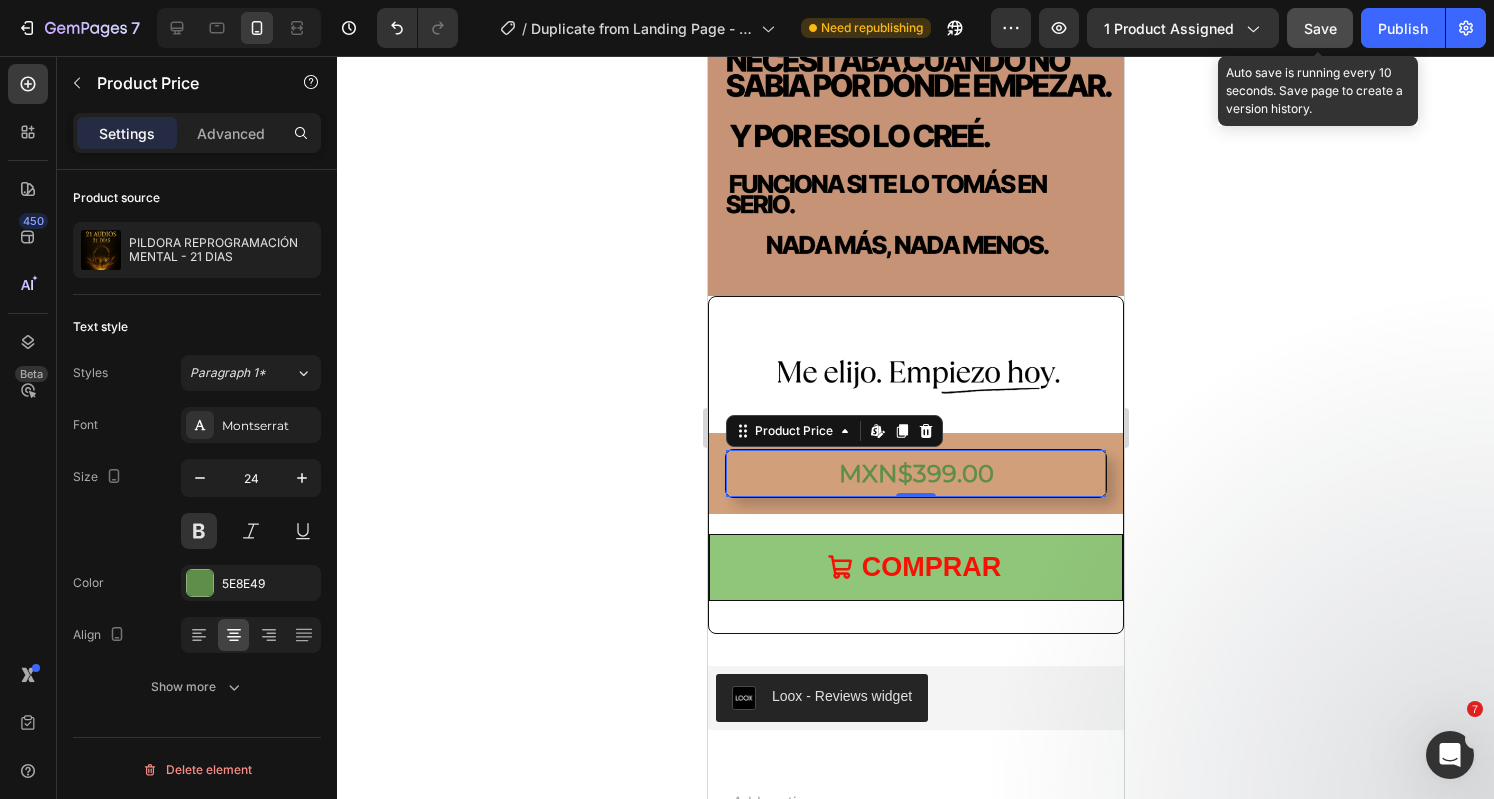 click on "Save" at bounding box center [1320, 28] 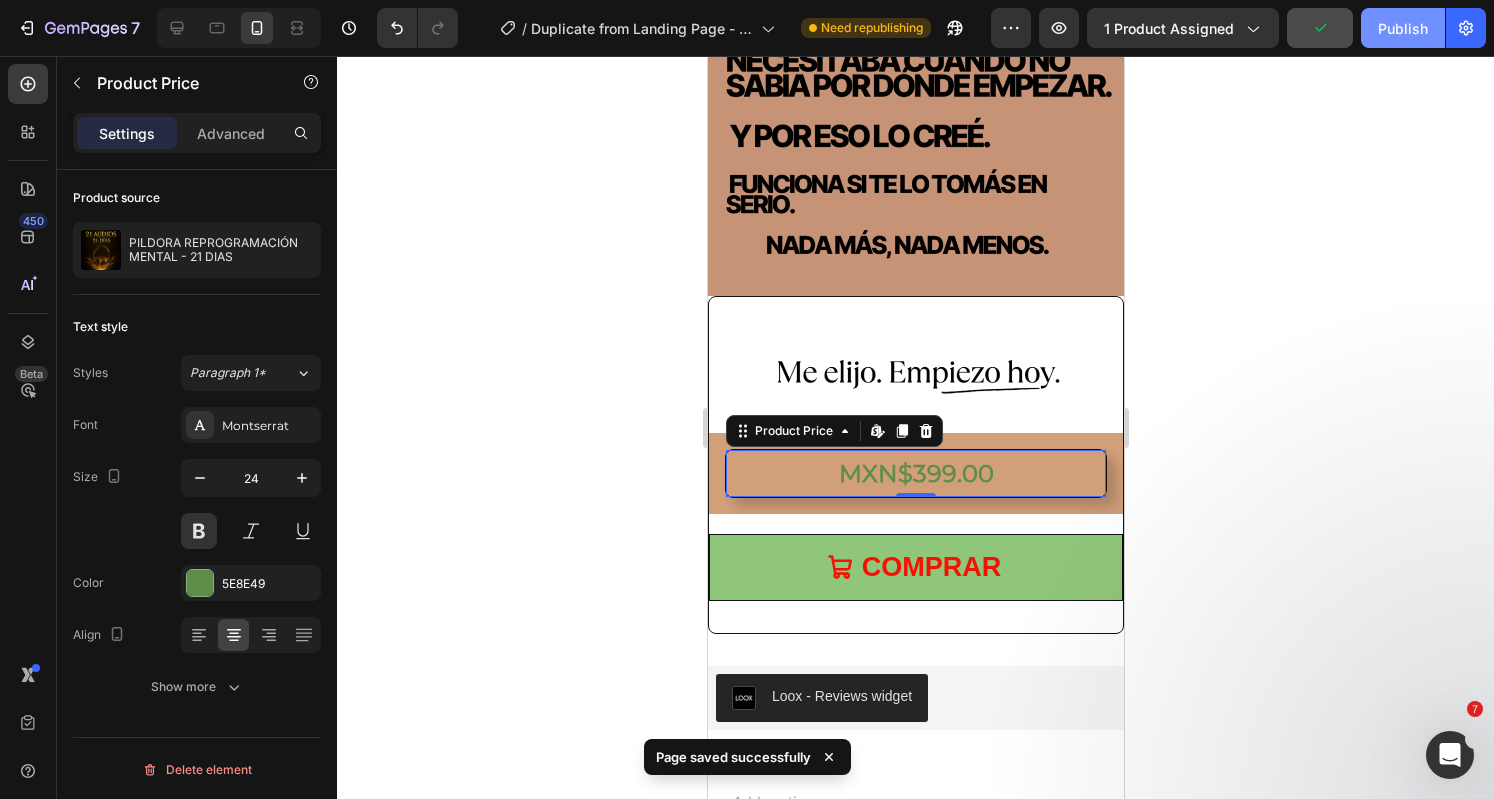 click on "Publish" 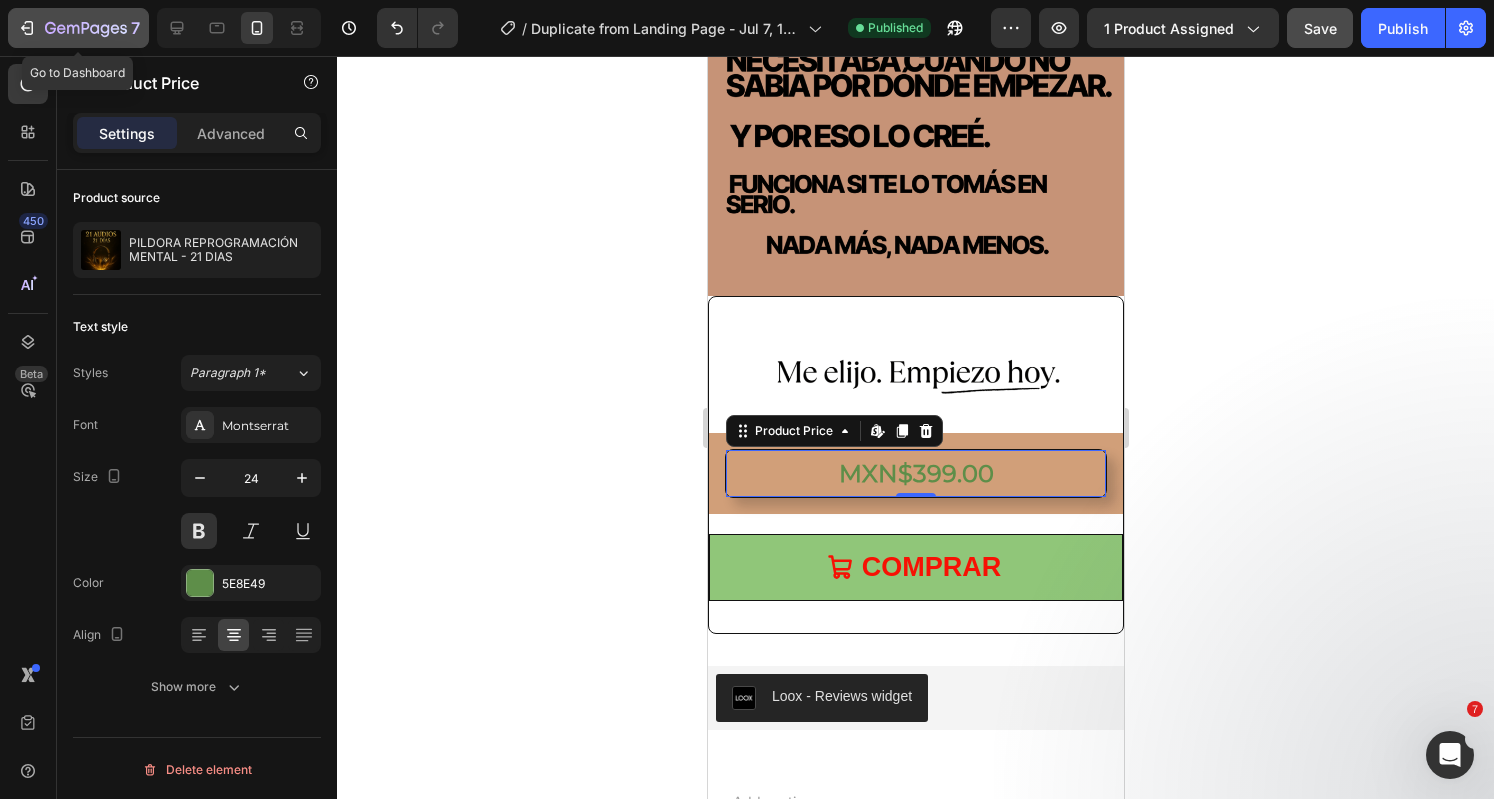 click 